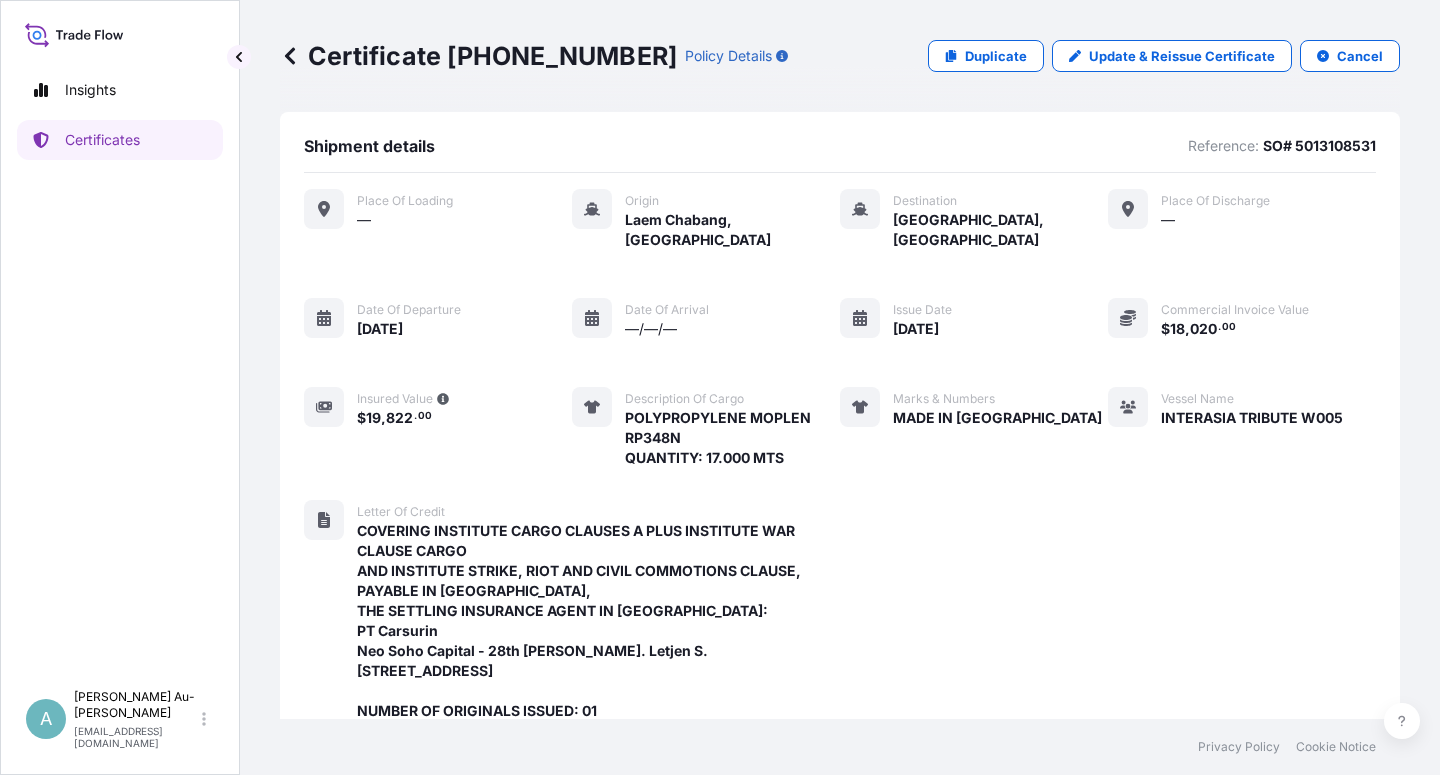 scroll, scrollTop: 0, scrollLeft: 0, axis: both 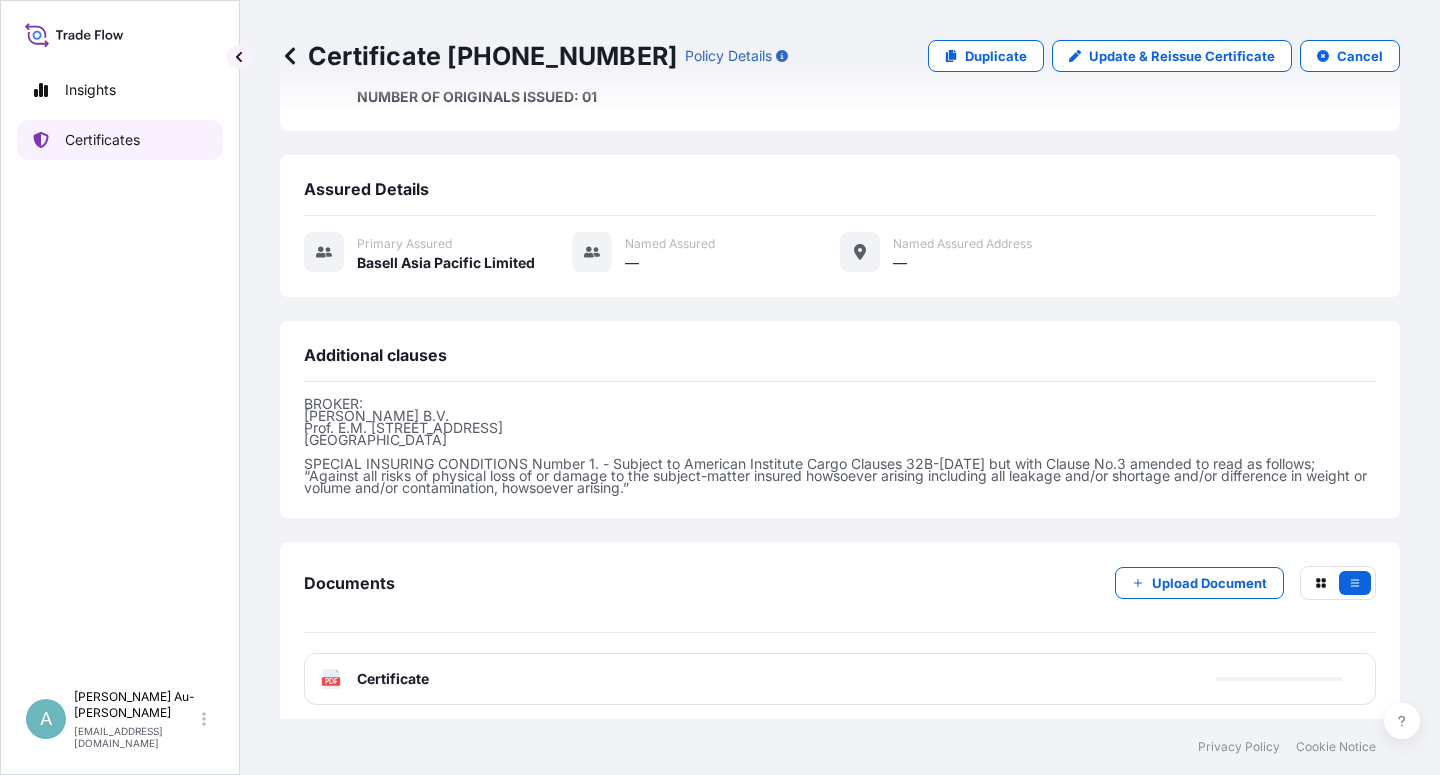 click on "Certificates" at bounding box center [102, 140] 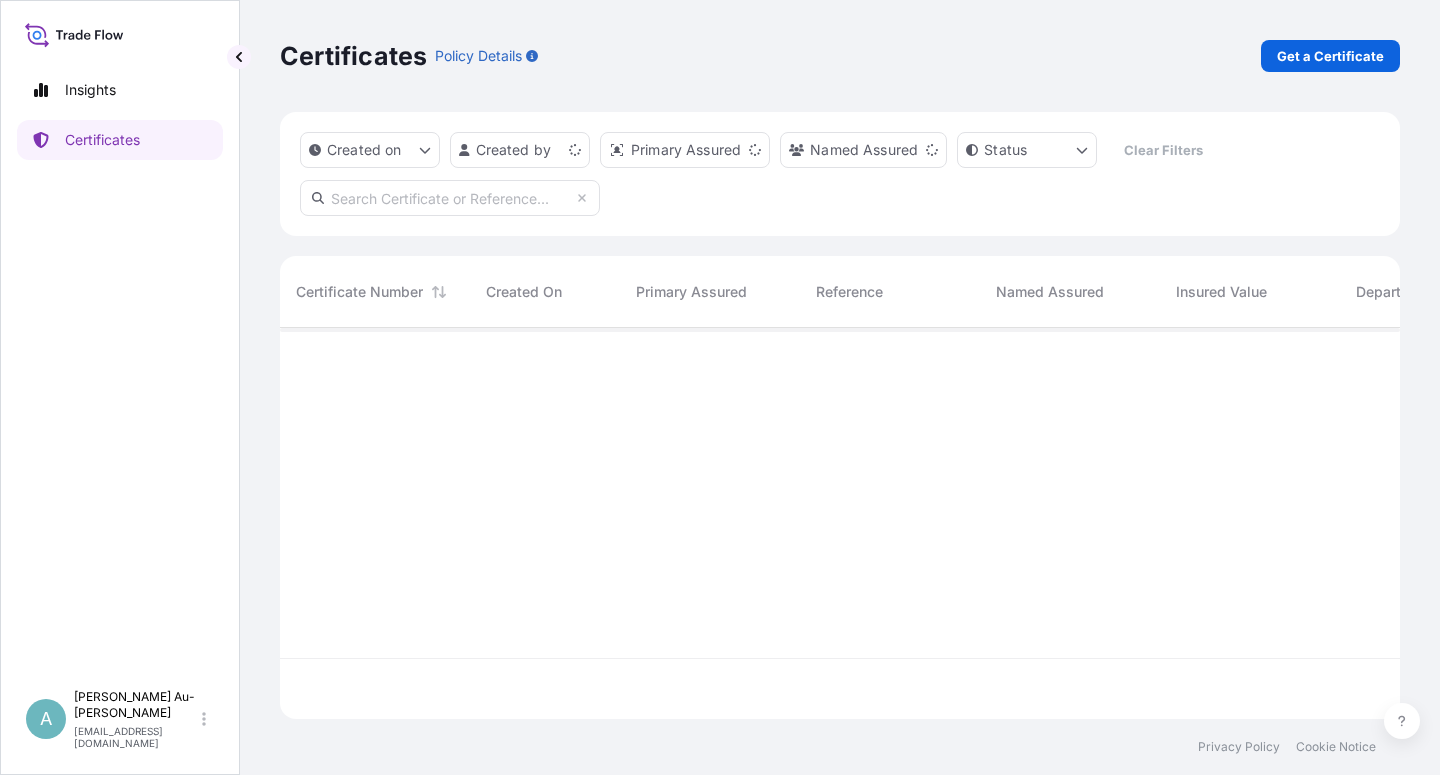 scroll, scrollTop: 18, scrollLeft: 18, axis: both 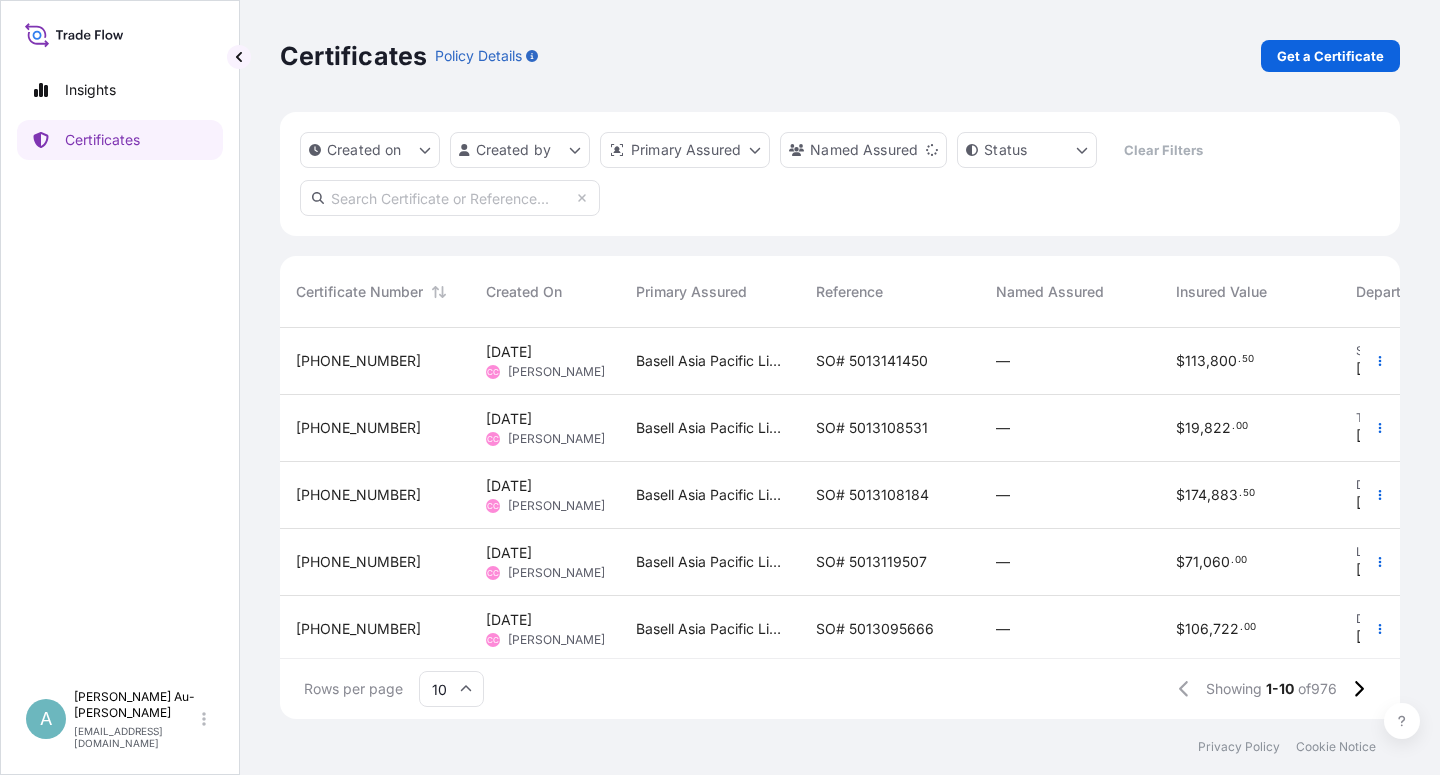 click at bounding box center [450, 198] 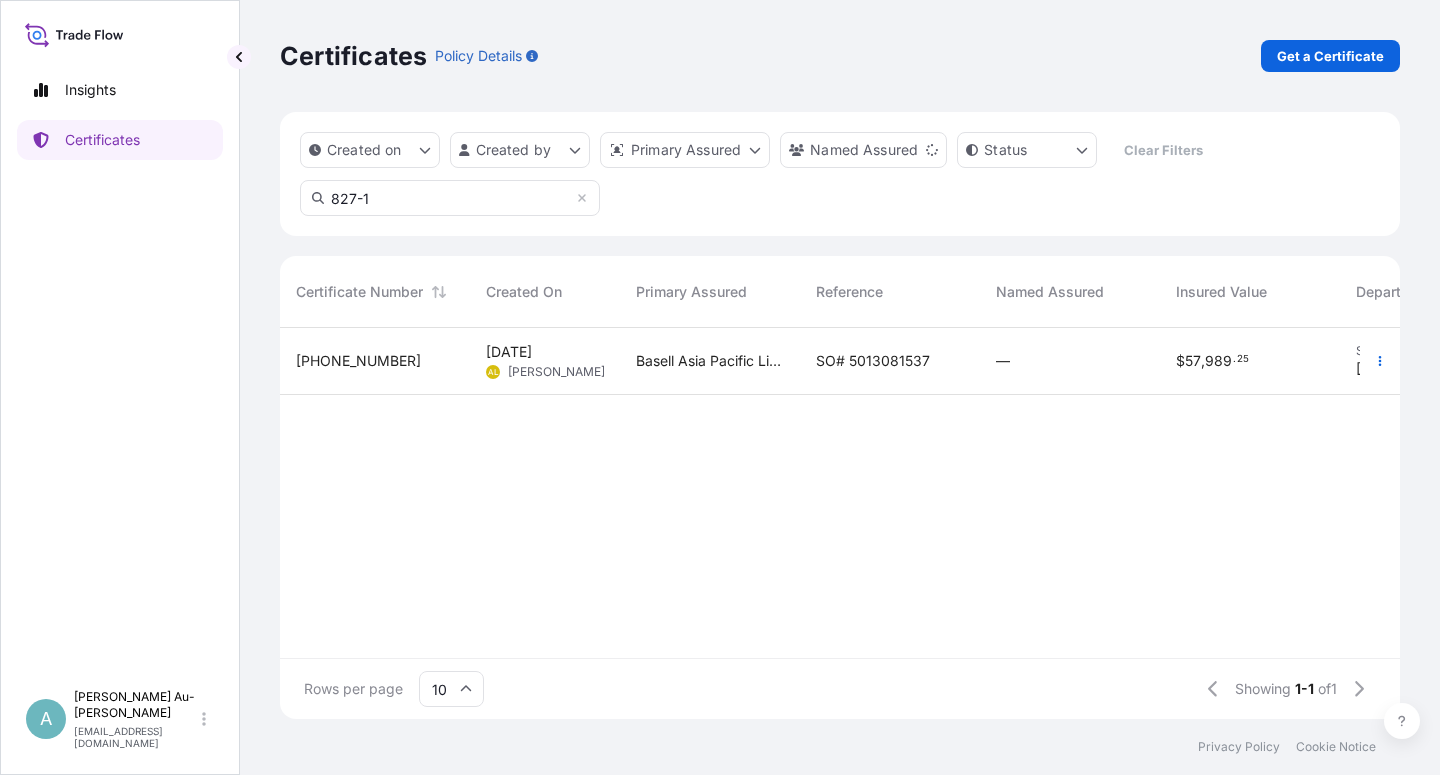 type on "827-1" 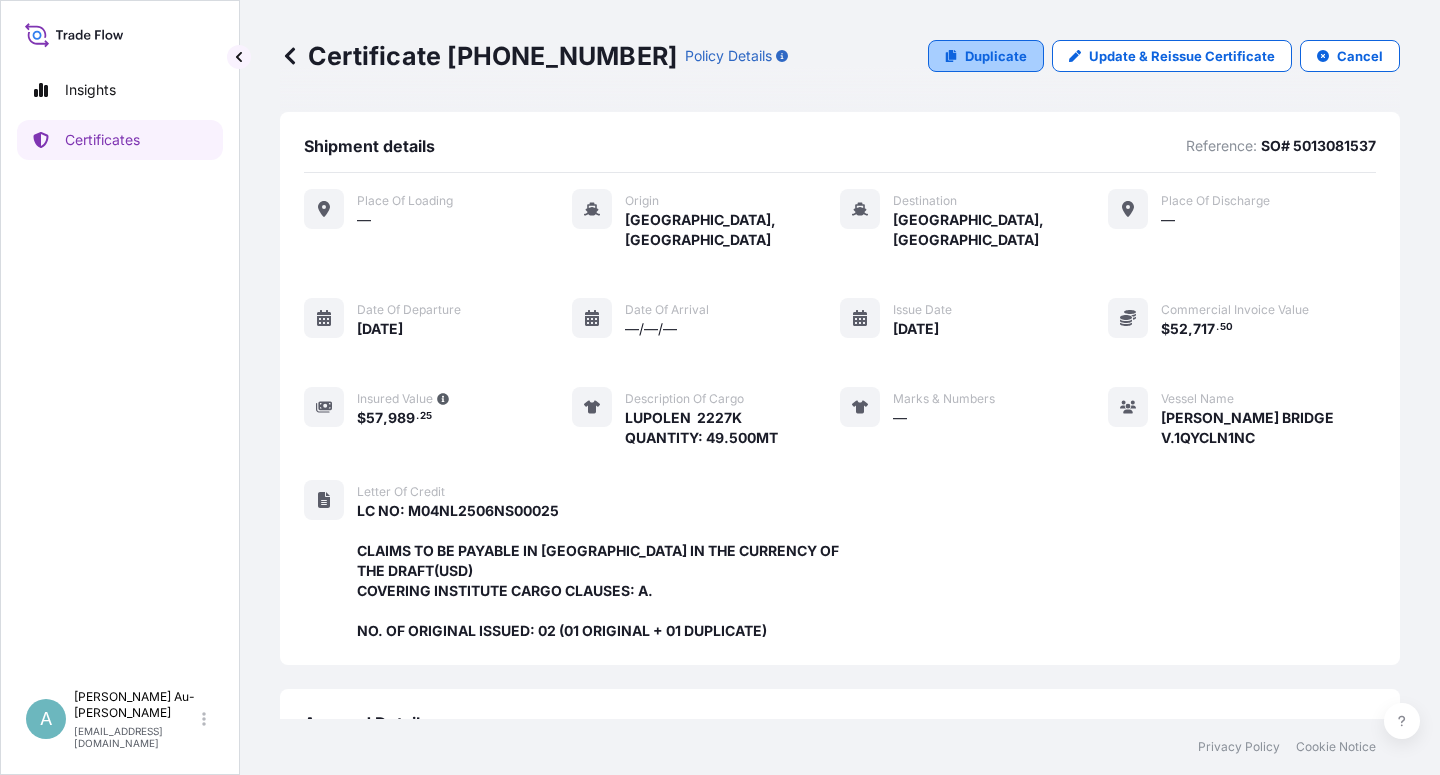 click on "Duplicate" at bounding box center [996, 56] 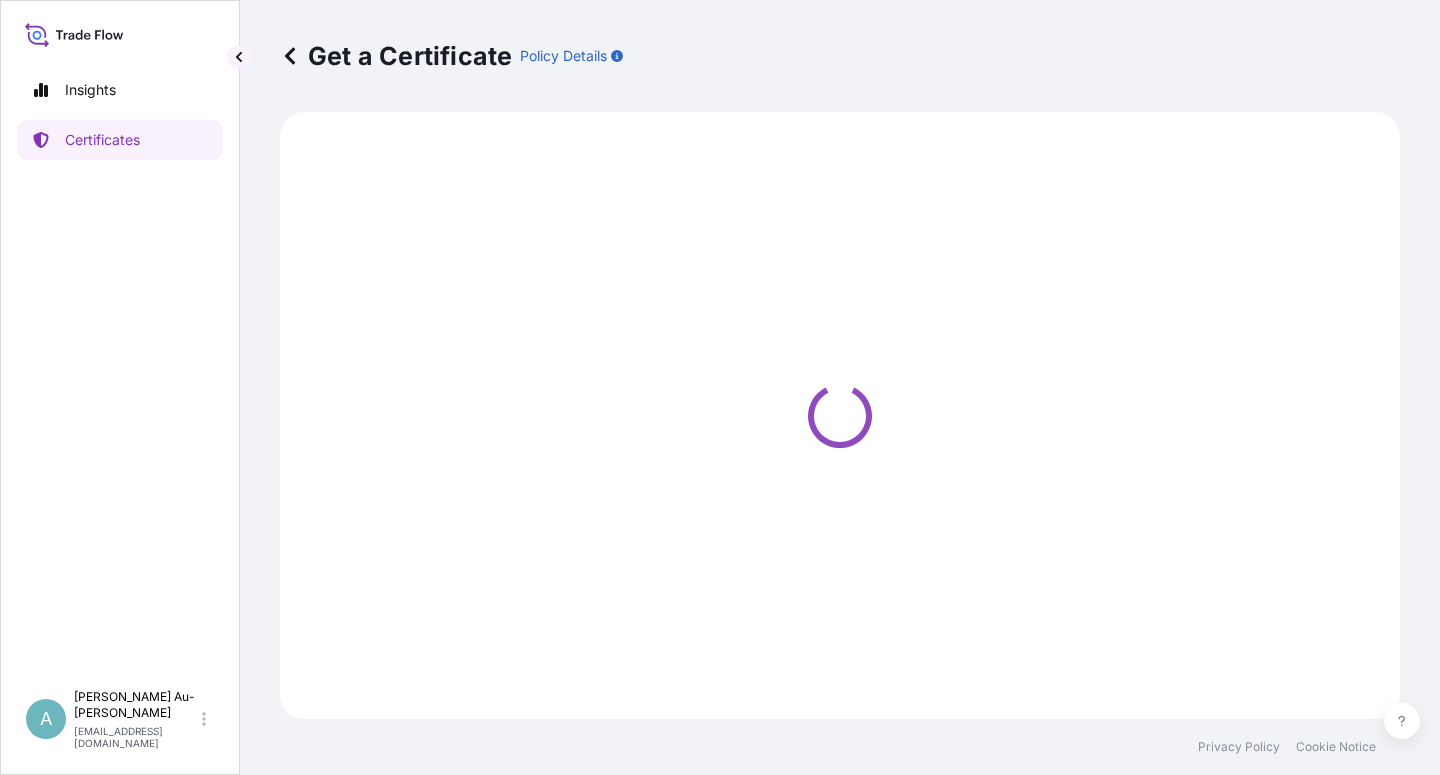 select on "Sea" 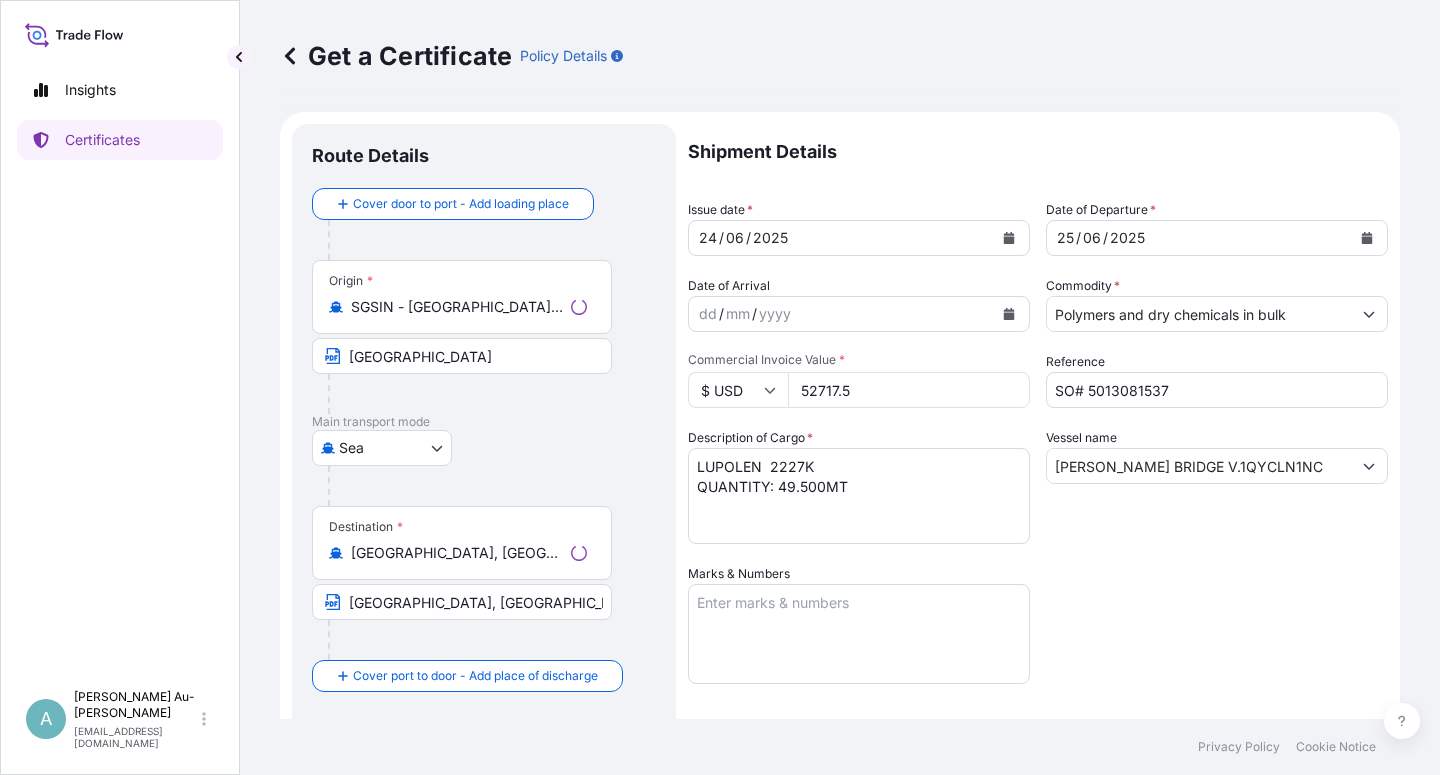 select on "32034" 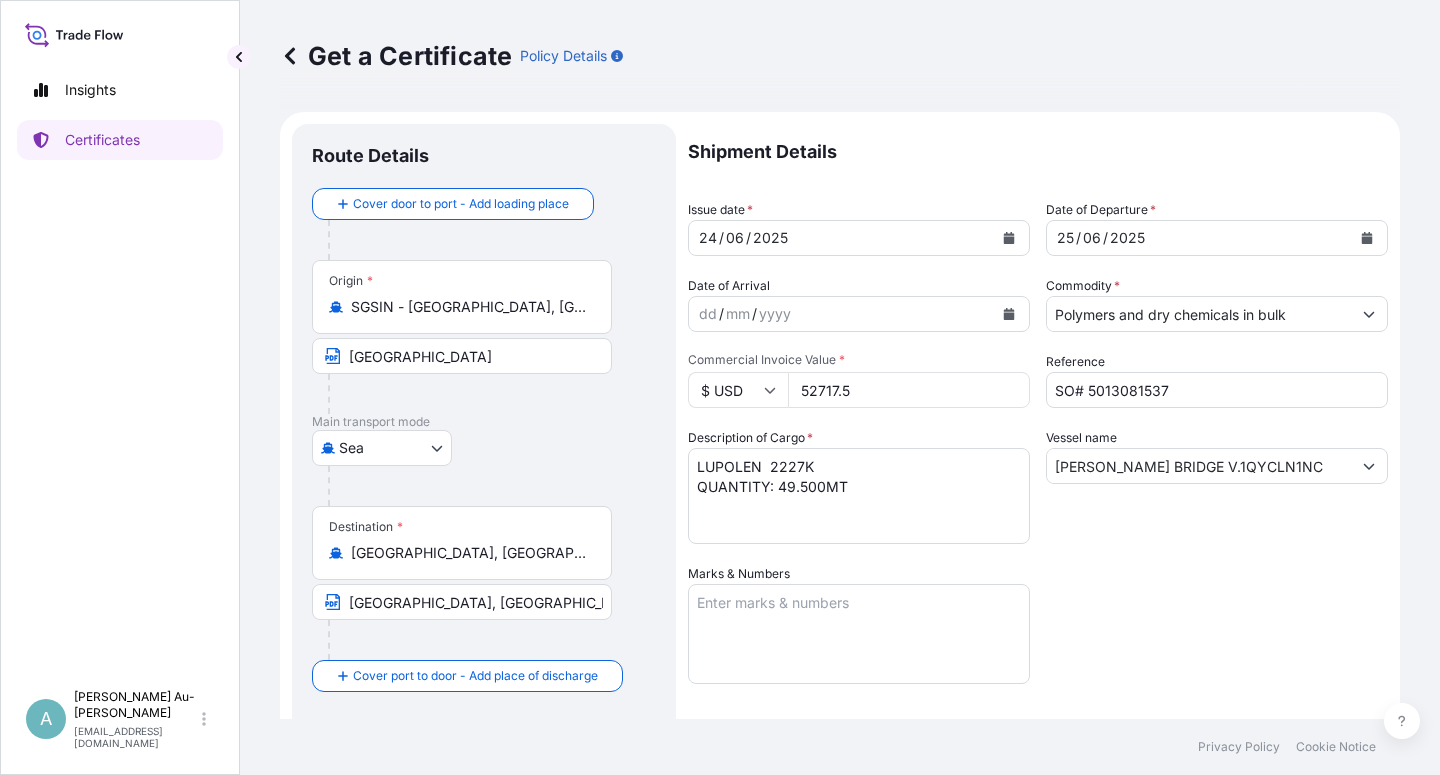 click 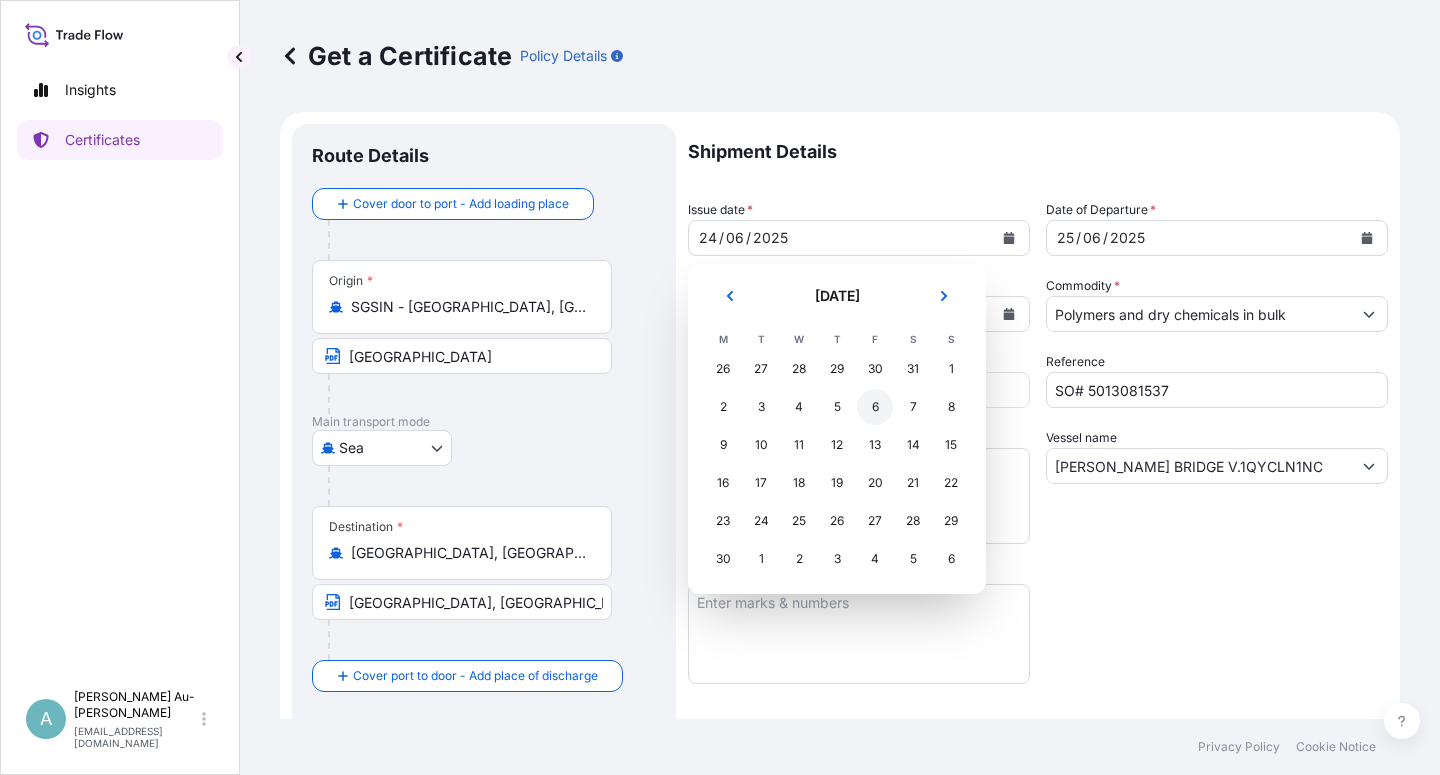 click on "6" at bounding box center (875, 407) 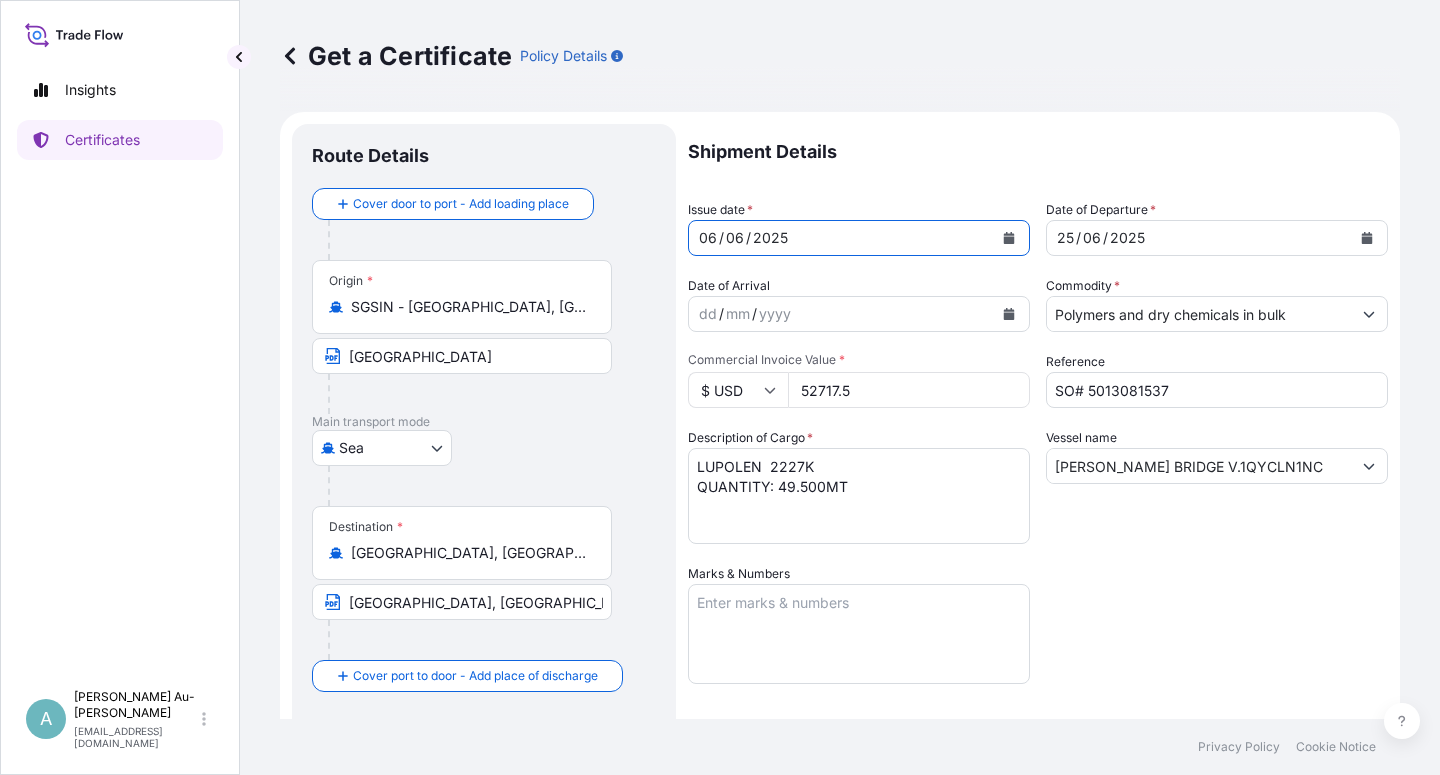 click at bounding box center (1009, 238) 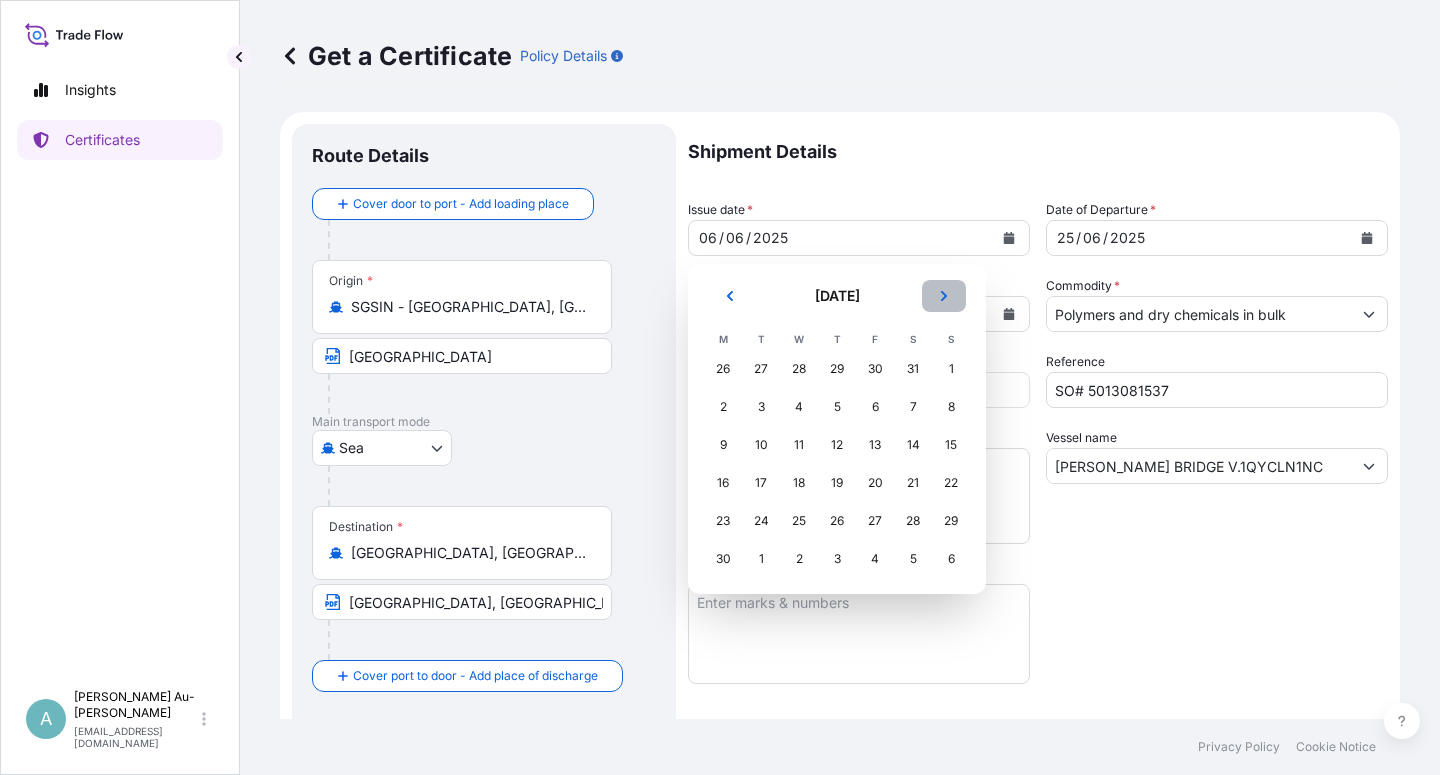 click 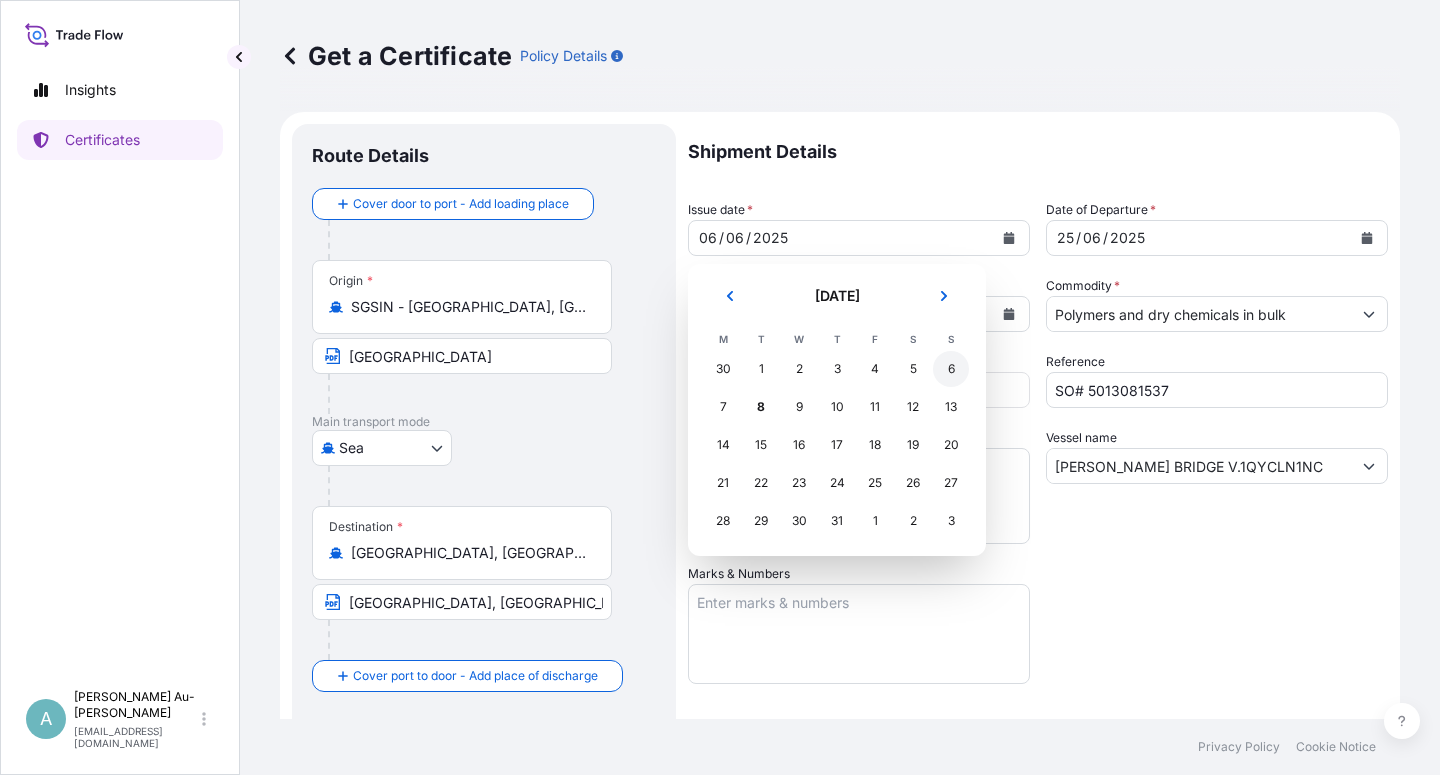click on "6" at bounding box center (951, 369) 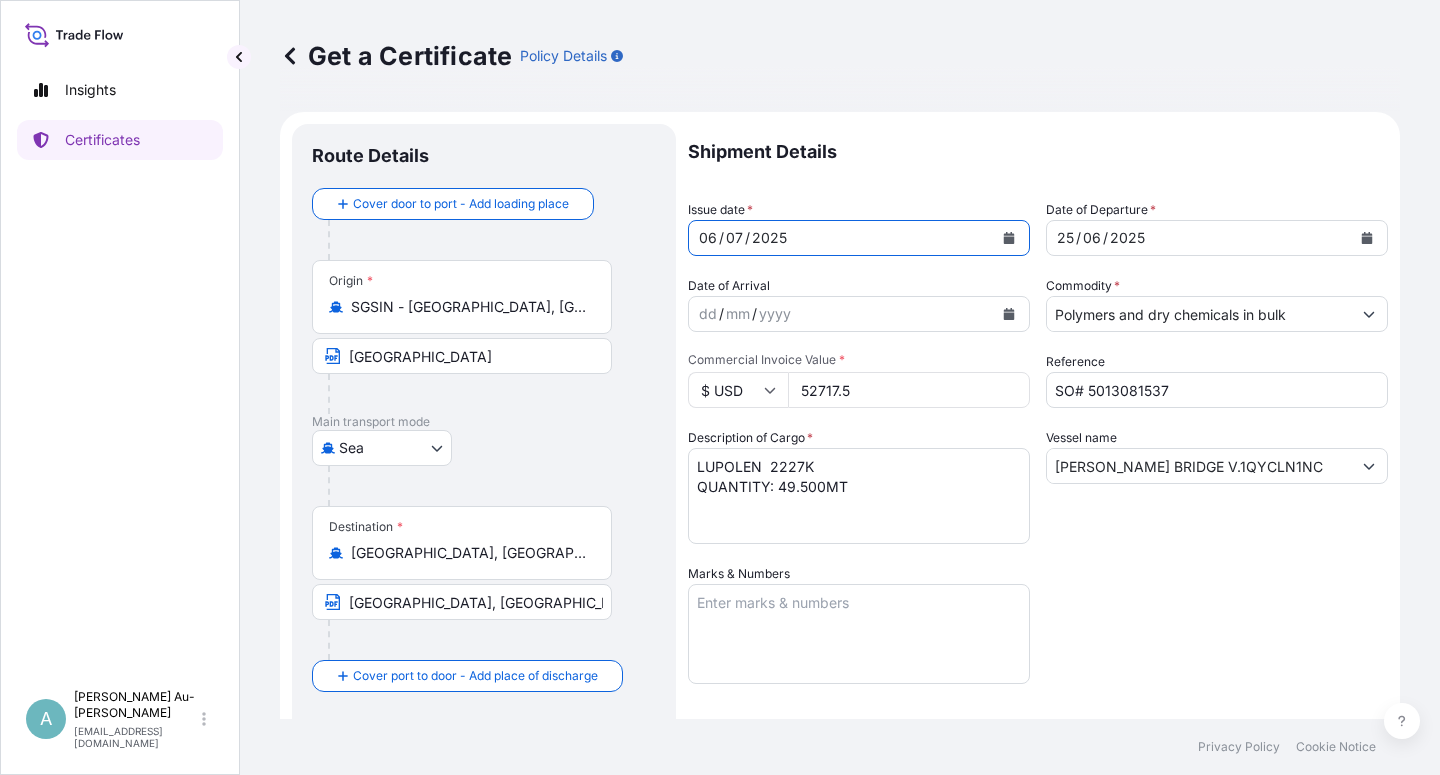 click 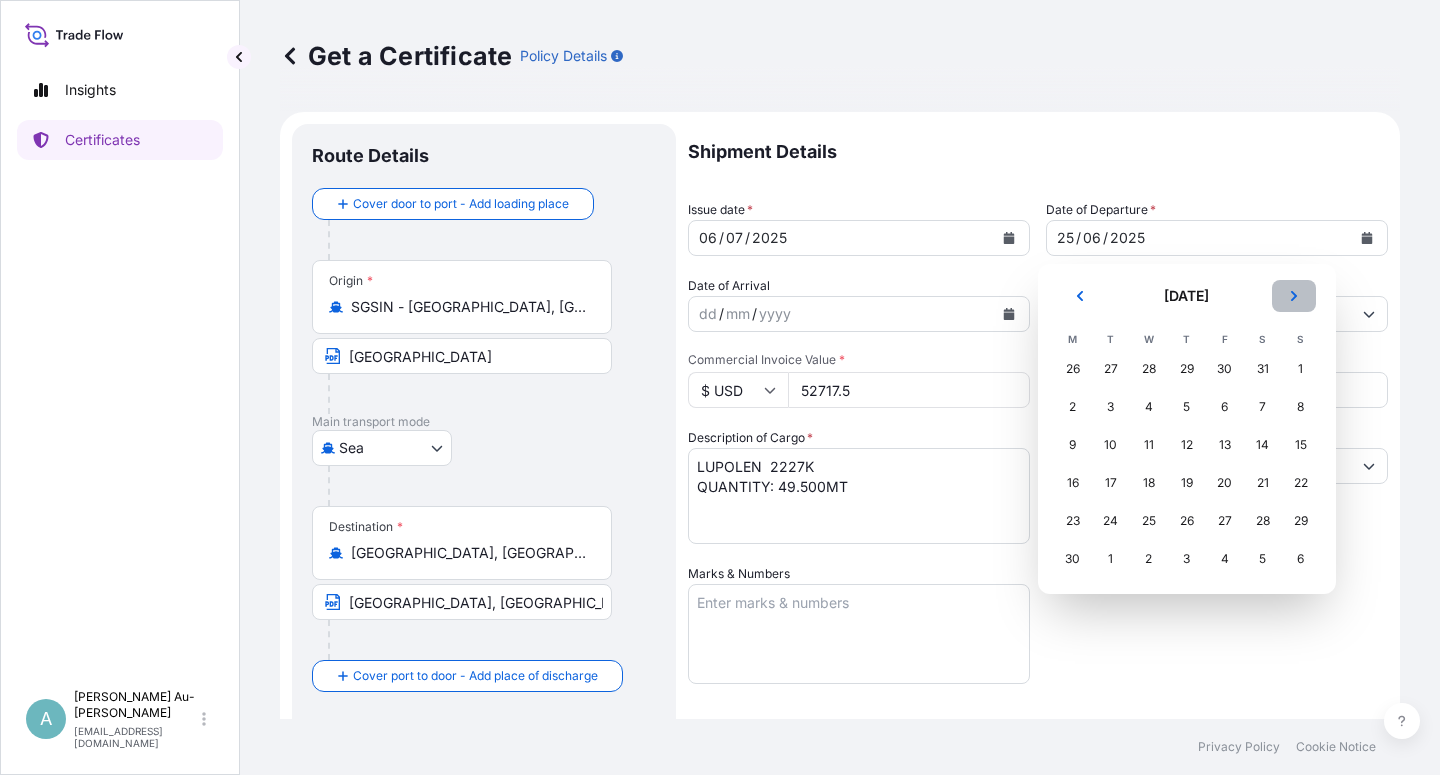 click at bounding box center (1294, 296) 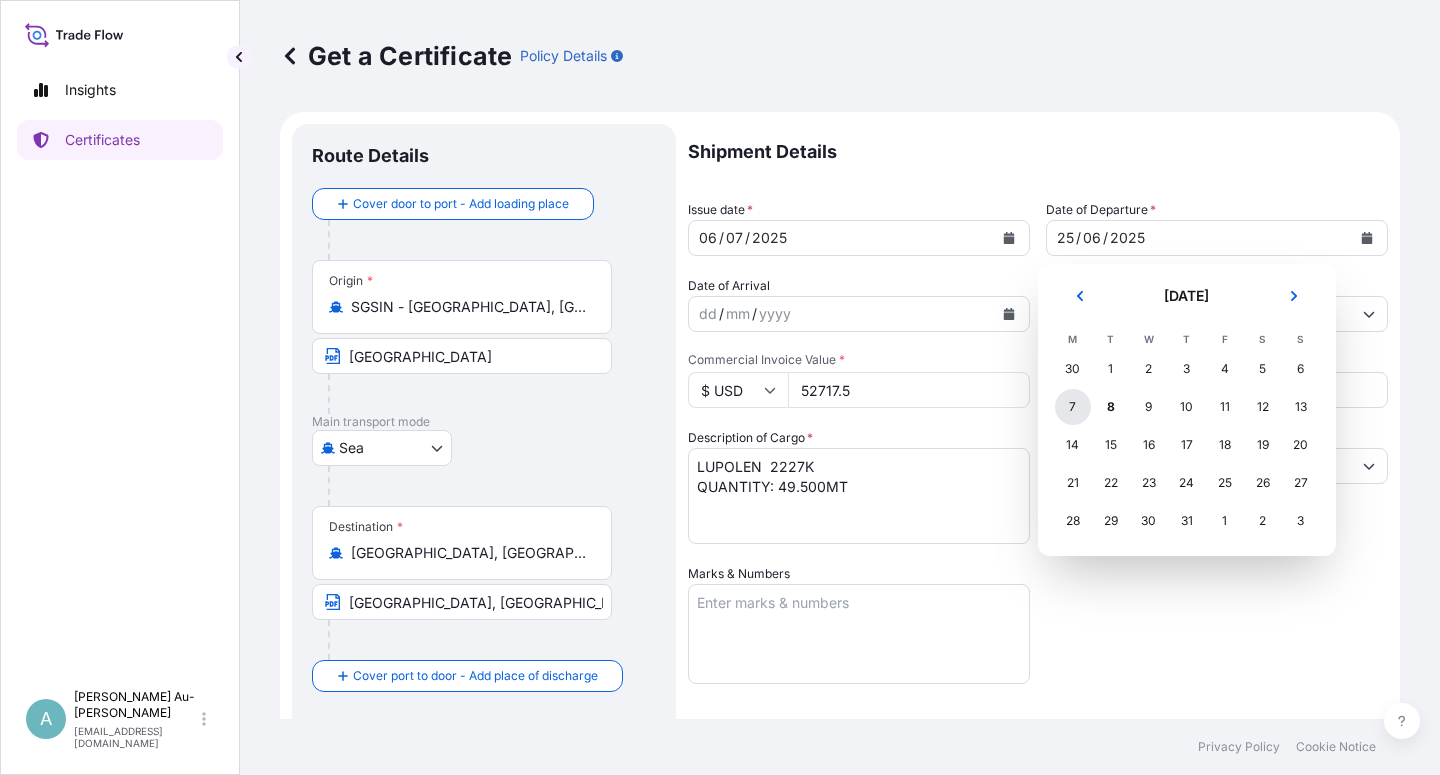 click on "7" at bounding box center (1073, 407) 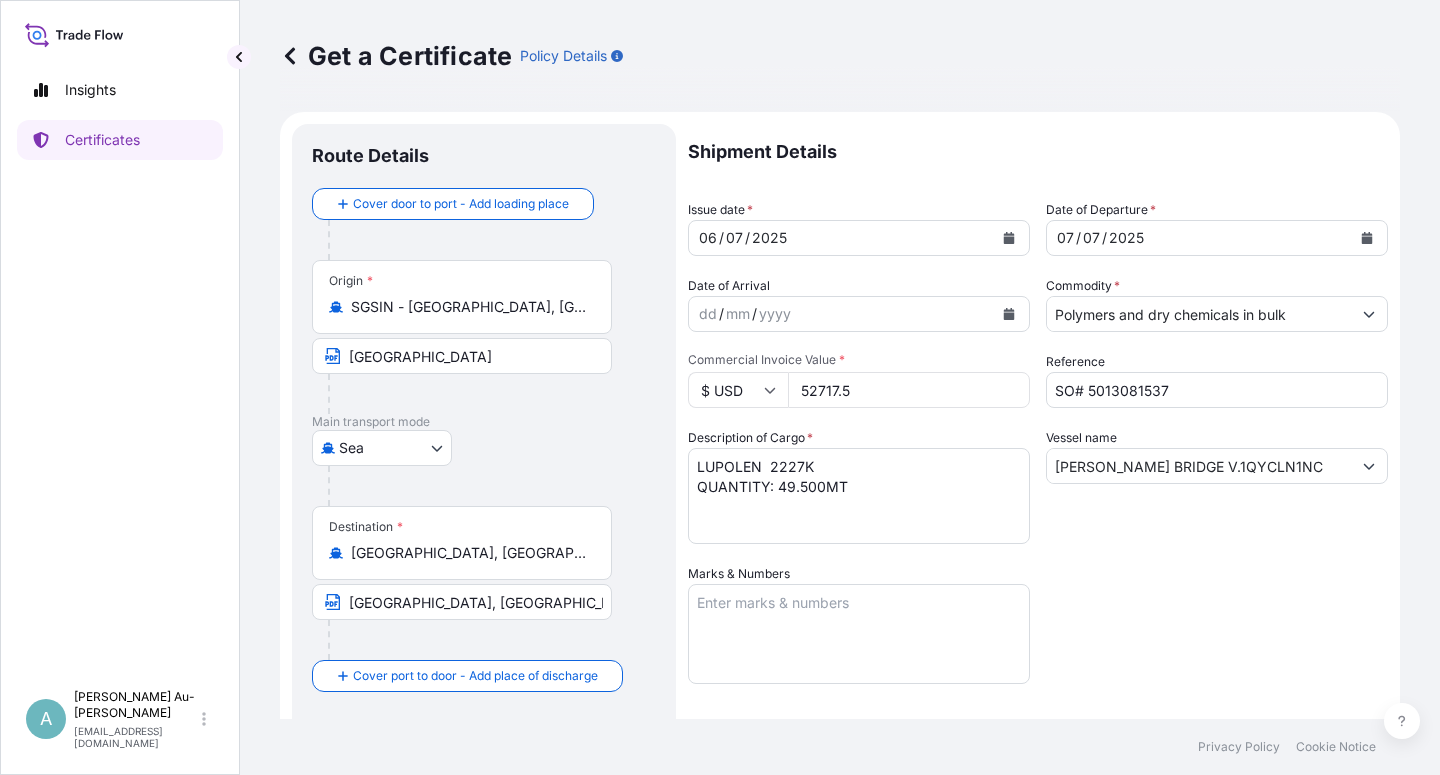 drag, startPoint x: 1152, startPoint y: 593, endPoint x: 1230, endPoint y: 496, distance: 124.47088 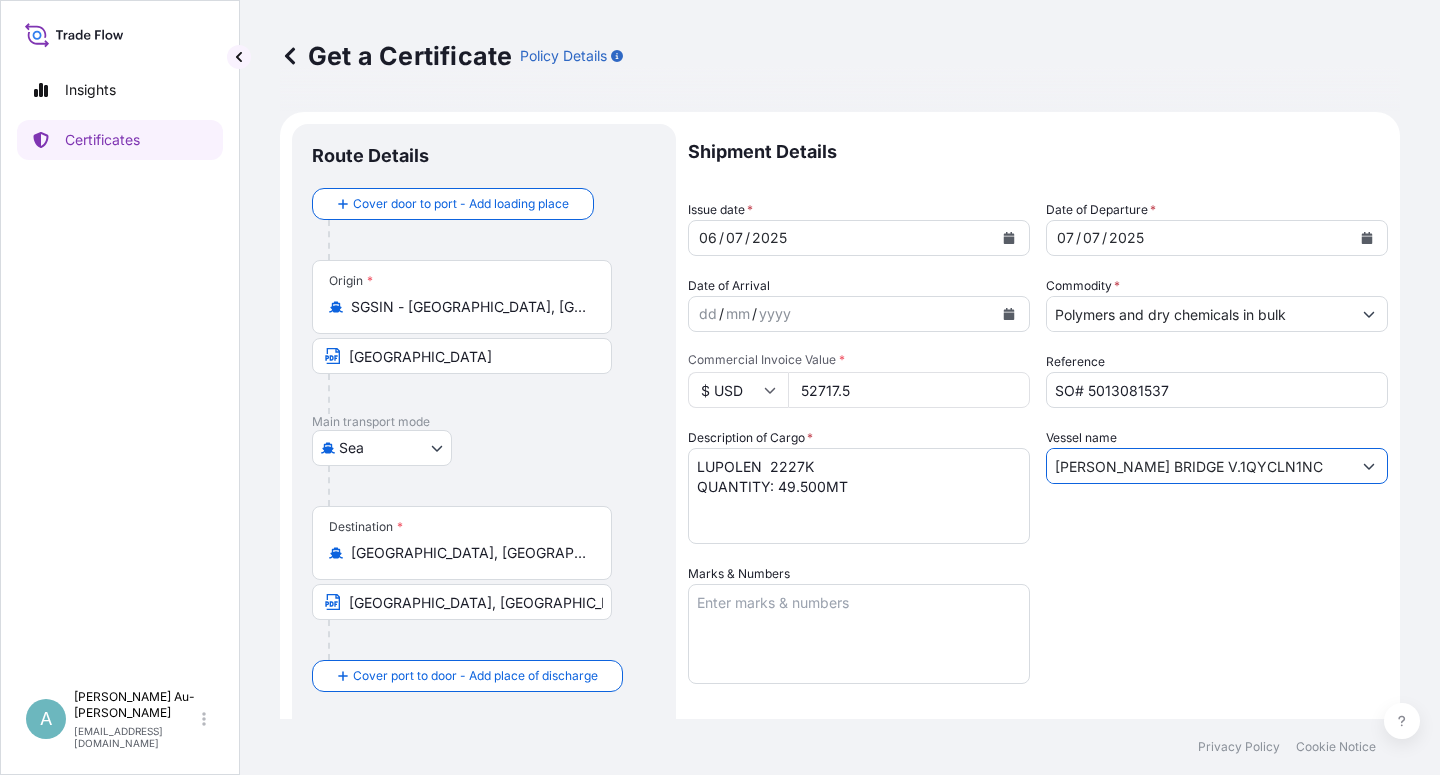 drag, startPoint x: 1245, startPoint y: 462, endPoint x: 1006, endPoint y: 483, distance: 239.92082 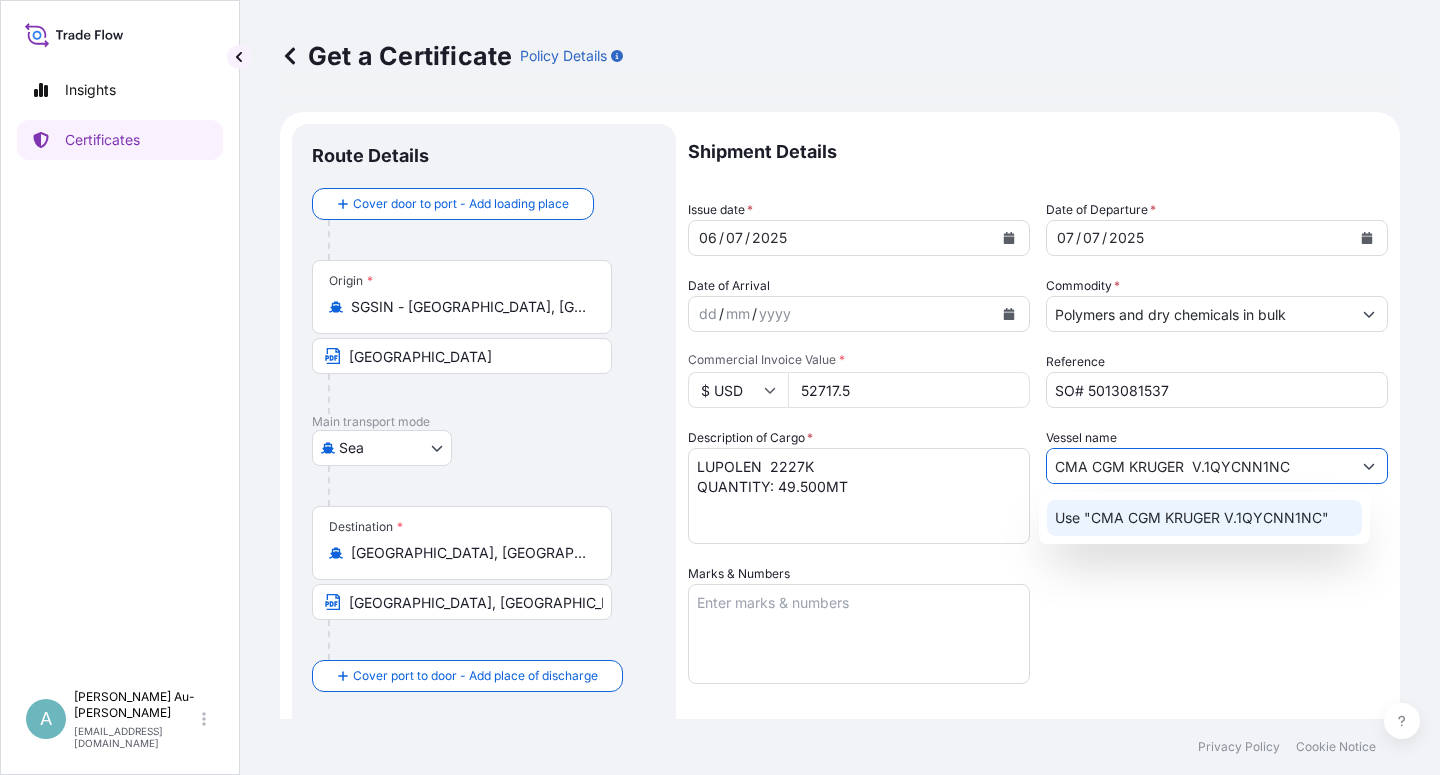 type on "CMA CGM KRUGER  V.1QYCNN1NC" 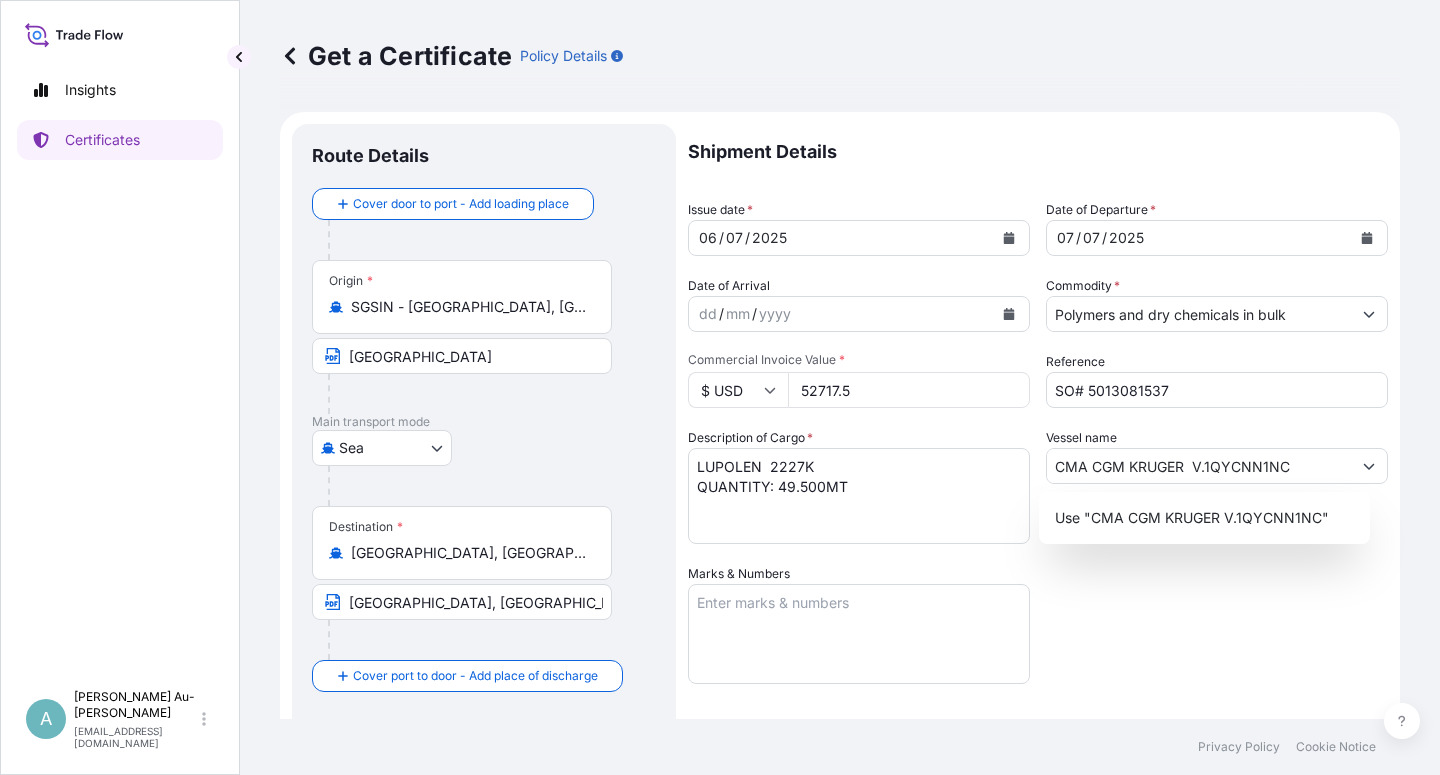click on "Shipment Details Issue date * [DATE] Date of Departure * [DATE] Date of Arrival dd / mm / yyyy Commodity * Polymers and dry chemicals in bulk Packing Category Commercial Invoice Value    * $ USD 52717.5 Reference SO# 5013081537 Description of Cargo * LUPOLEN  2227K
QUANTITY: 49.500MT Vessel name CMA CGM KRUGER  V.1QYCNN1NC Marks & Numbers Letter of Credit This shipment has a letter of credit Letter of credit * LC NO: M04NL2506NS00025
CLAIMS TO BE PAYABLE IN [GEOGRAPHIC_DATA] IN THE CURRENCY OF THE DRAFT(USD)
COVERING INSTITUTE CARGO CLAUSES: A.
NO. OF ORIGINAL ISSUED: 02 (01 ORIGINAL + 01 DUPLICATE)
Letter of credit may not exceed 12000 characters Assured Details Primary Assured * Basell Asia Pacific Limited Basell Asia Pacific Limited Named Assured Named Assured Address" at bounding box center [1038, 638] 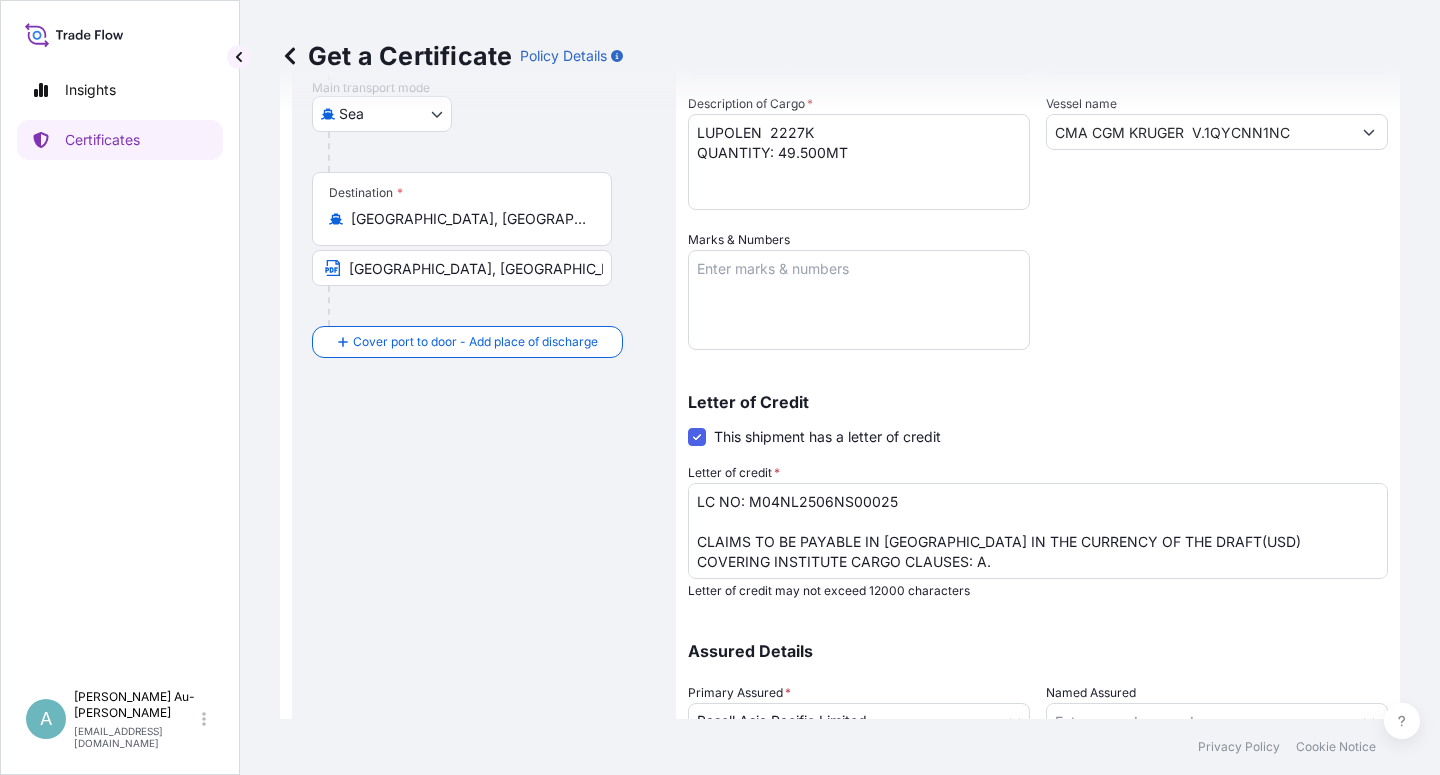 scroll, scrollTop: 360, scrollLeft: 0, axis: vertical 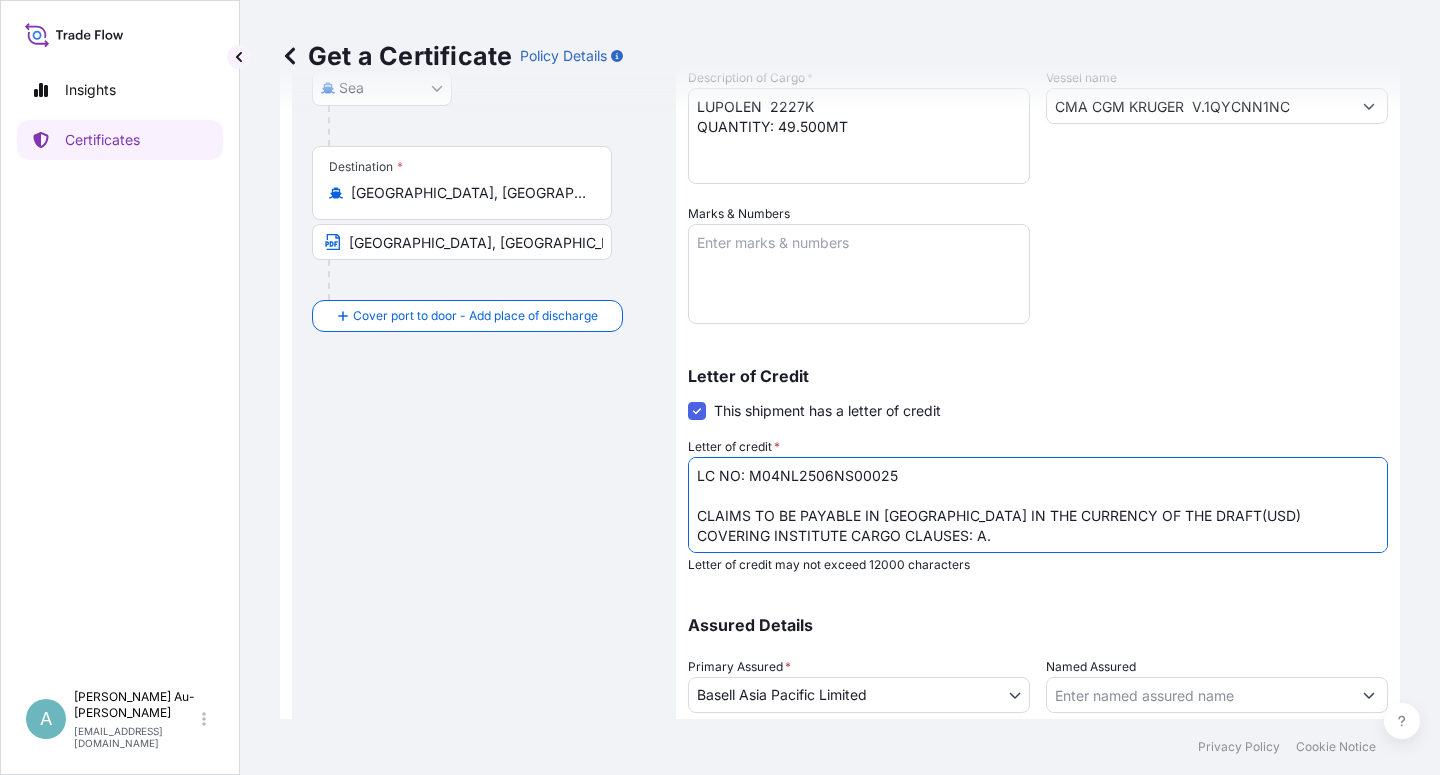 click on "LC NO: M04NL2506NS00025
CLAIMS TO BE PAYABLE IN [GEOGRAPHIC_DATA] IN THE CURRENCY OF THE DRAFT(USD)
COVERING INSTITUTE CARGO CLAUSES: A.
NO. OF ORIGINAL ISSUED: 02 (01 ORIGINAL + 01 DUPLICATE)" at bounding box center [1038, 505] 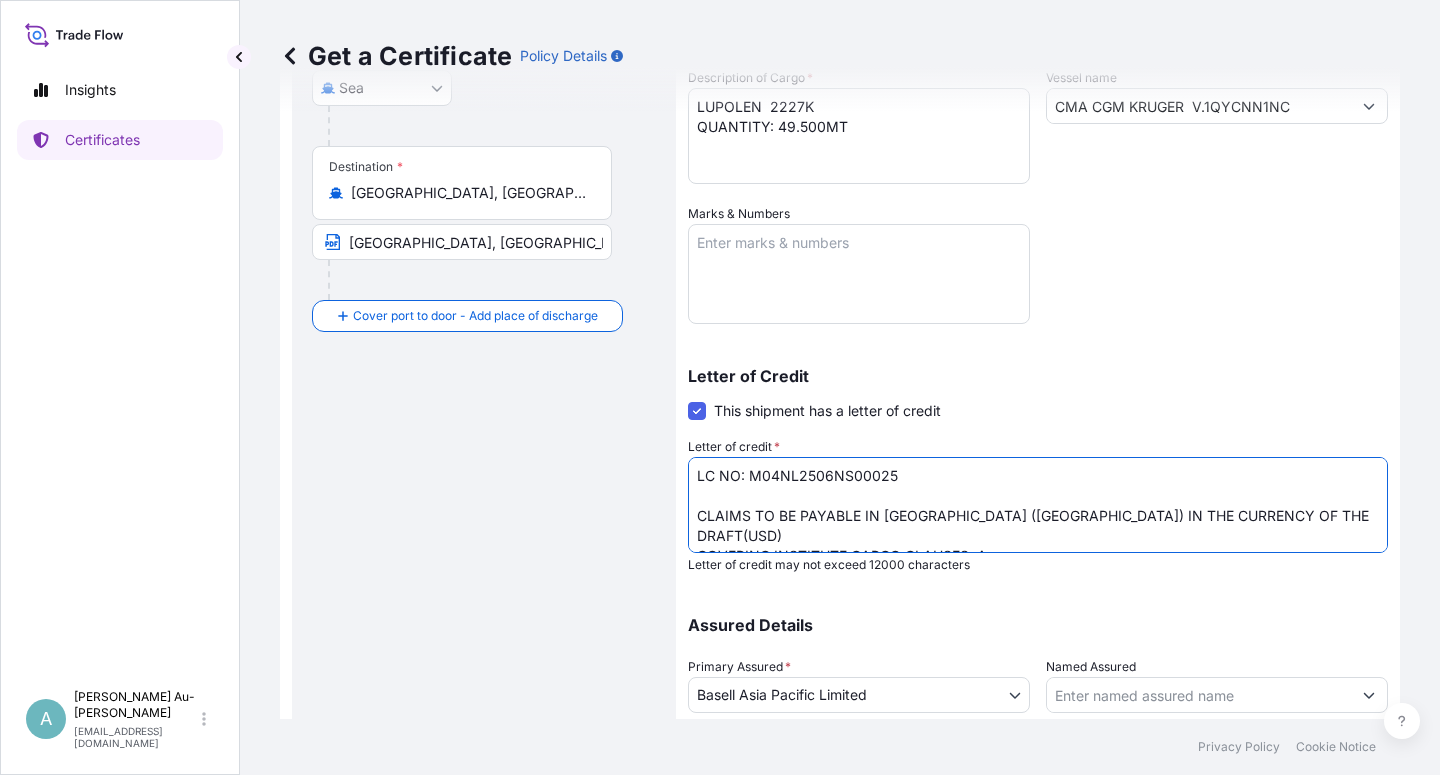 scroll, scrollTop: 490, scrollLeft: 0, axis: vertical 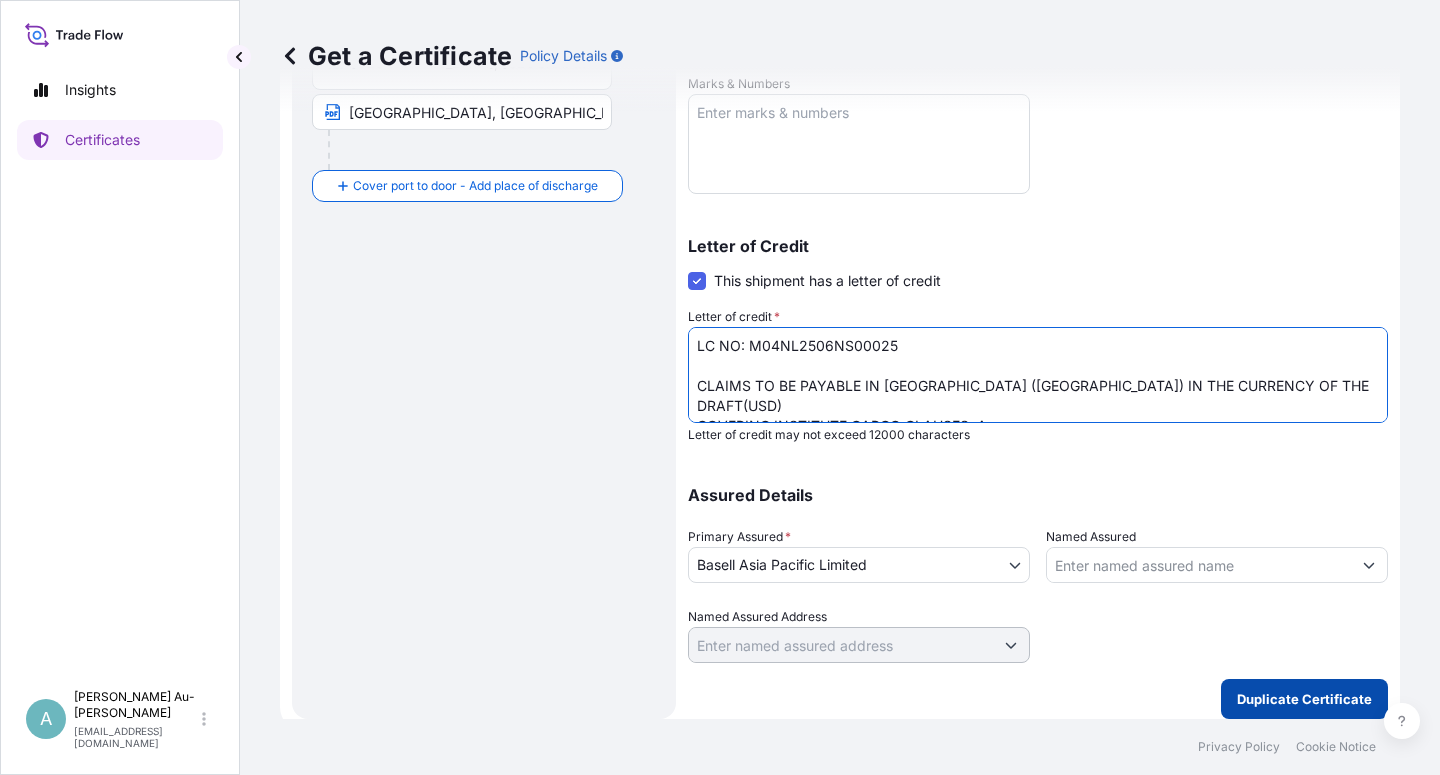 type on "LC NO: M04NL2506NS00025
CLAIMS TO BE PAYABLE IN [GEOGRAPHIC_DATA] ([GEOGRAPHIC_DATA]) IN THE CURRENCY OF THE DRAFT(USD)
COVERING INSTITUTE CARGO CLAUSES: A.
NO. OF ORIGINAL ISSUED: 02 (01 ORIGINAL + 01 DUPLICATE)" 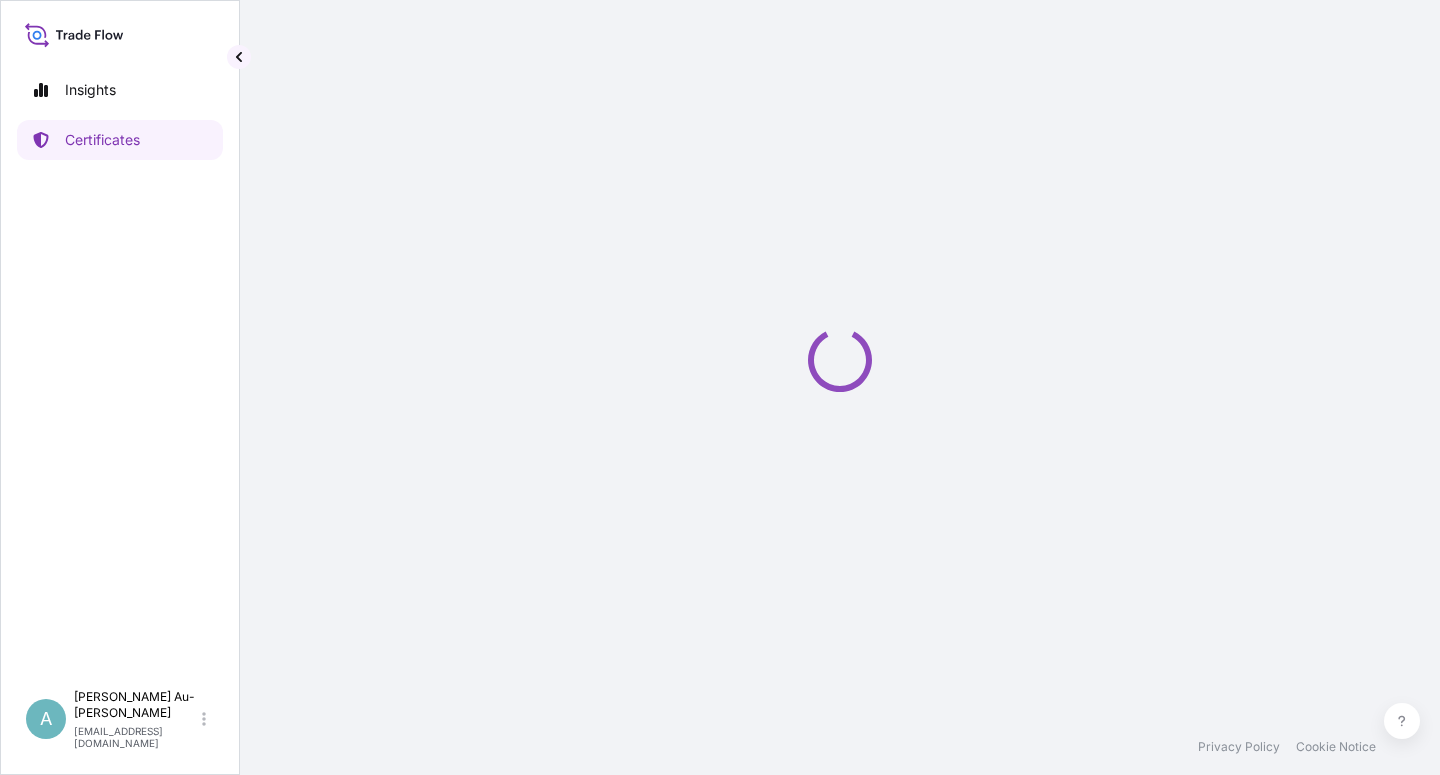 scroll, scrollTop: 0, scrollLeft: 0, axis: both 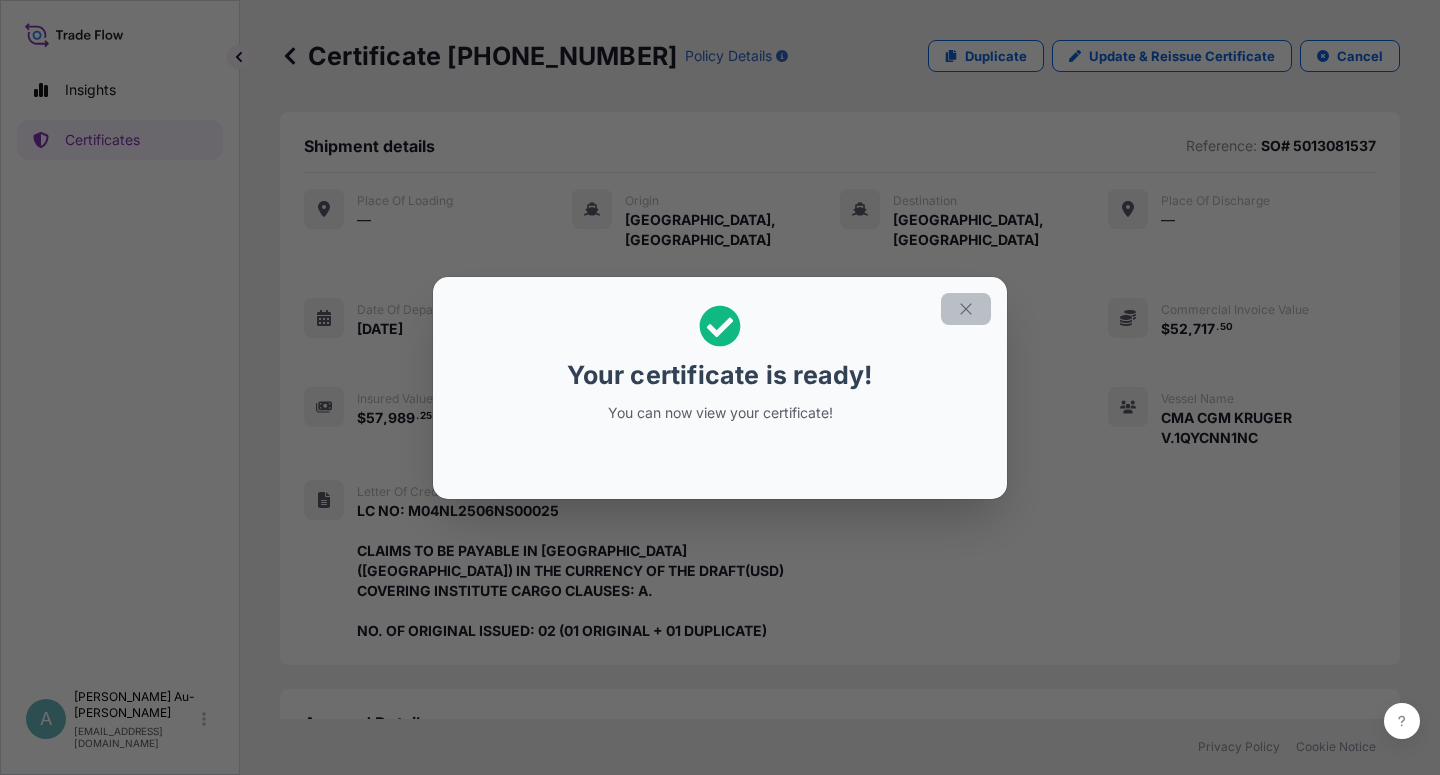 click 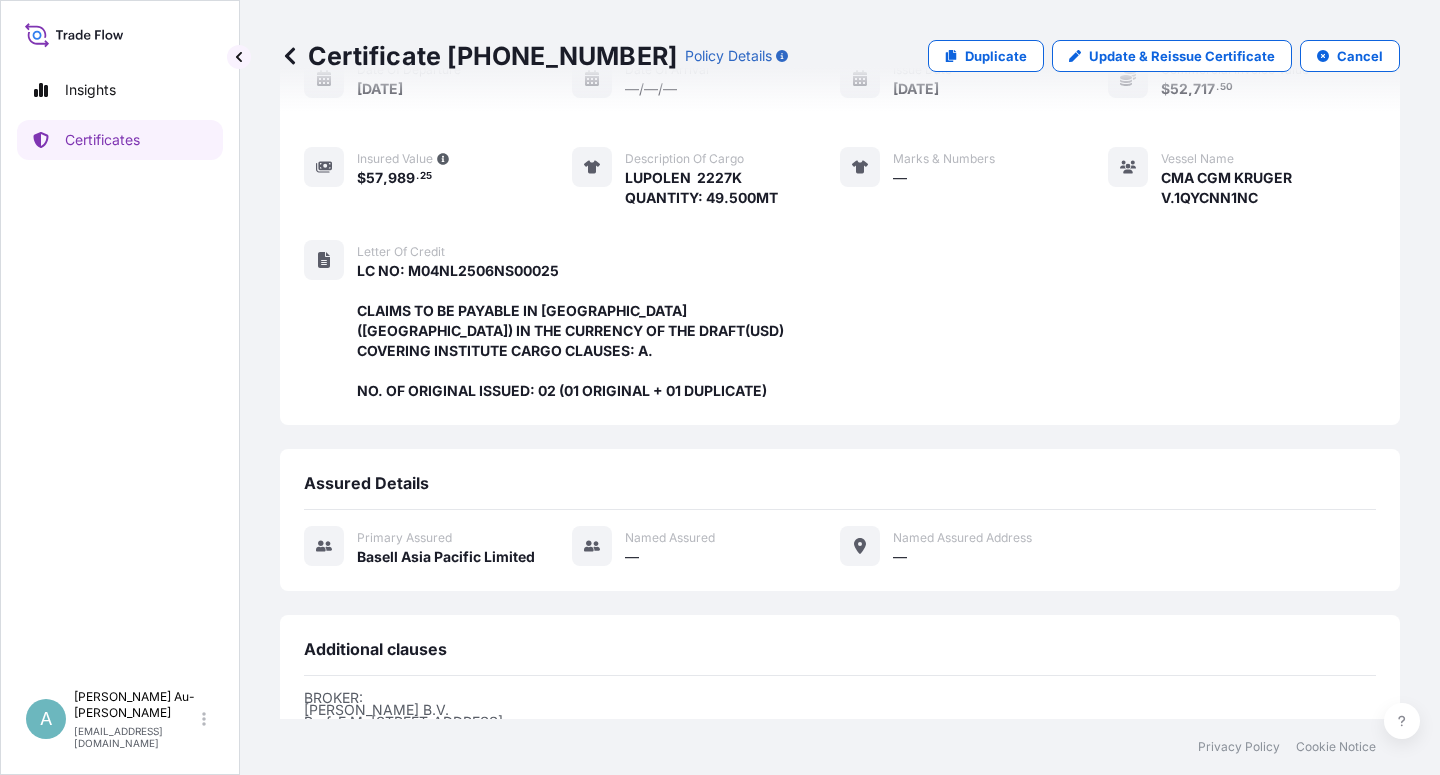scroll, scrollTop: 534, scrollLeft: 0, axis: vertical 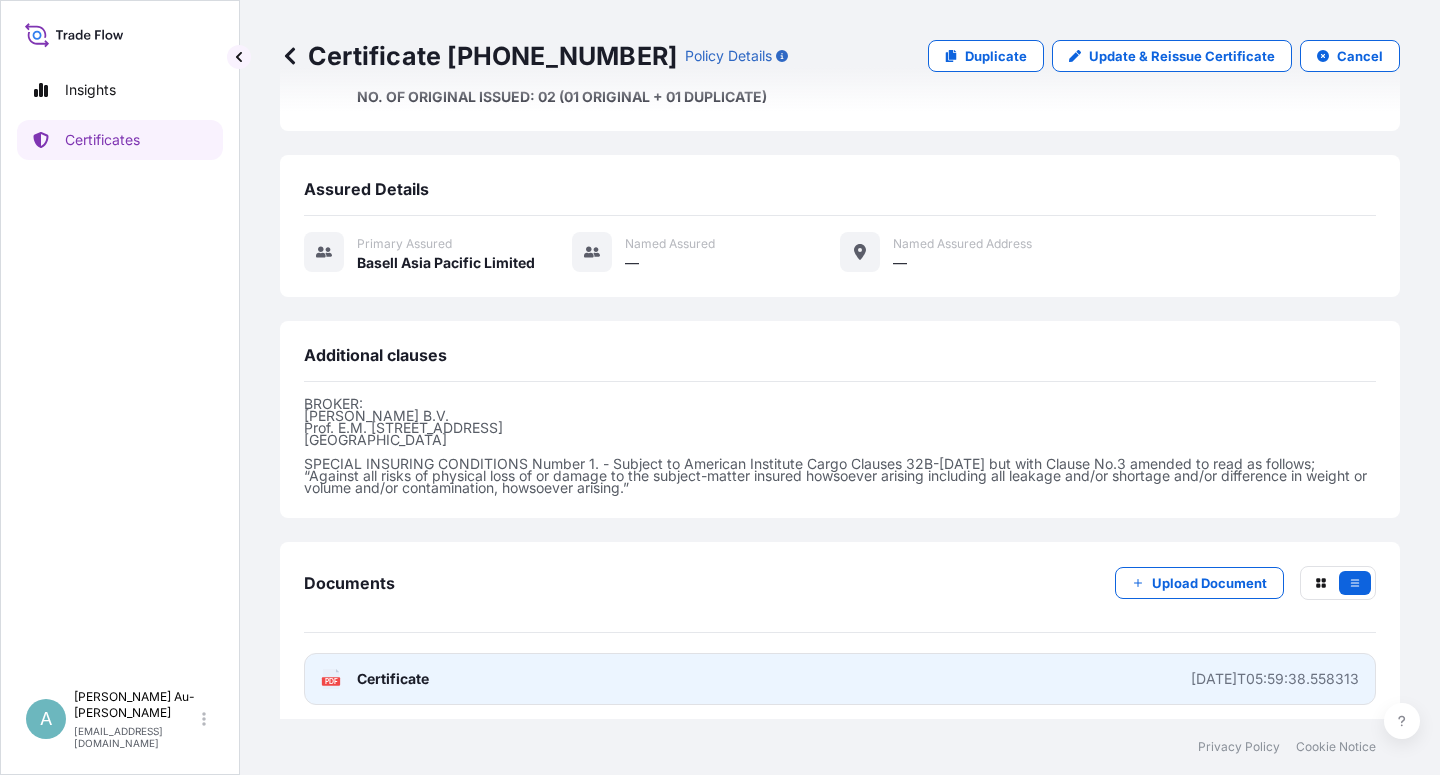click on "Certificate" at bounding box center [393, 679] 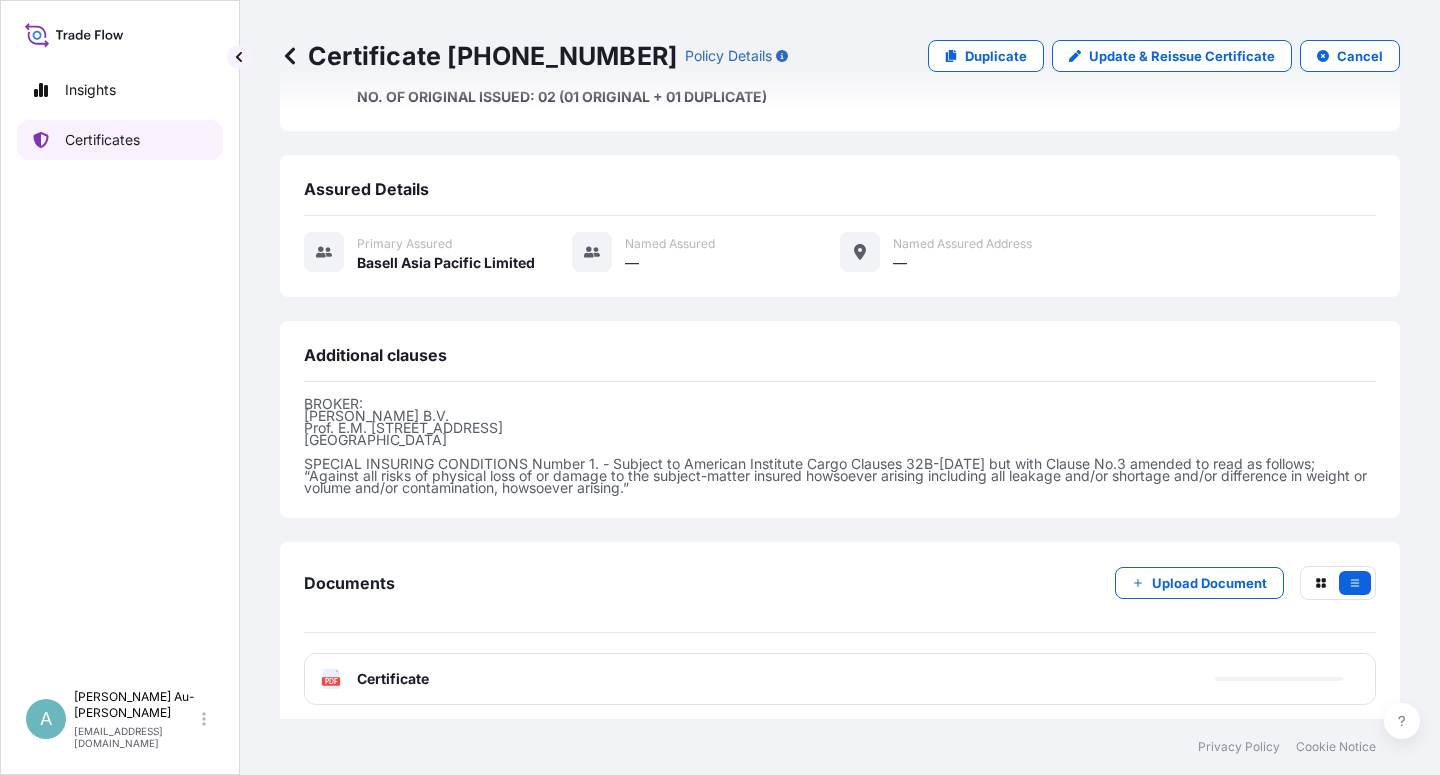 click on "Certificates" at bounding box center (102, 140) 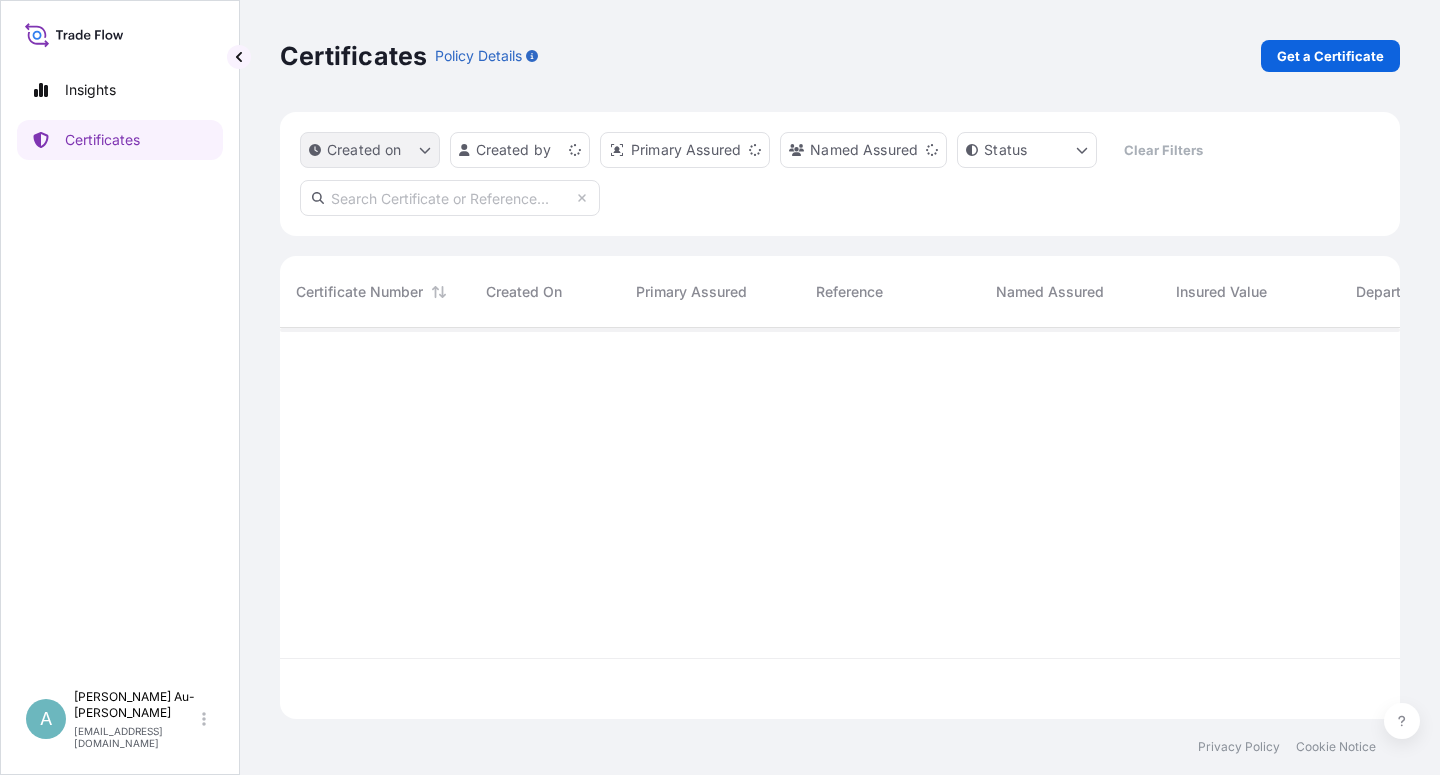 scroll, scrollTop: 0, scrollLeft: 0, axis: both 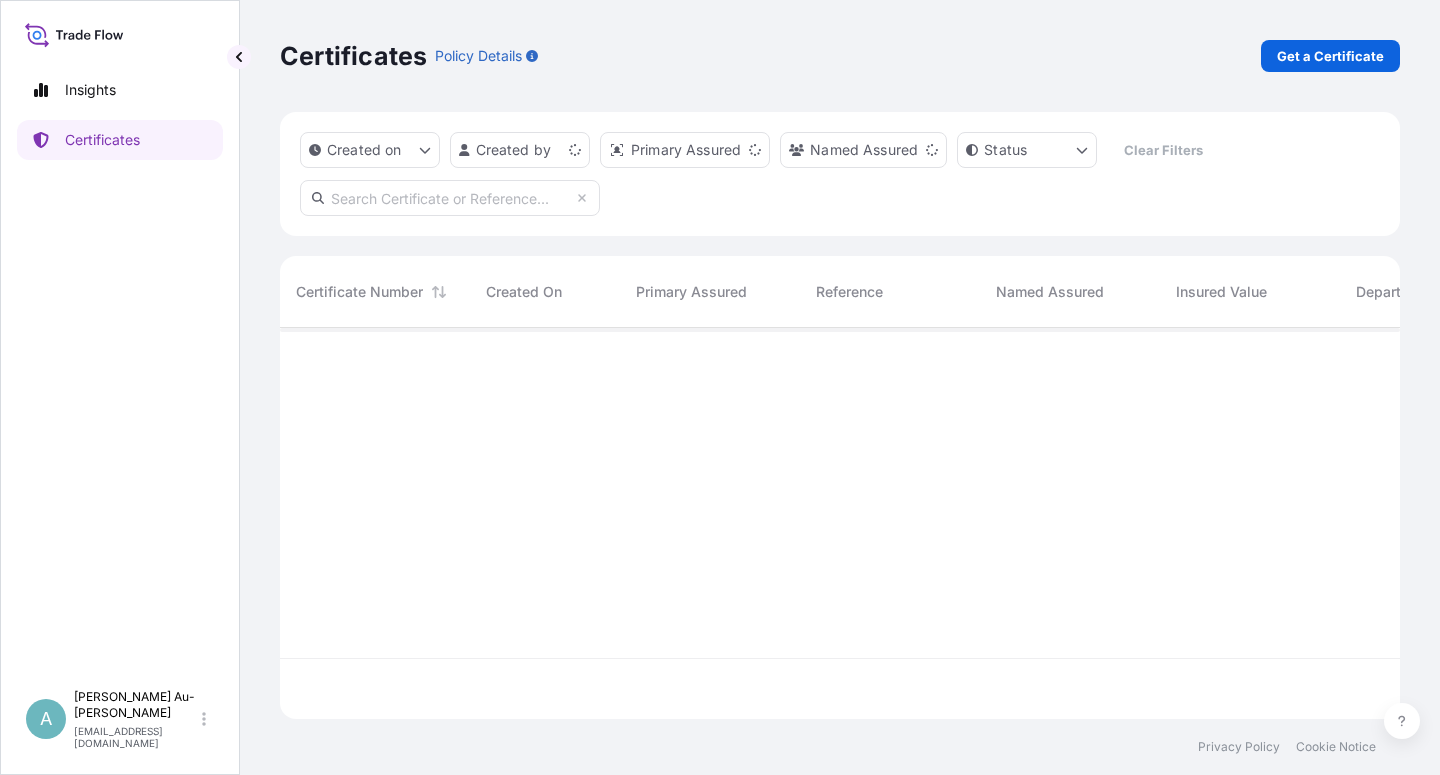 click at bounding box center (450, 198) 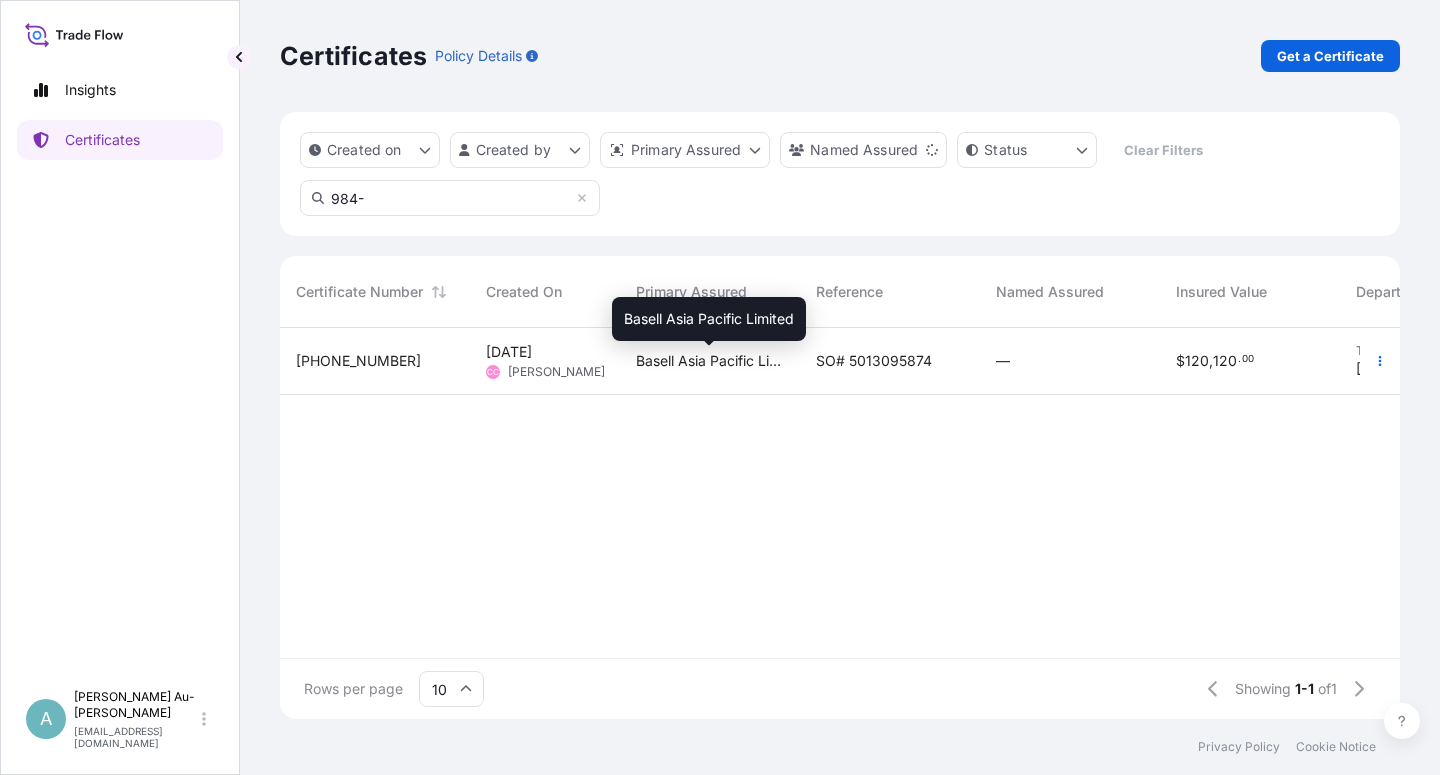 type on "984-" 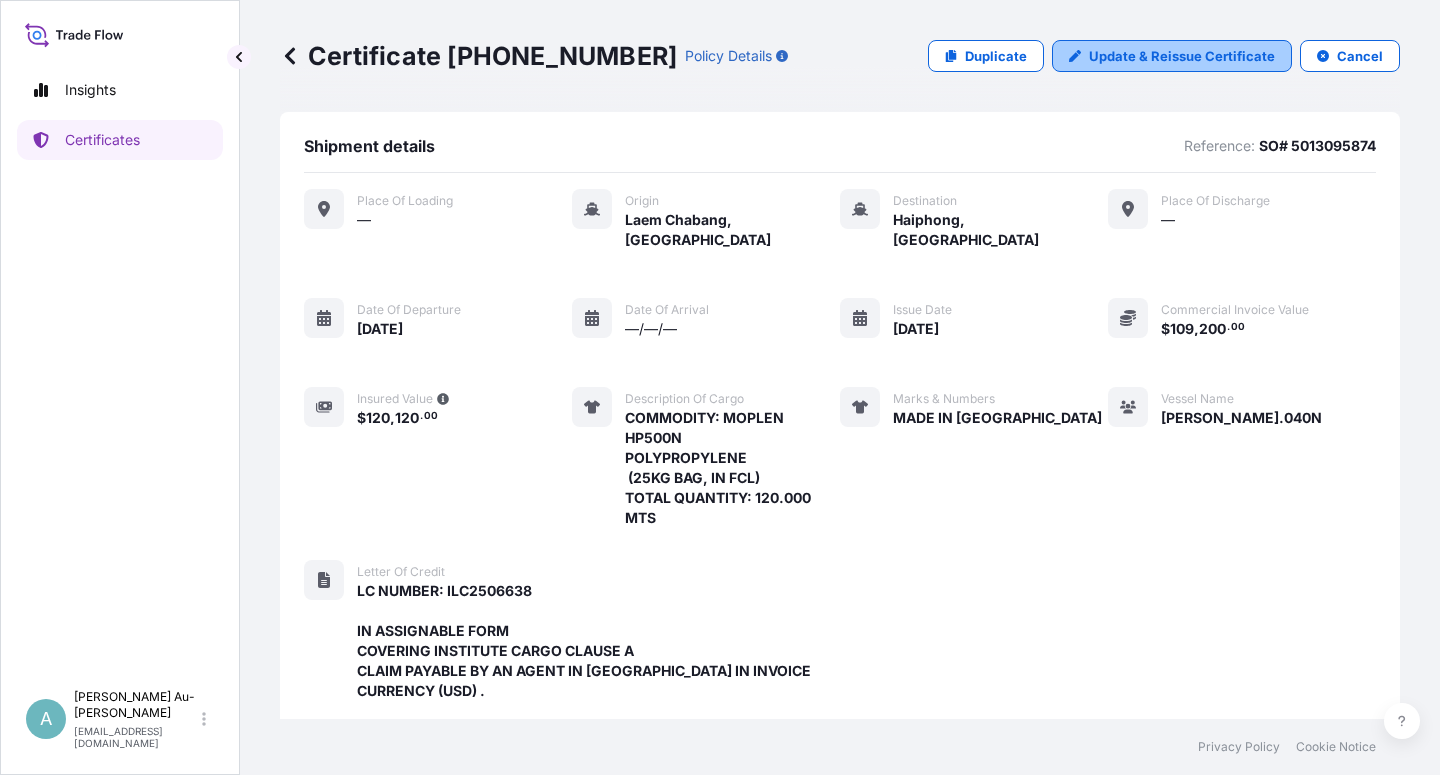 click on "Update & Reissue Certificate" at bounding box center (1182, 56) 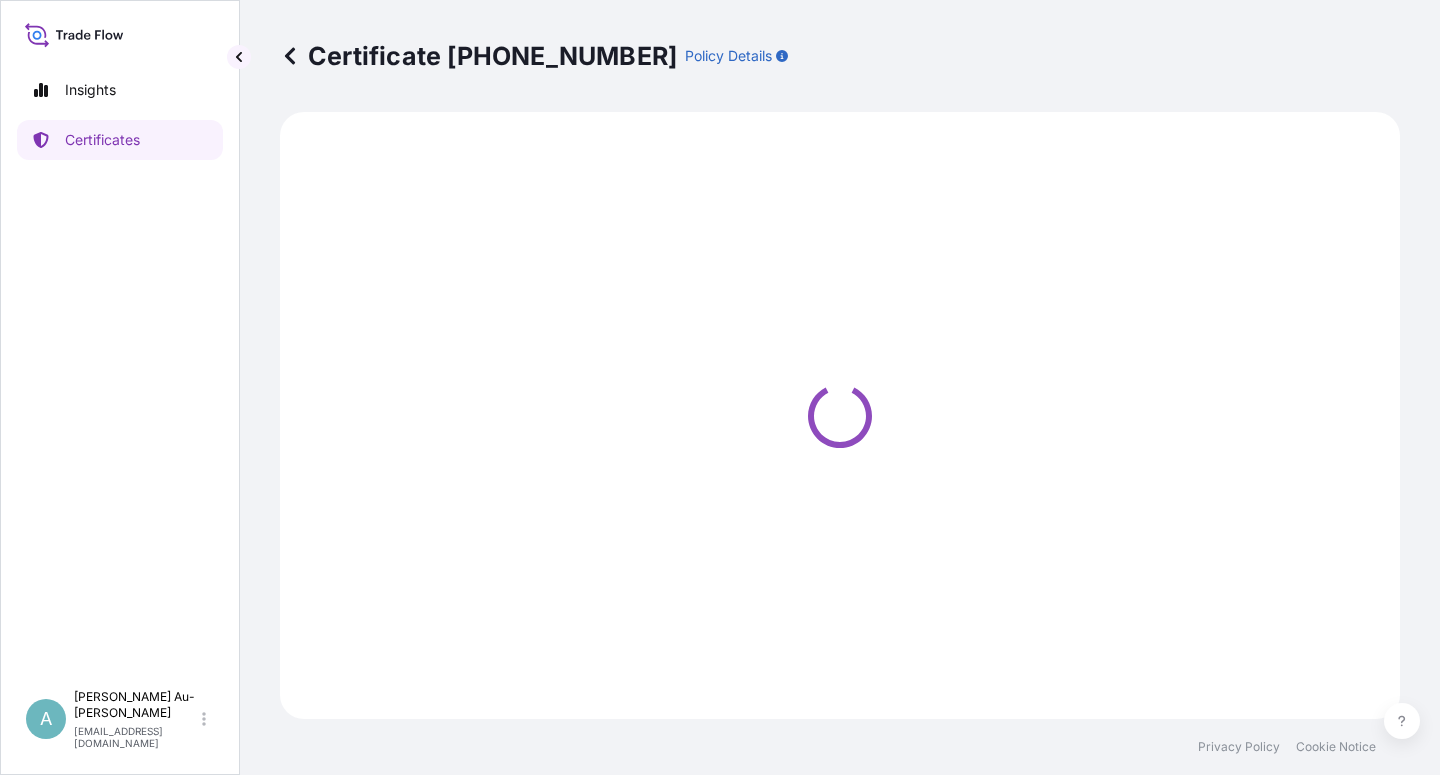 select on "Sea" 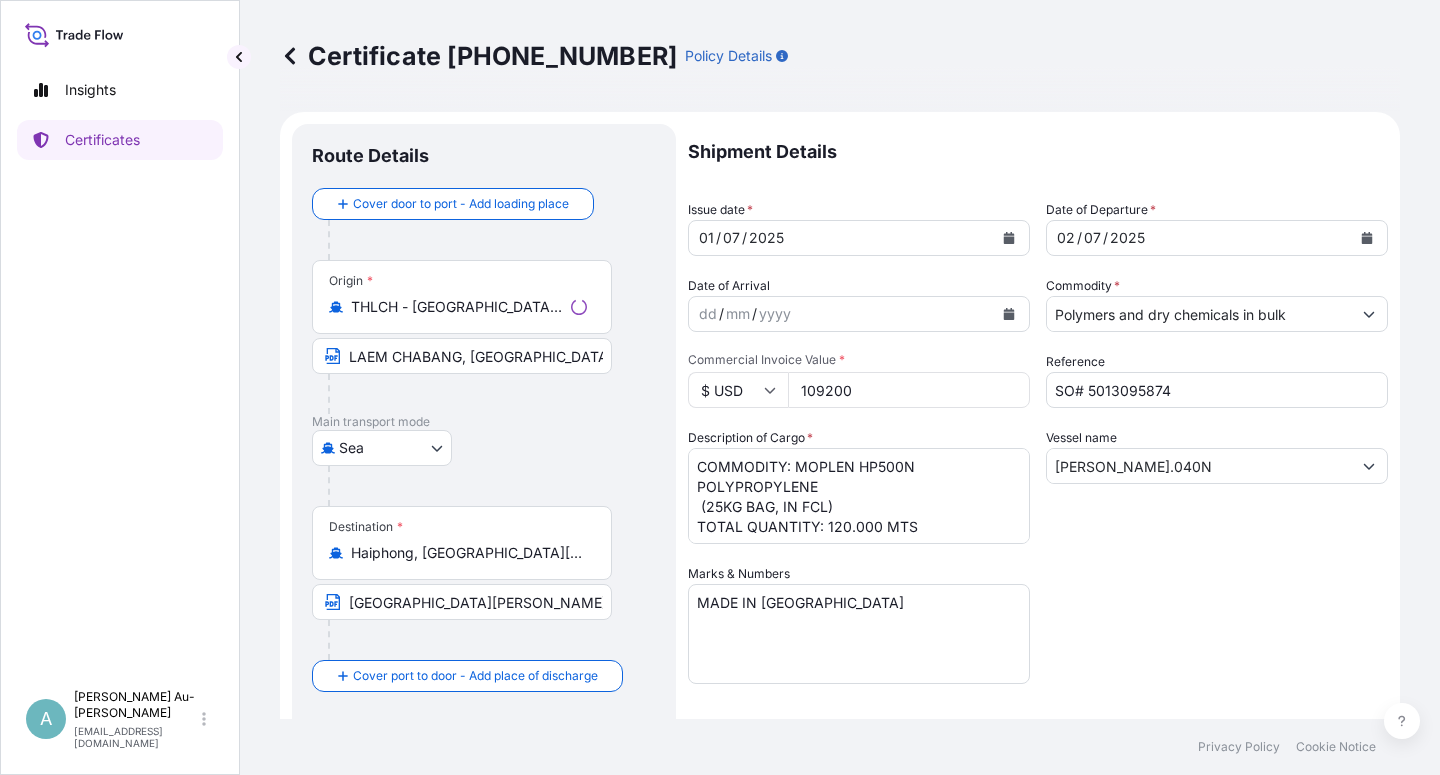 select on "32034" 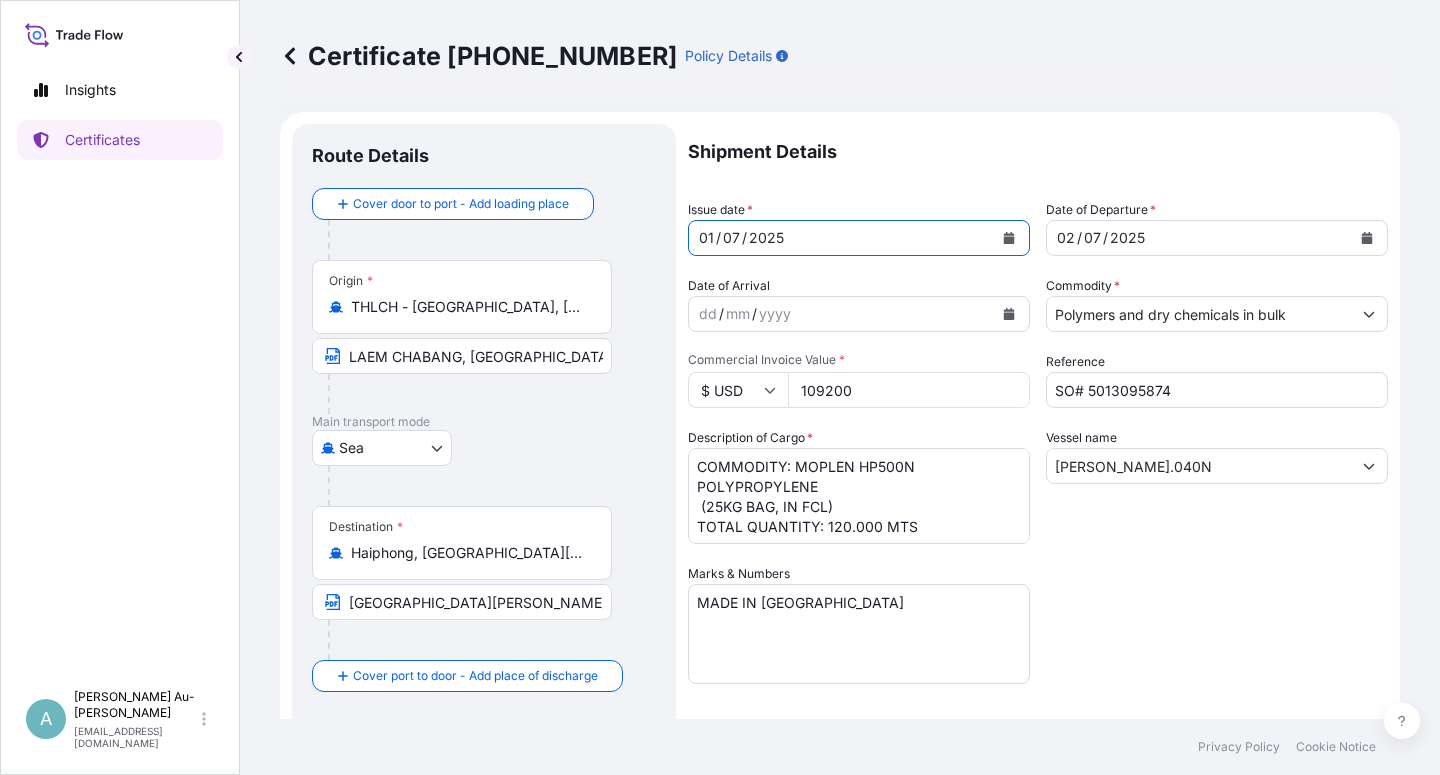 click 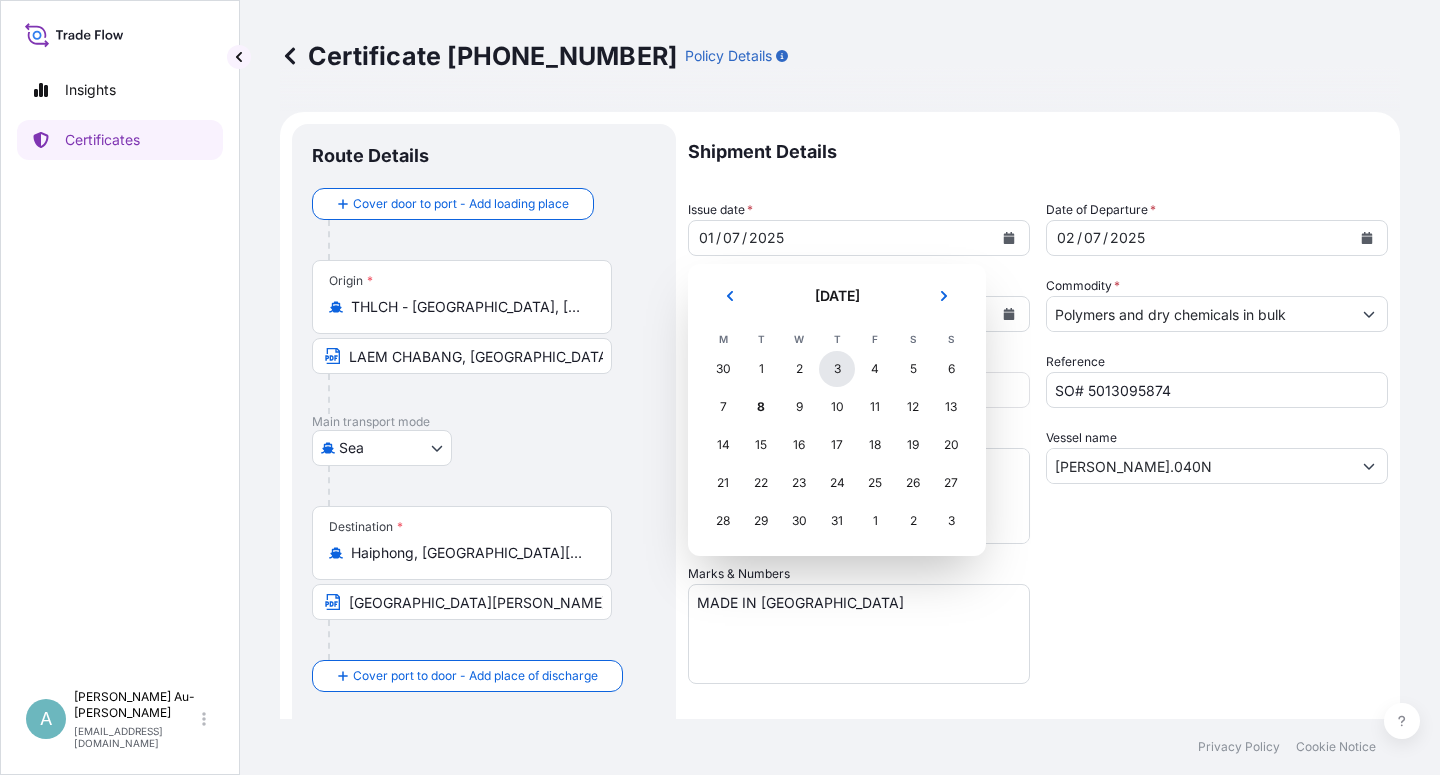 click on "3" at bounding box center (837, 369) 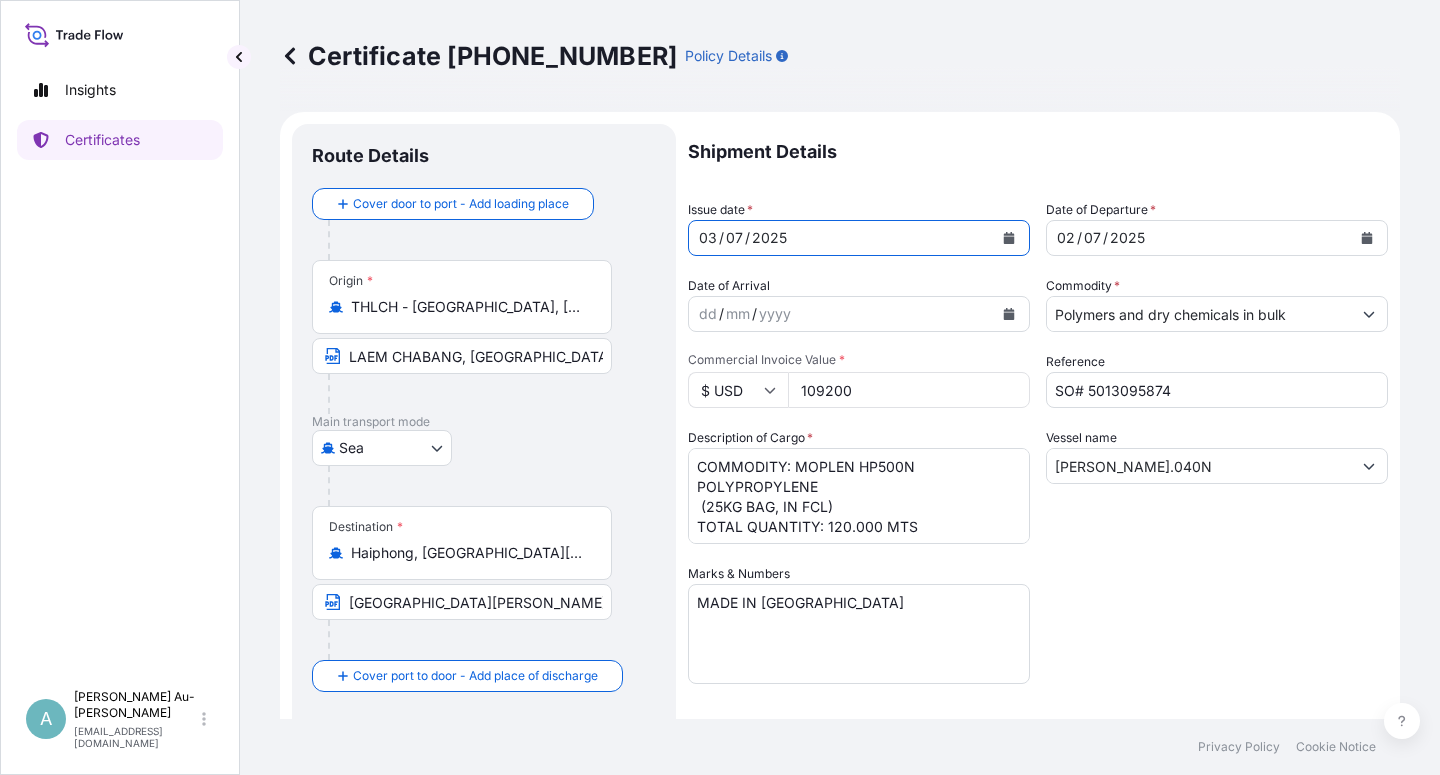 click 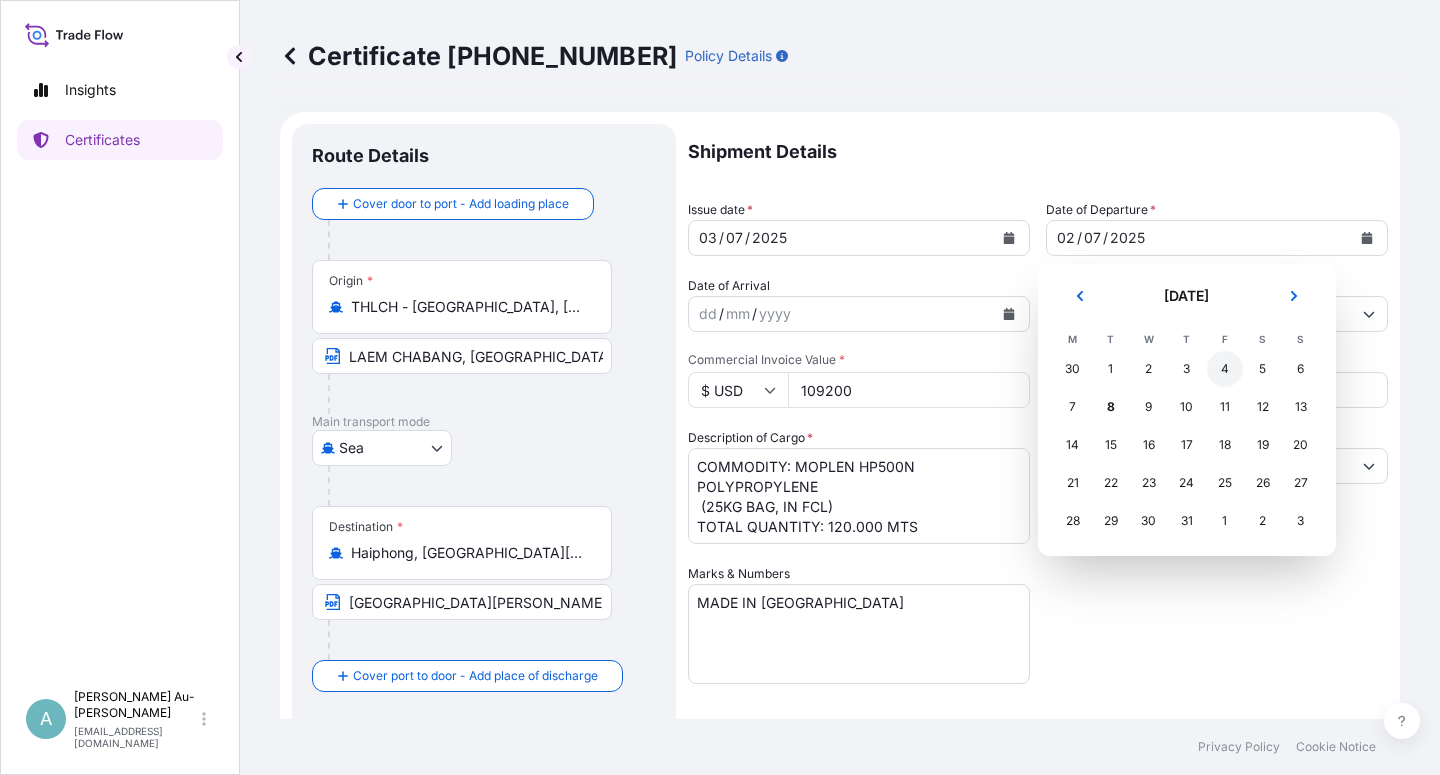 click on "4" at bounding box center (1225, 369) 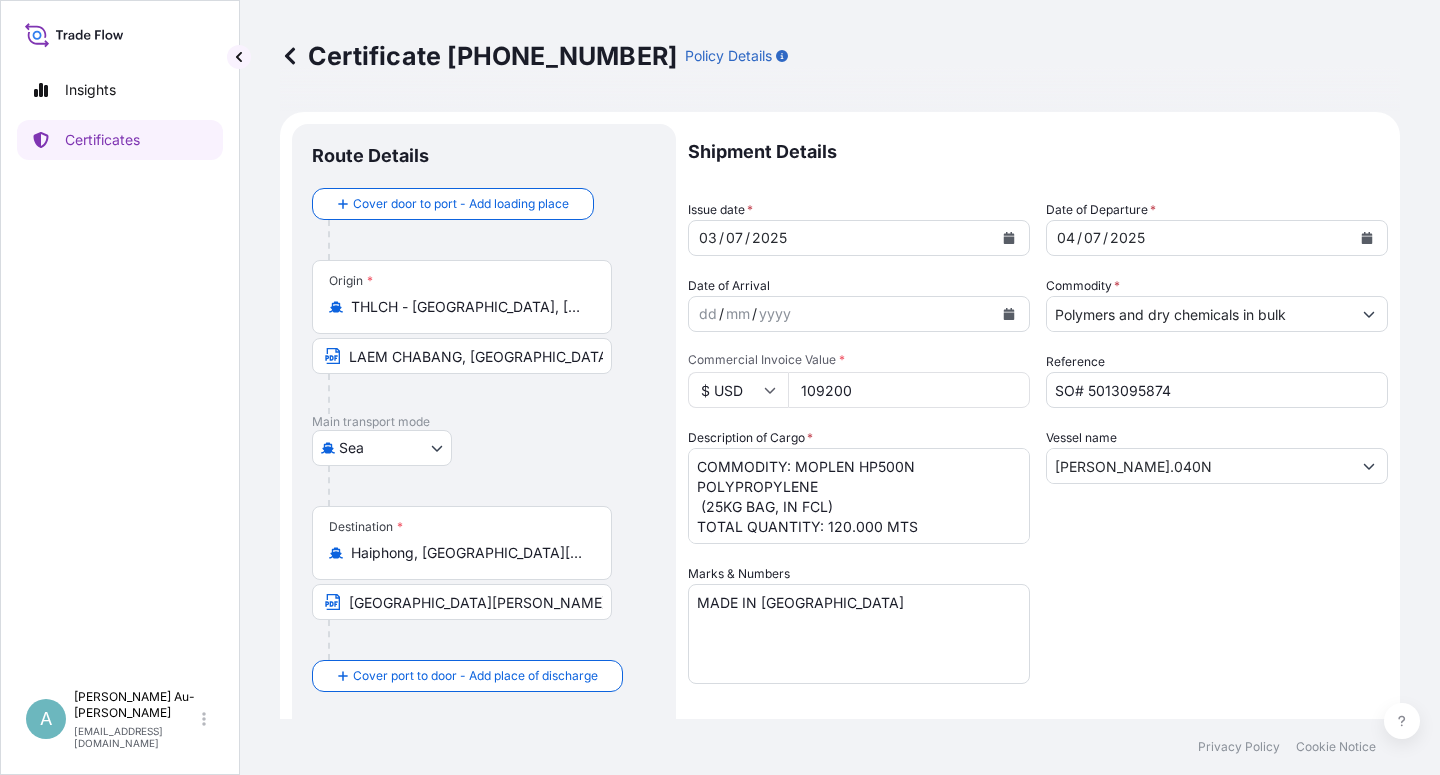 click on "Shipment Details Issue date * [DATE] Date of Departure * [DATE] Date of Arrival dd / mm / yyyy Commodity * Polymers and dry chemicals in bulk Packing Category Commercial Invoice Value    * $ USD 109200 Reference SO# 5013095874 Description of Cargo * COMMODITY: MOPLEN HP500N
POLYPROPYLENE
(25KG BAG, IN FCL)
TOTAL QUANTITY: 120.000 MTS Vessel name [PERSON_NAME].040N Marks & Numbers MADE IN [GEOGRAPHIC_DATA] Letter of Credit This shipment has a letter of credit Letter of credit * LC NUMBER: ILC2506638
IN ASSIGNABLE FORM
COVERING INSTITUTE CARGO CLAUSE A
CLAIM PAYABLE BY AN AGENT IN [GEOGRAPHIC_DATA] IN INVOICE CURRENCY (USD) .
NUMBER OF ORIGINAL(S) ISSUED: 02 ( 01 ORIGINAL + 01 DUPLICATE ) Letter of credit may not exceed 12000 characters Assured Details Primary Assured * Basell Asia Pacific Limited Basell Asia Pacific Limited Named Assured Named Assured Address" at bounding box center [1038, 638] 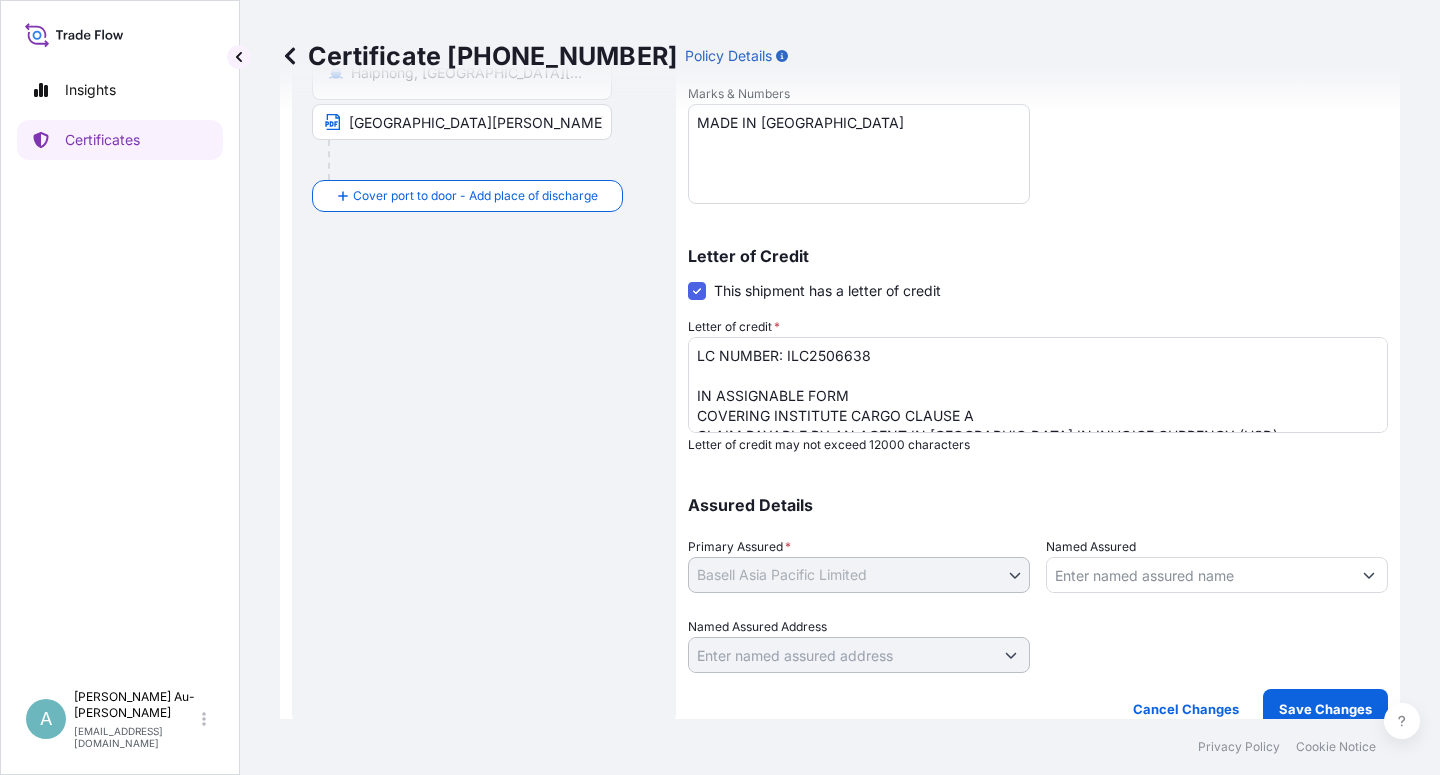 scroll, scrollTop: 490, scrollLeft: 0, axis: vertical 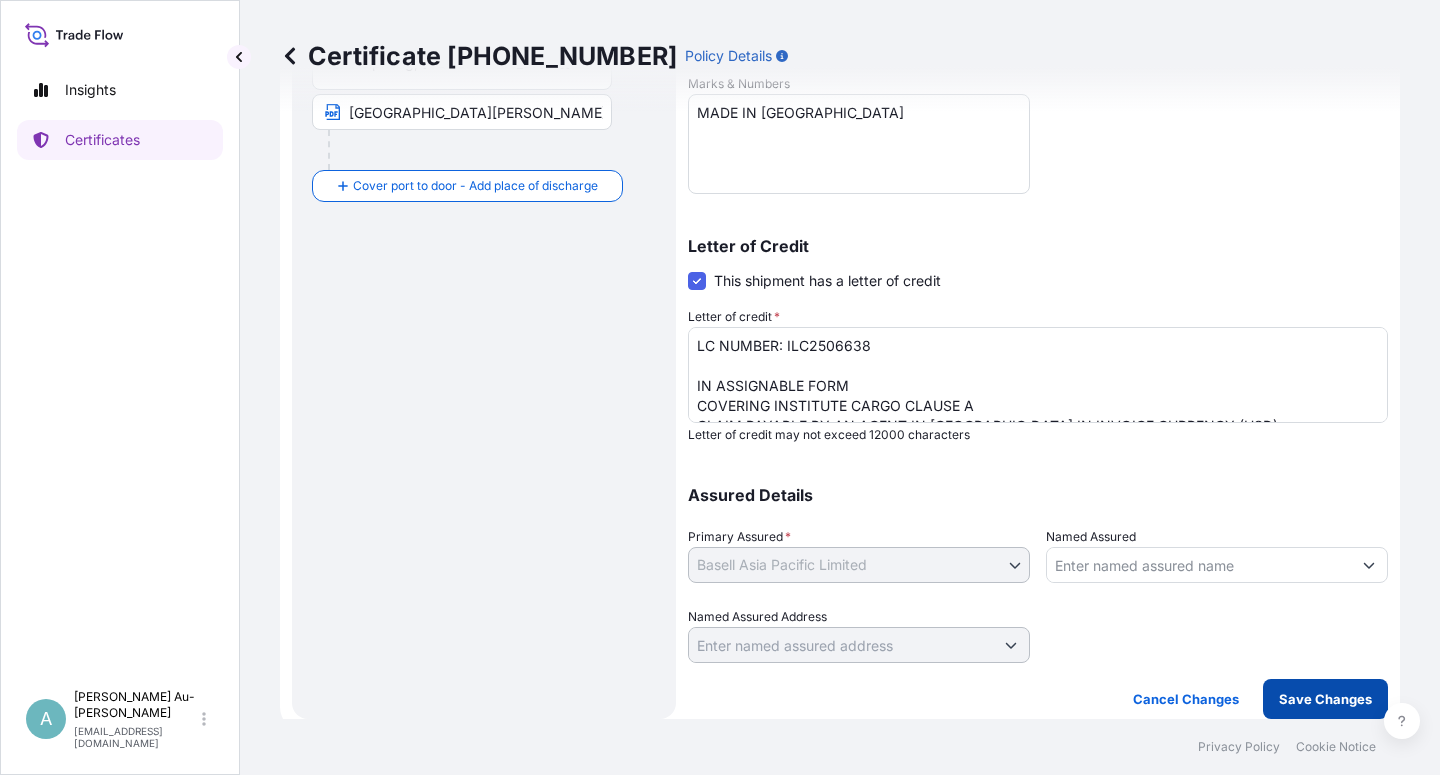 click on "Save Changes" at bounding box center (1325, 699) 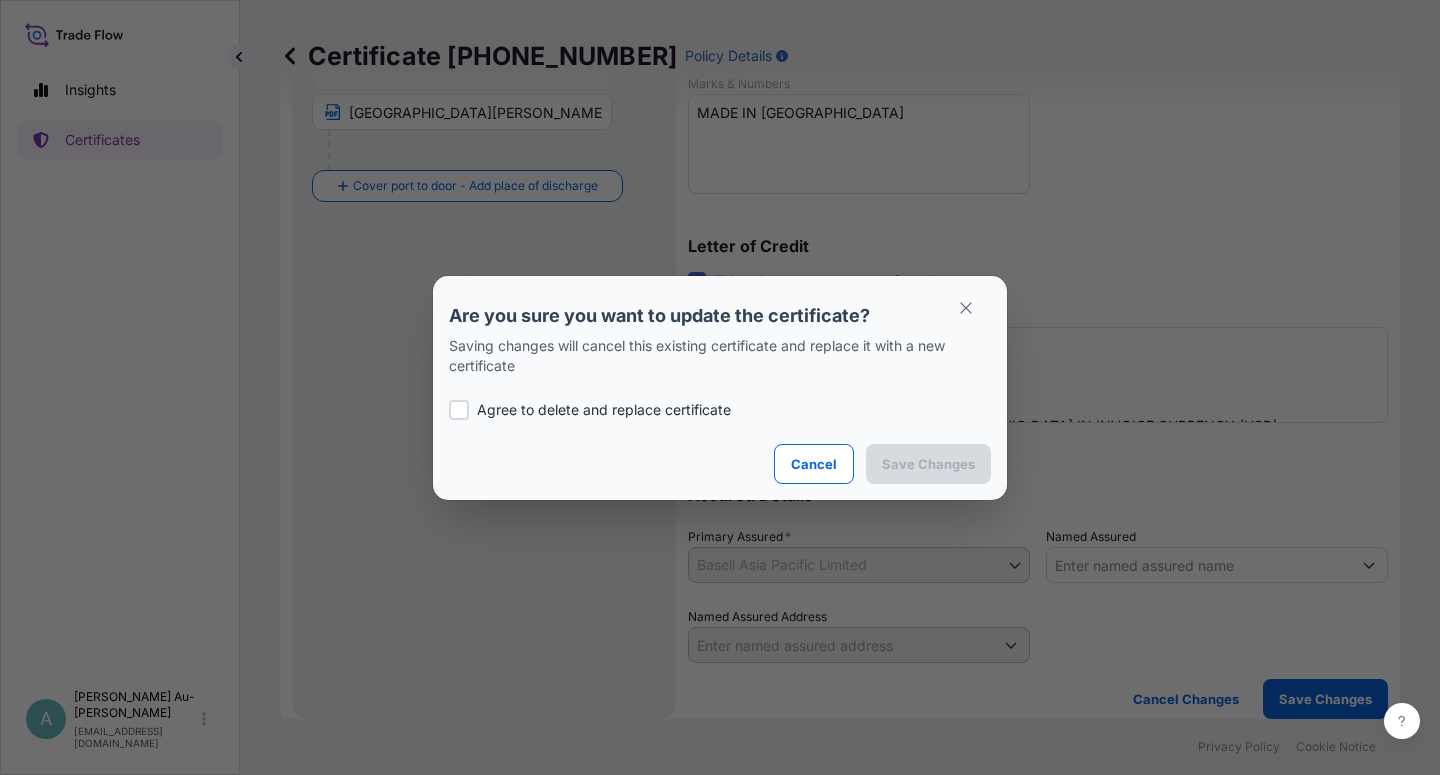 click on "Are you sure you want to update the certificate? Saving changes will cancel this existing certificate and replace it with a new certificate Agree to delete and replace certificate Cancel Save Changes" at bounding box center (720, 388) 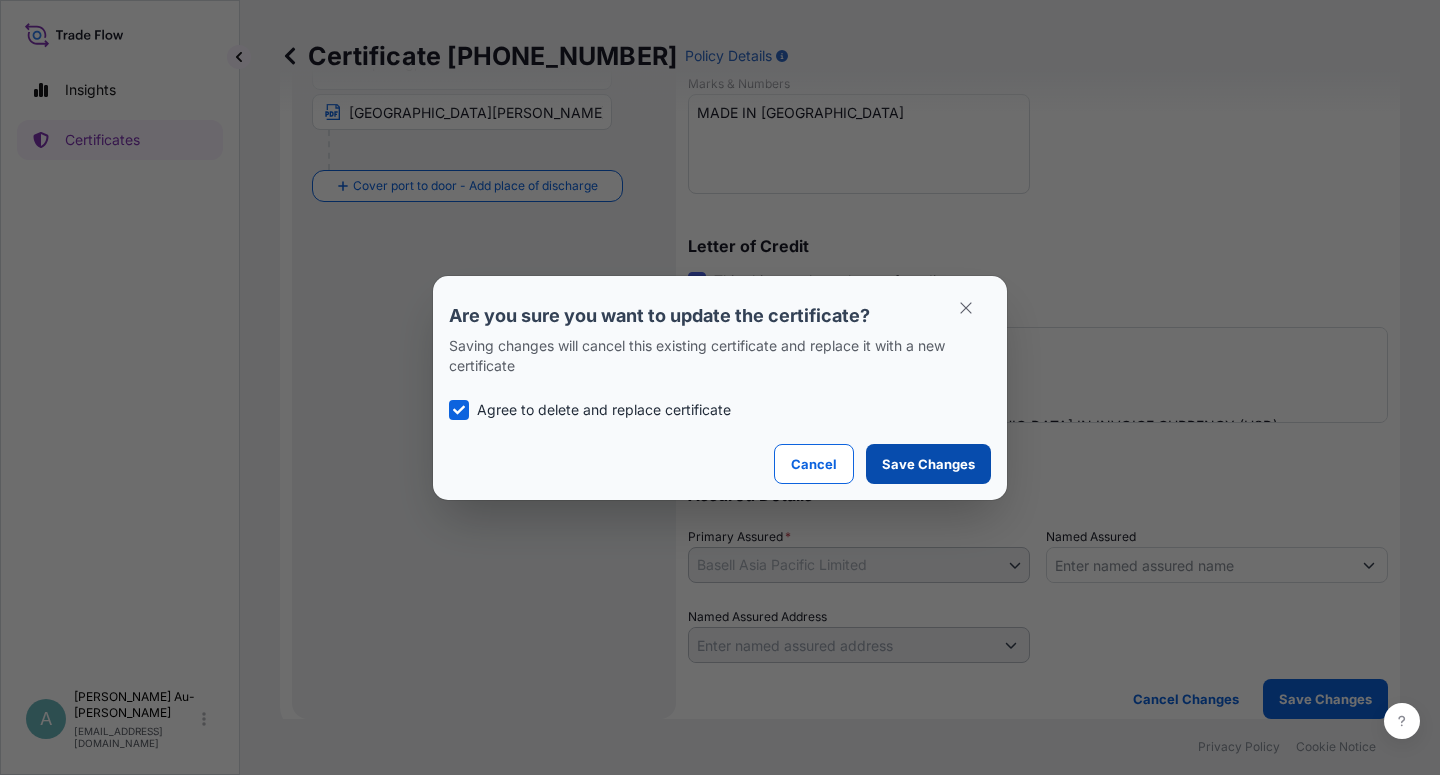 click on "Save Changes" at bounding box center [928, 464] 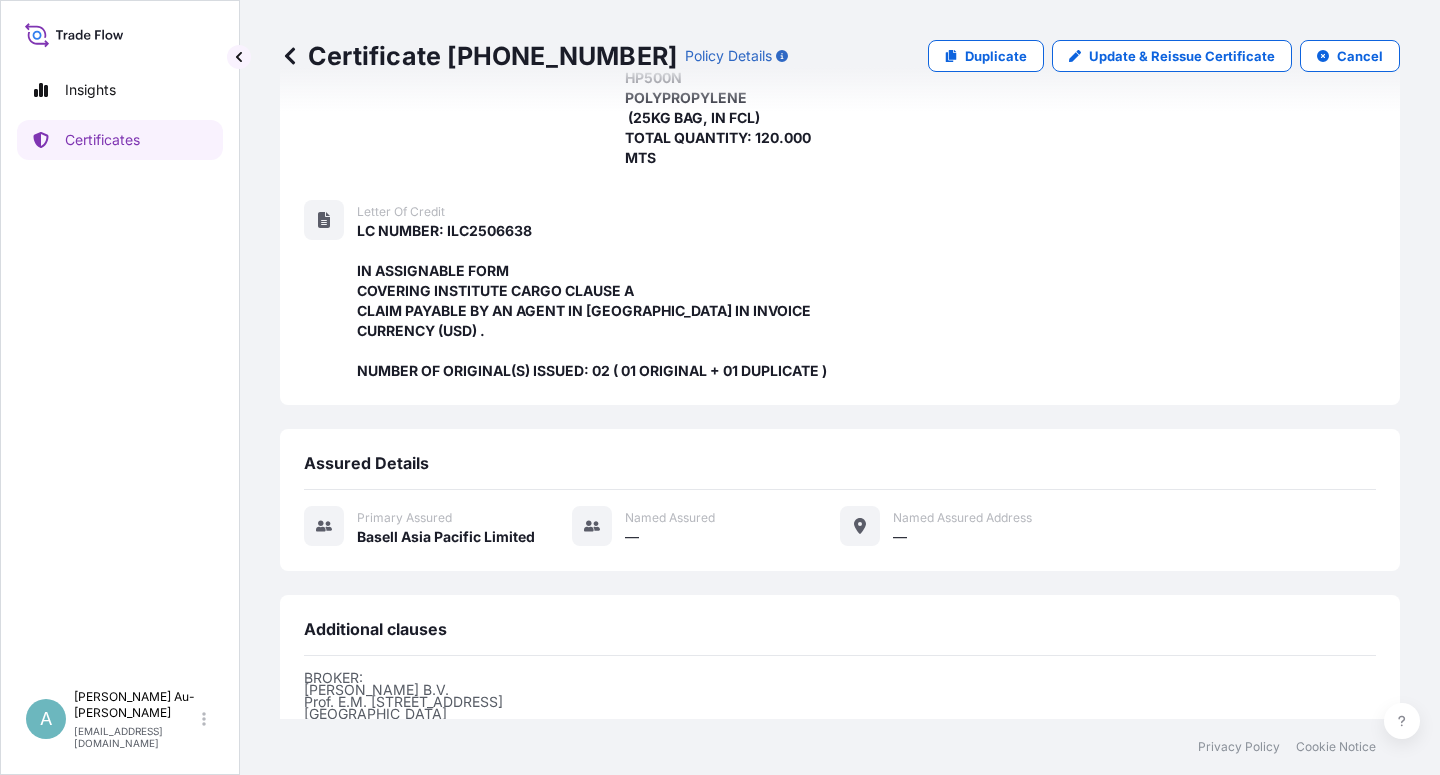 scroll, scrollTop: 634, scrollLeft: 0, axis: vertical 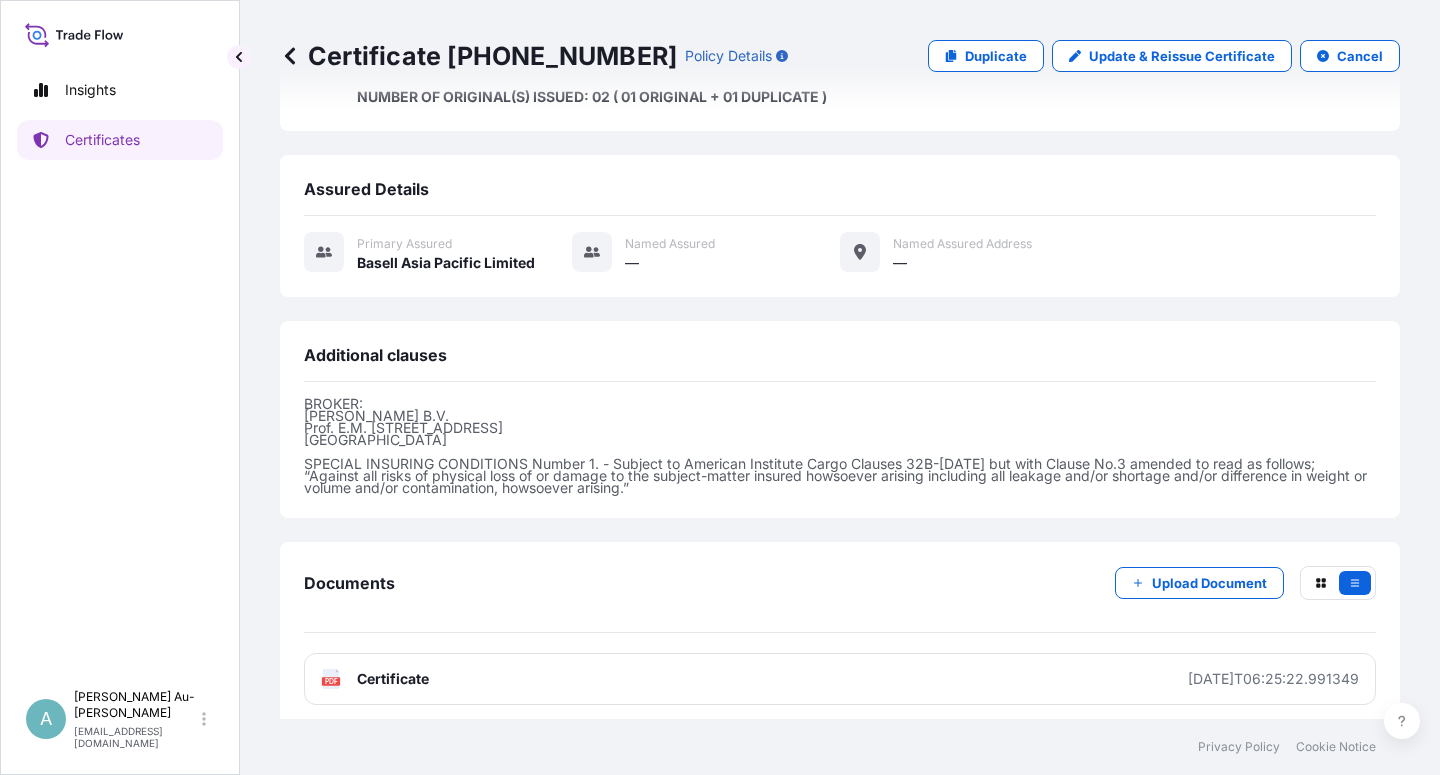 click on "Certificate" at bounding box center (393, 679) 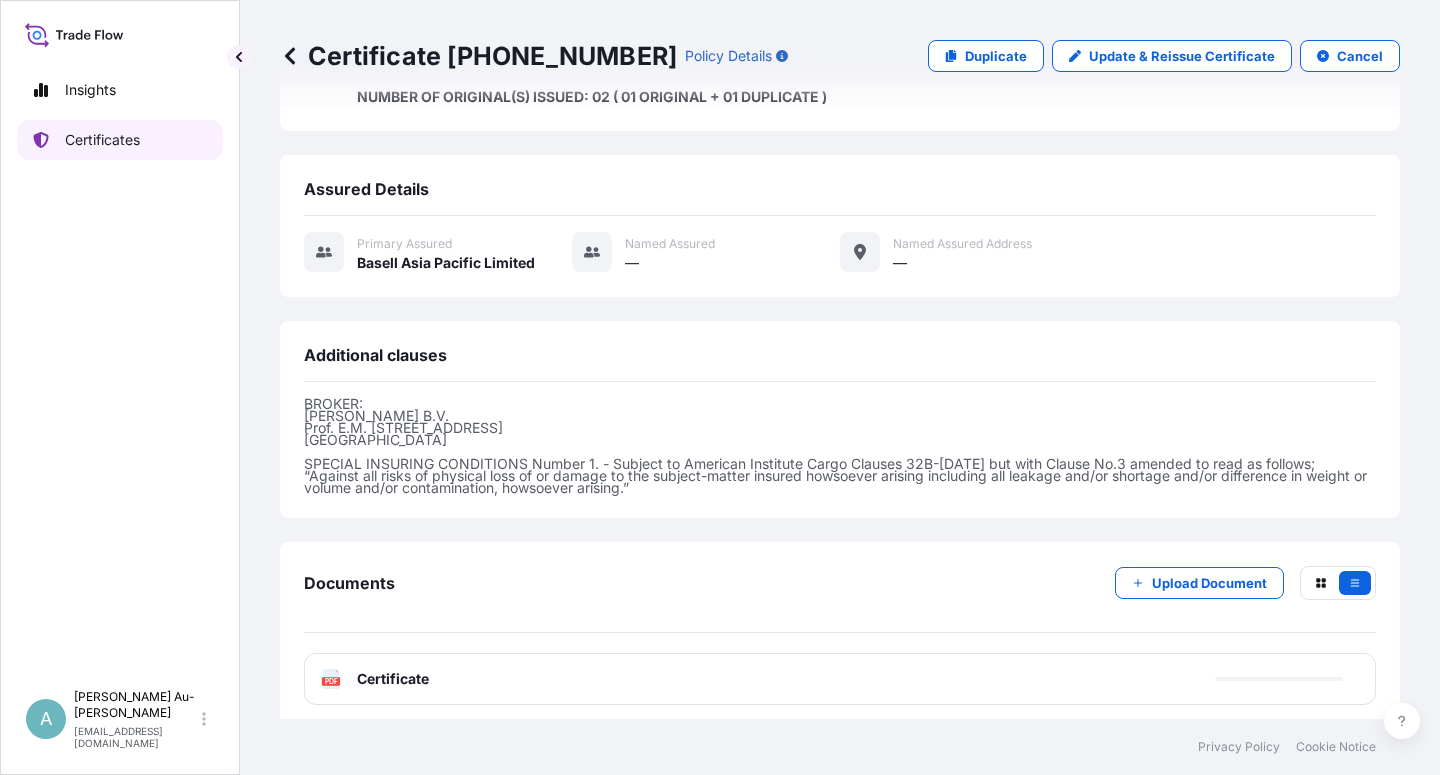 click on "Certificates" at bounding box center [102, 140] 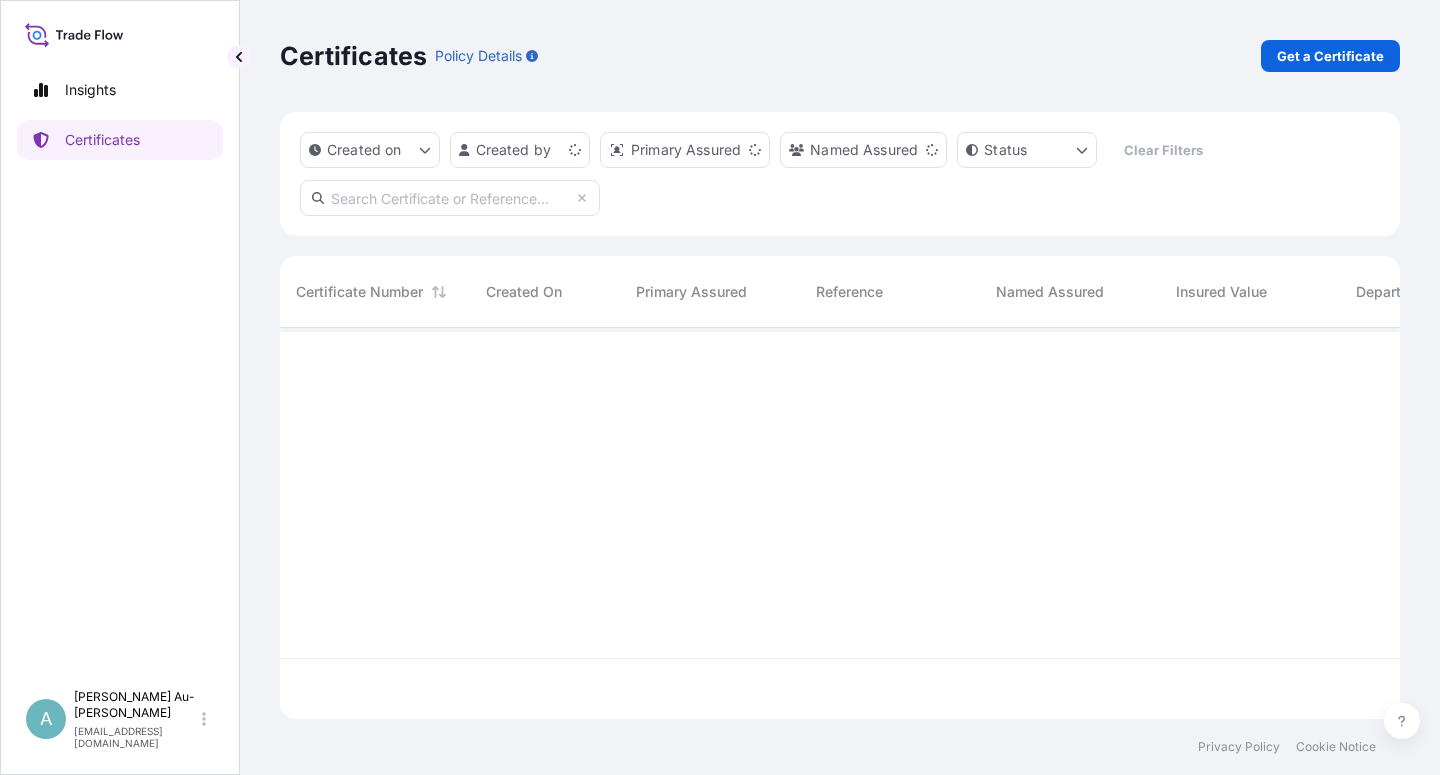 scroll, scrollTop: 18, scrollLeft: 18, axis: both 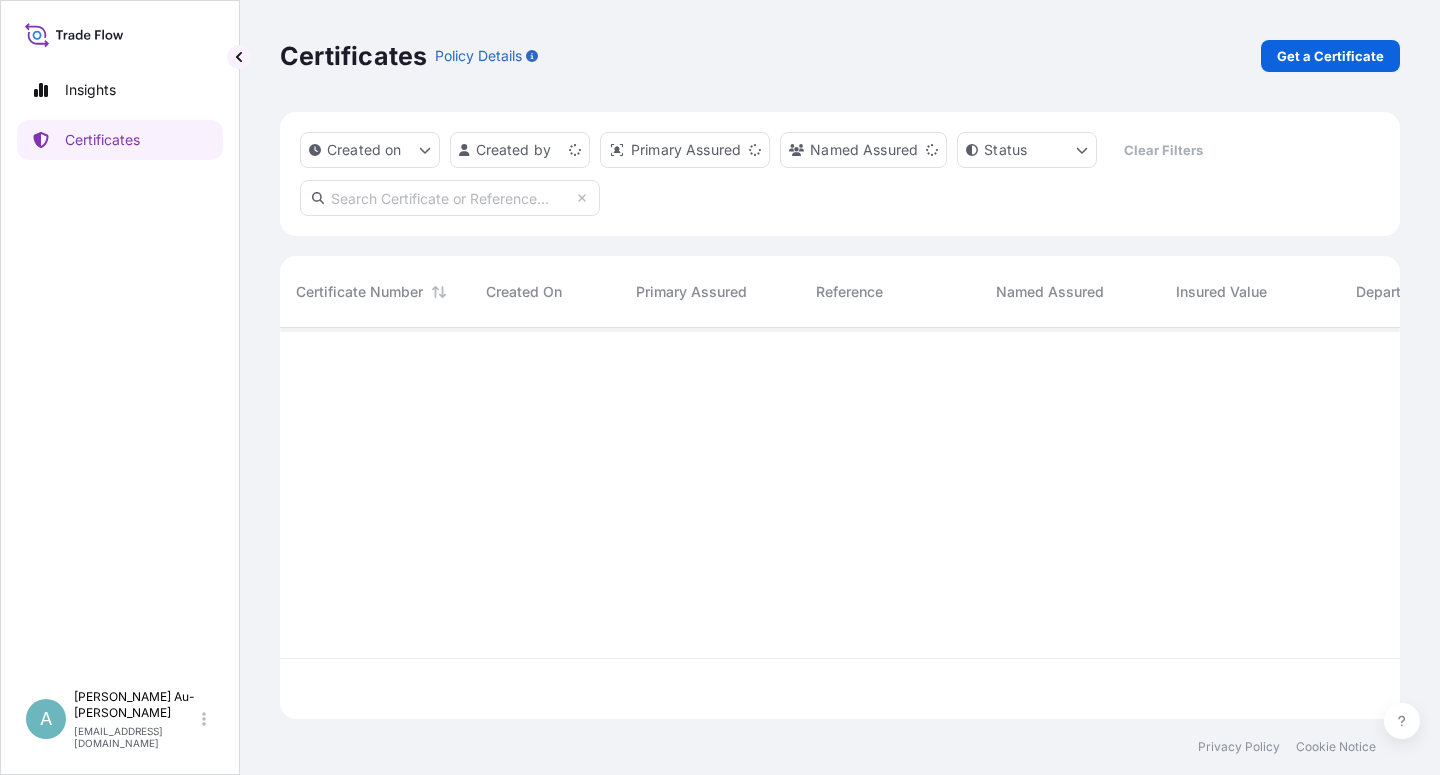 click at bounding box center [450, 198] 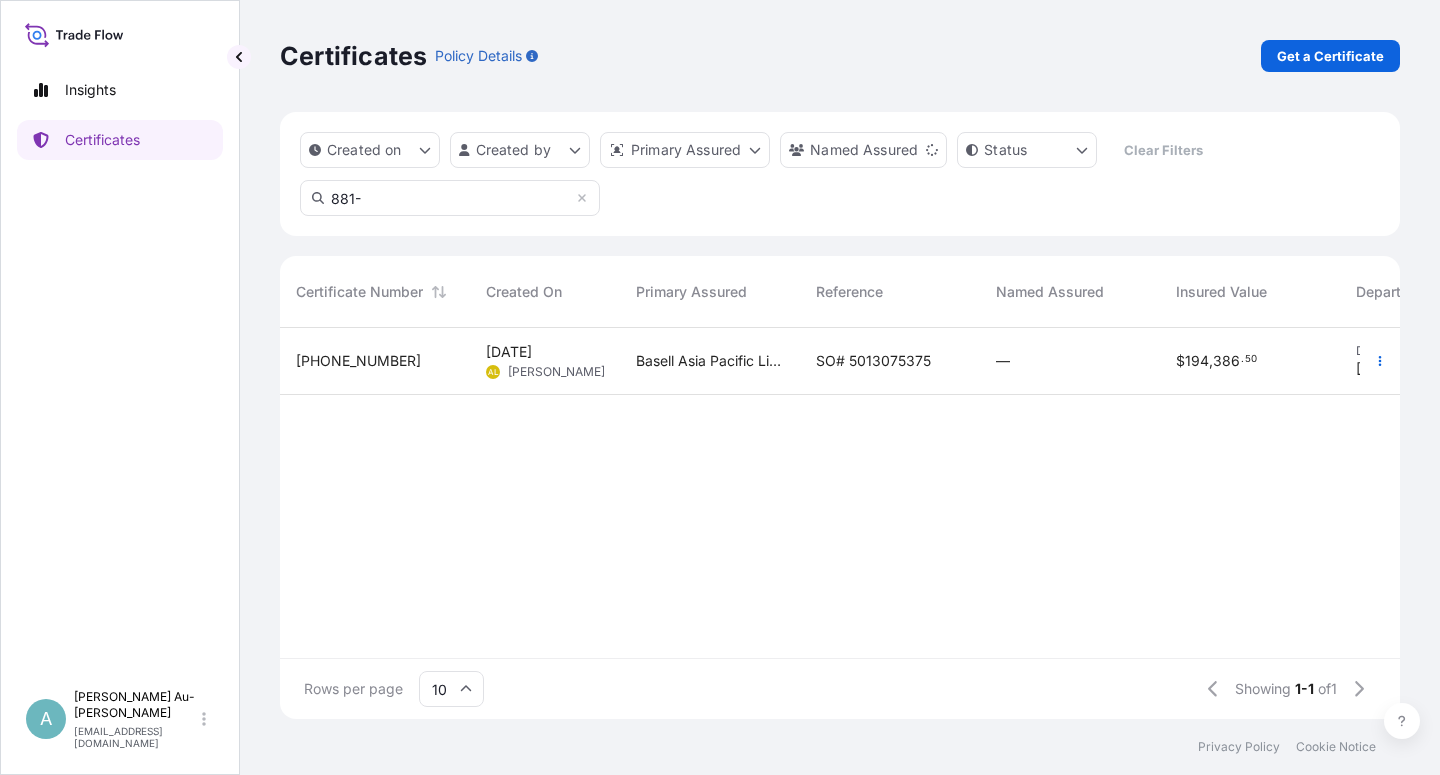 type on "881-" 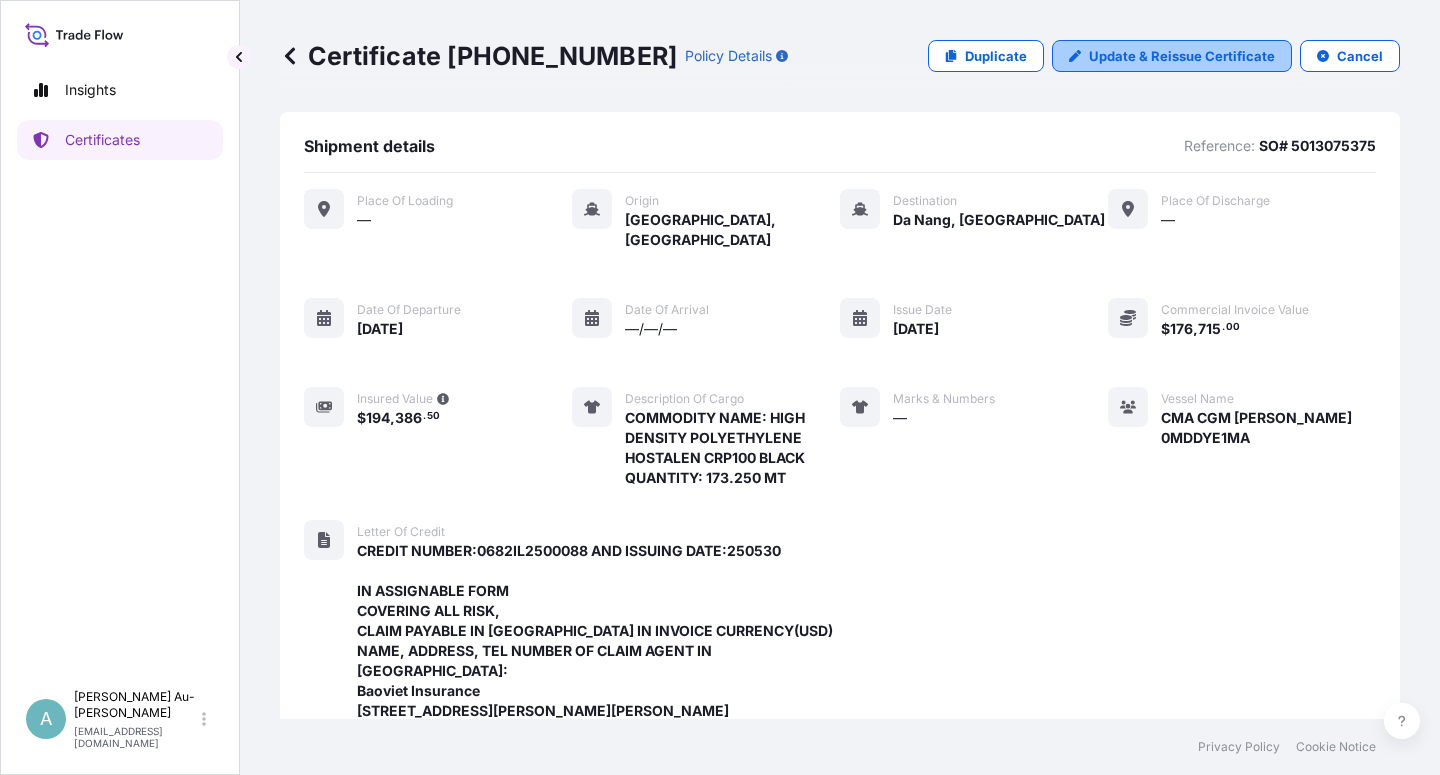 click on "Update & Reissue Certificate" at bounding box center [1182, 56] 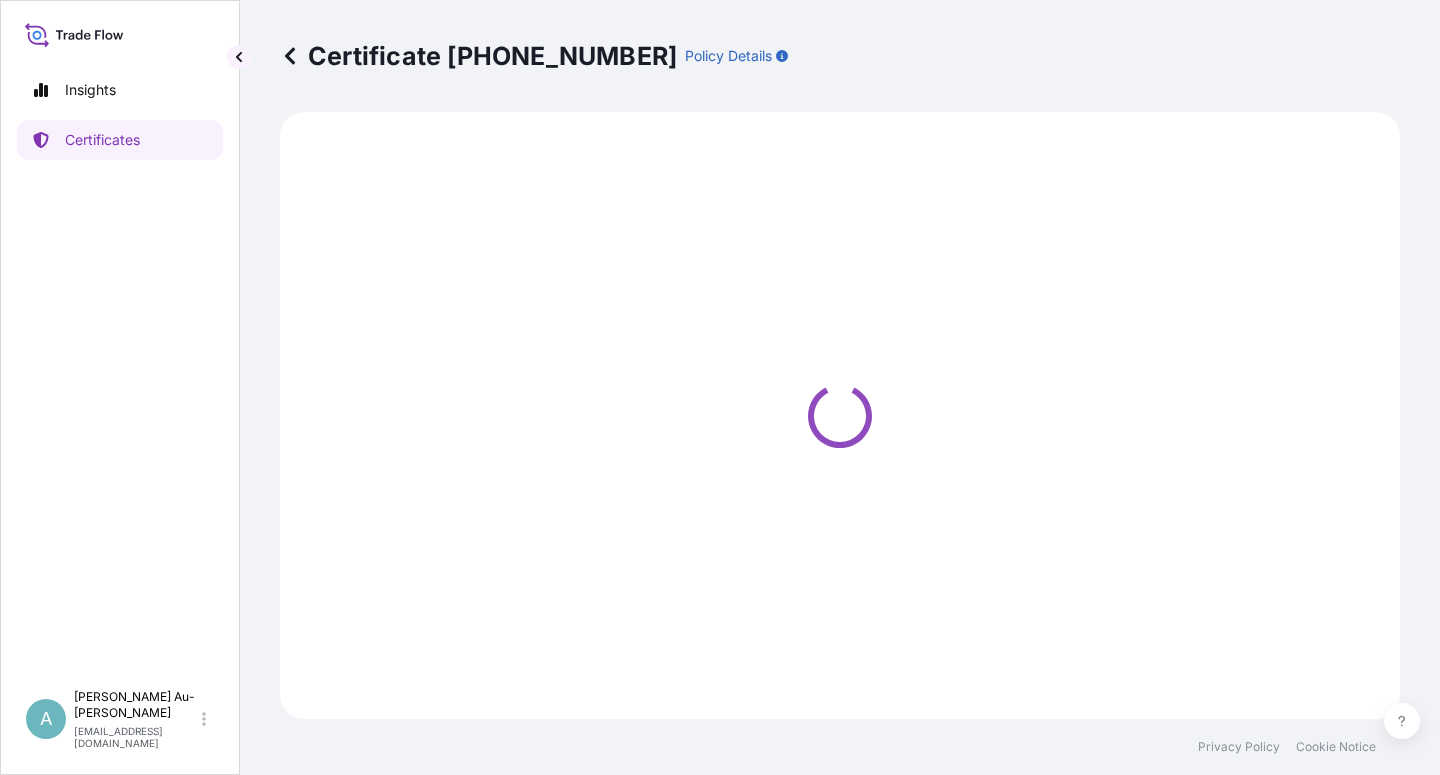 select on "Sea" 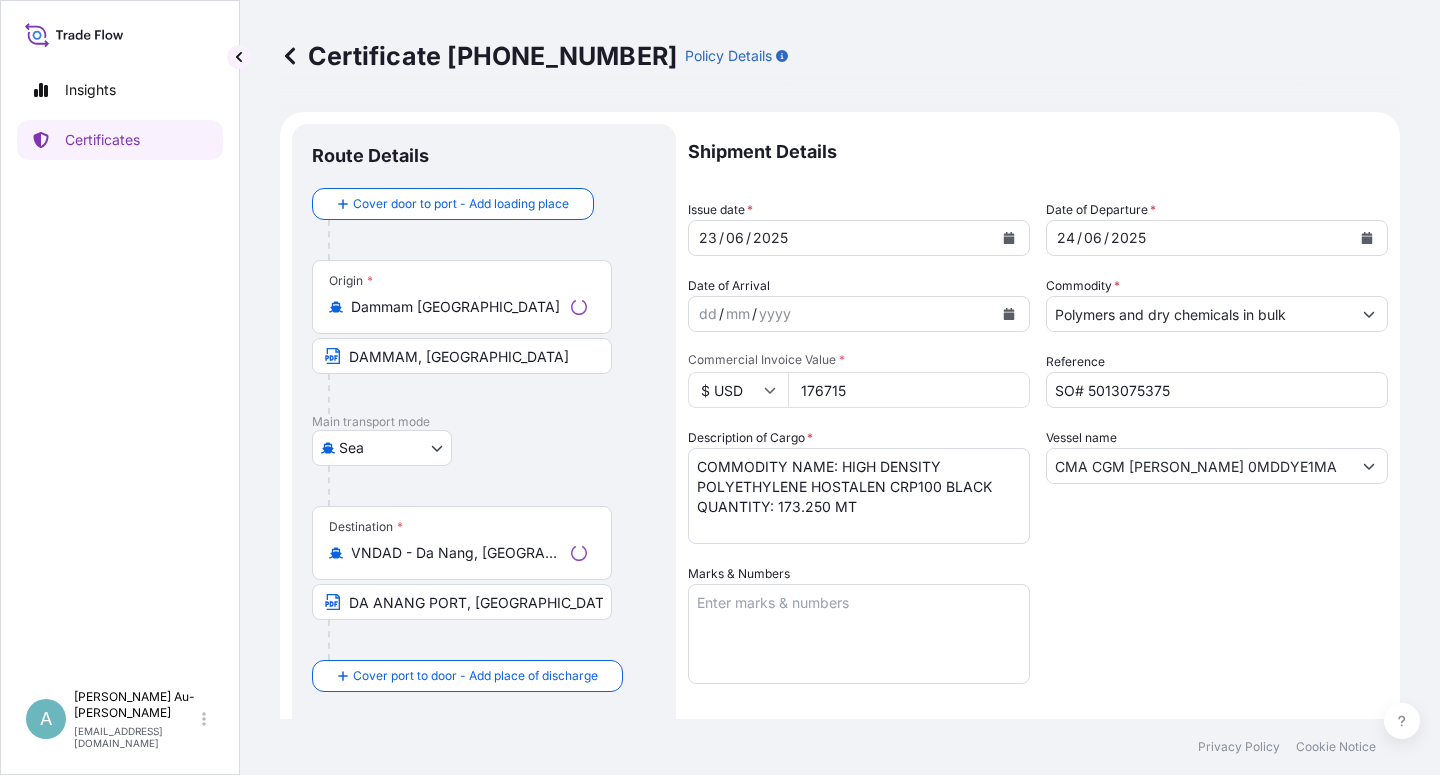 select on "32034" 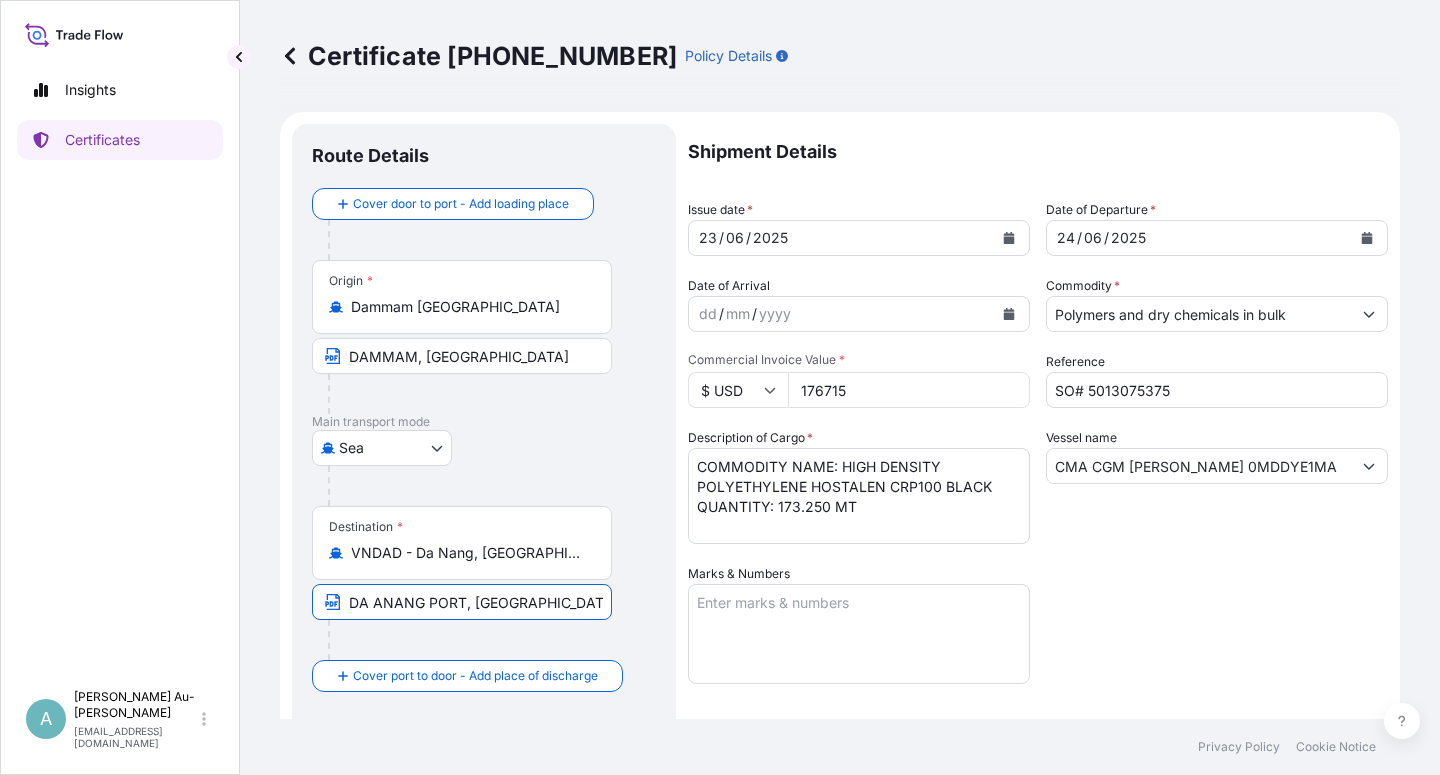 click on "DA ANANG PORT, [GEOGRAPHIC_DATA]" at bounding box center [462, 602] 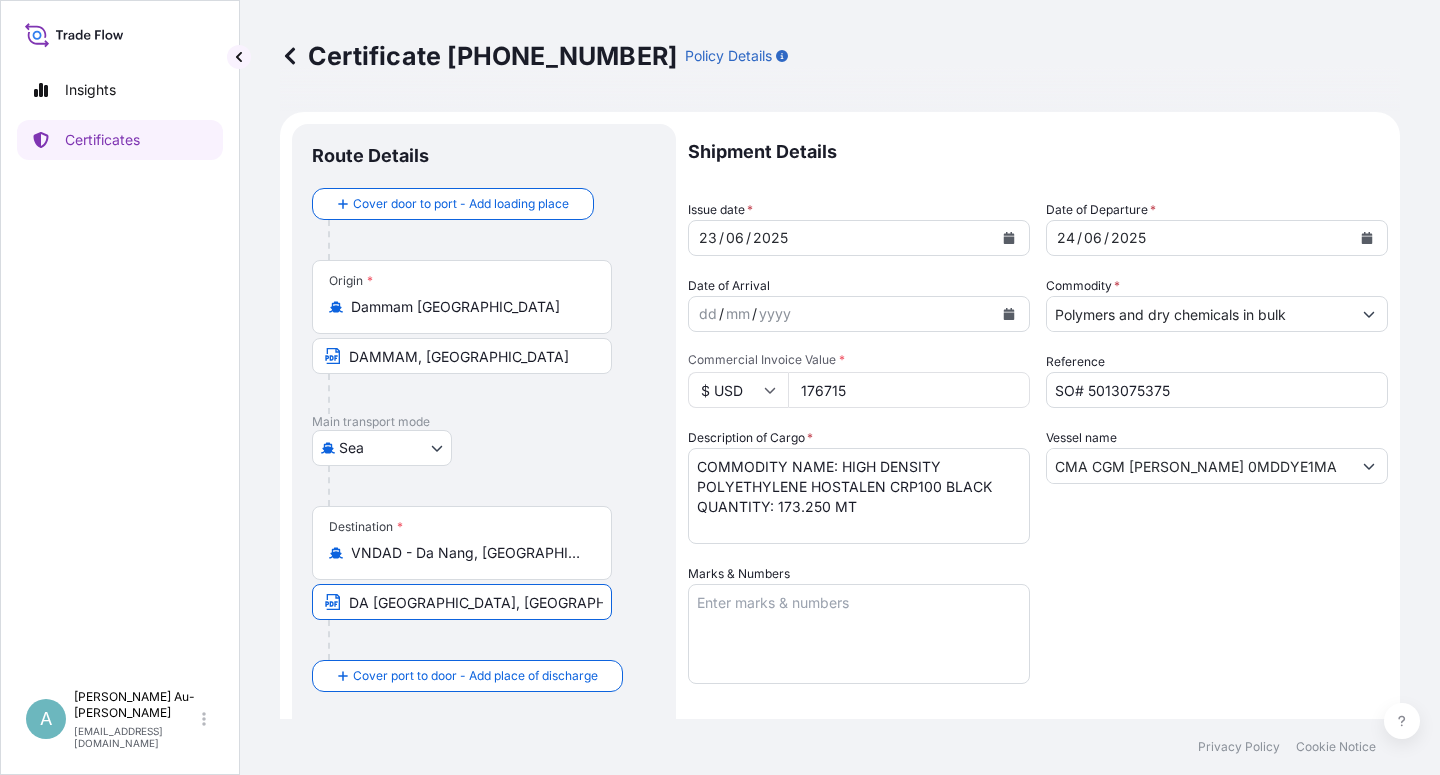 type on "DA [GEOGRAPHIC_DATA], [GEOGRAPHIC_DATA]" 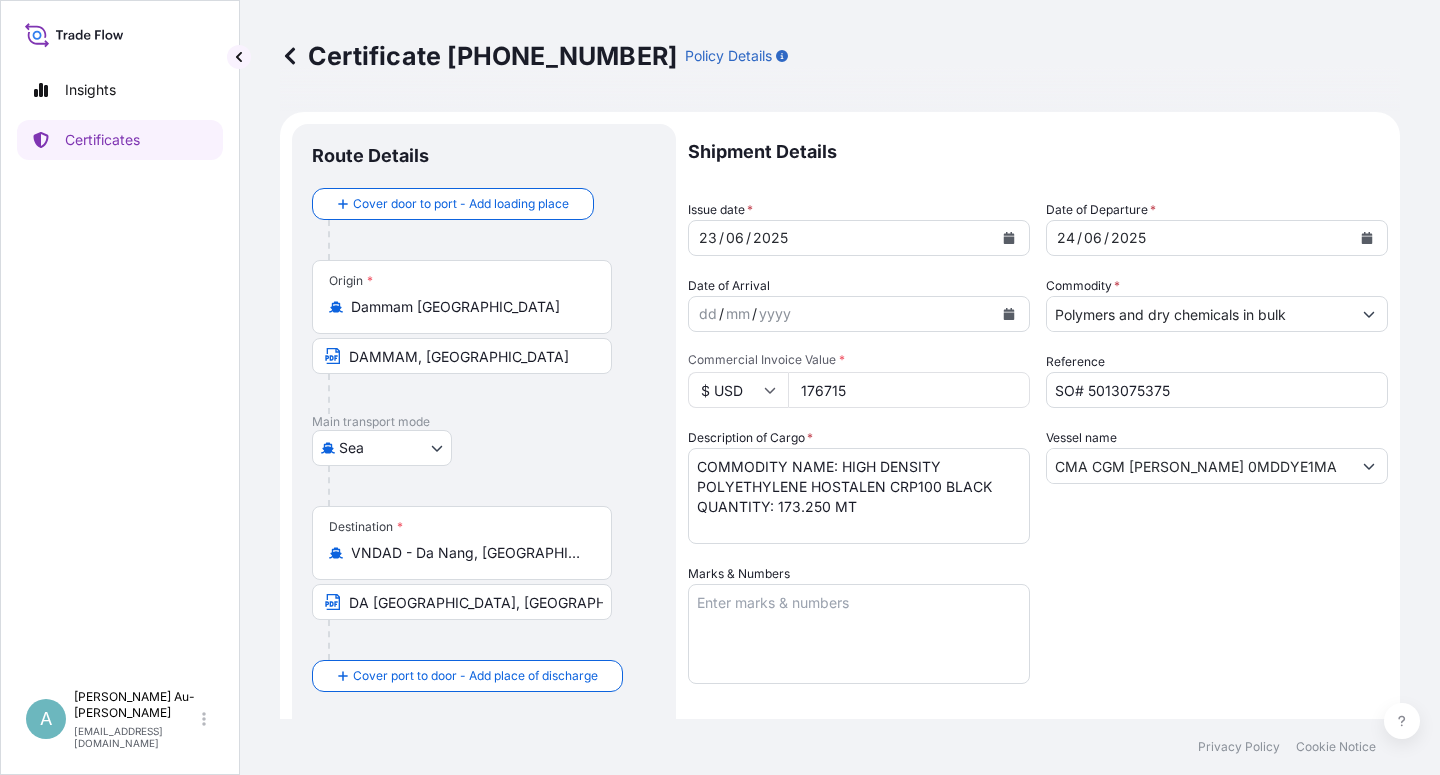 drag, startPoint x: 1122, startPoint y: 586, endPoint x: 1084, endPoint y: 577, distance: 39.051247 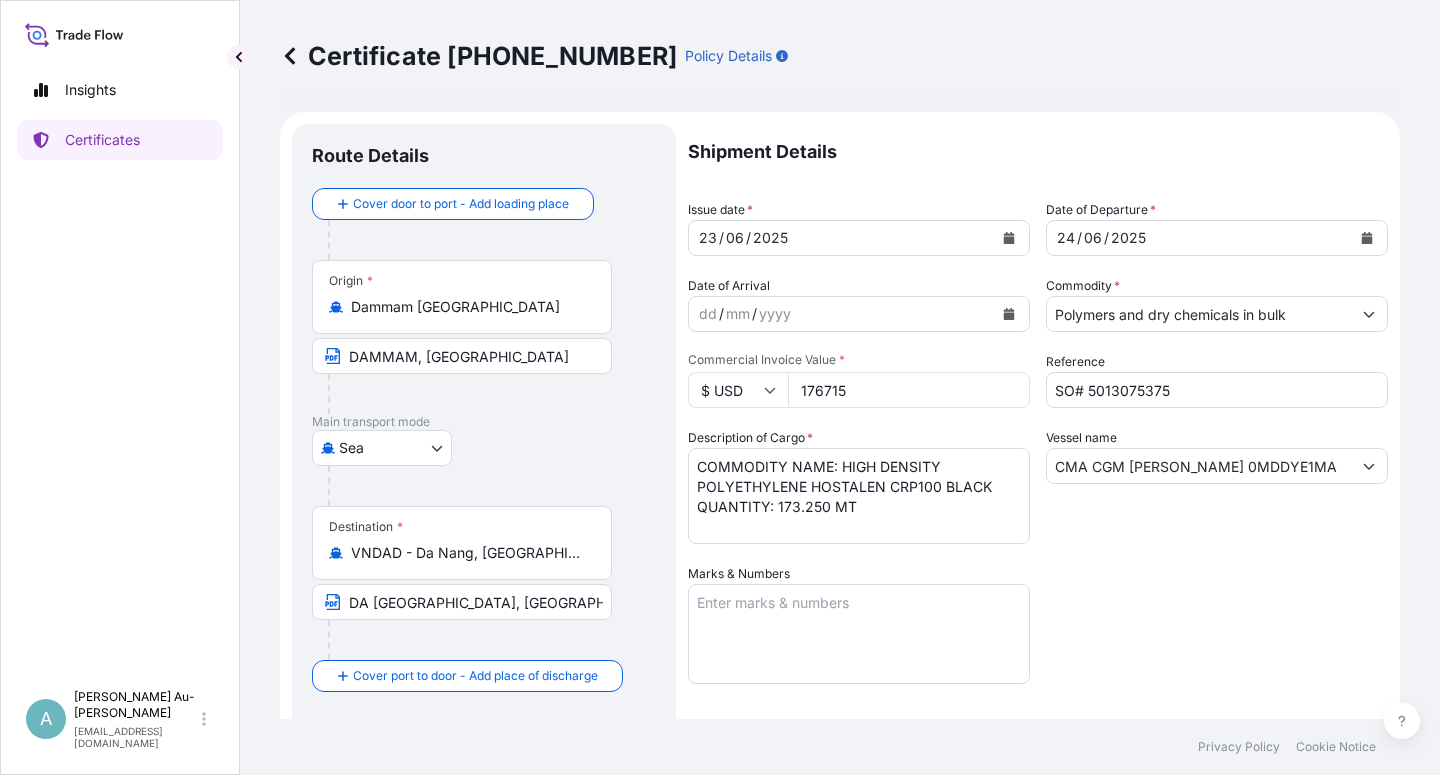 click 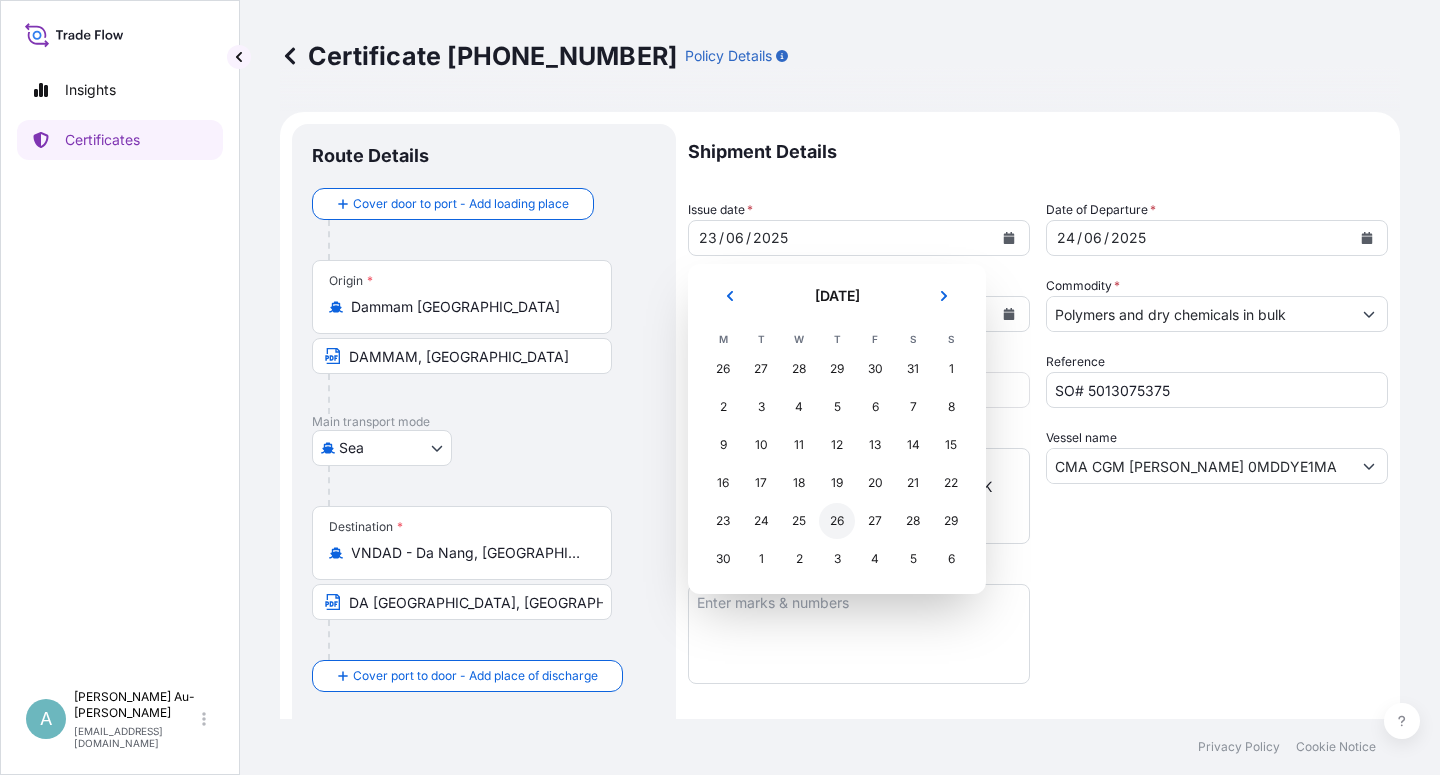 click on "26" at bounding box center [837, 521] 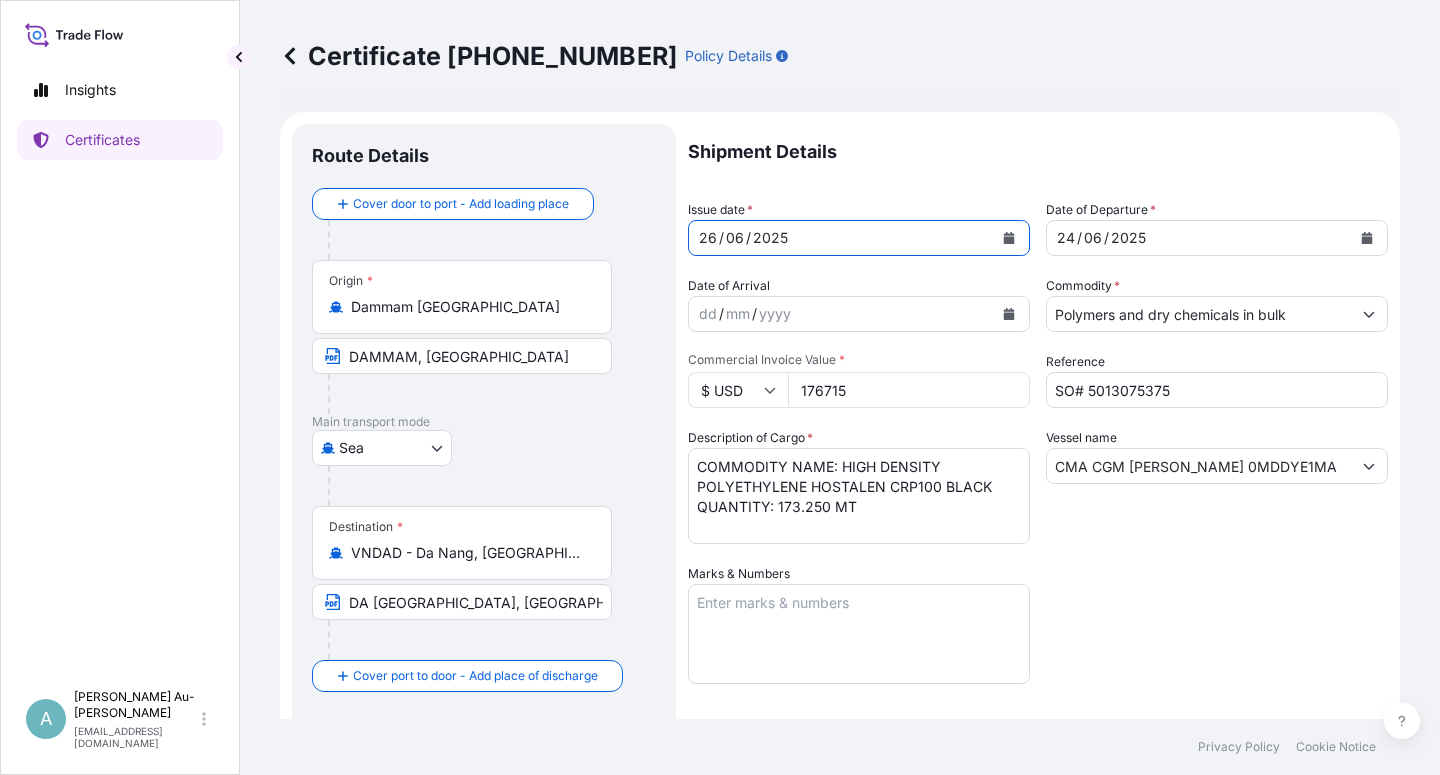 click at bounding box center [1367, 238] 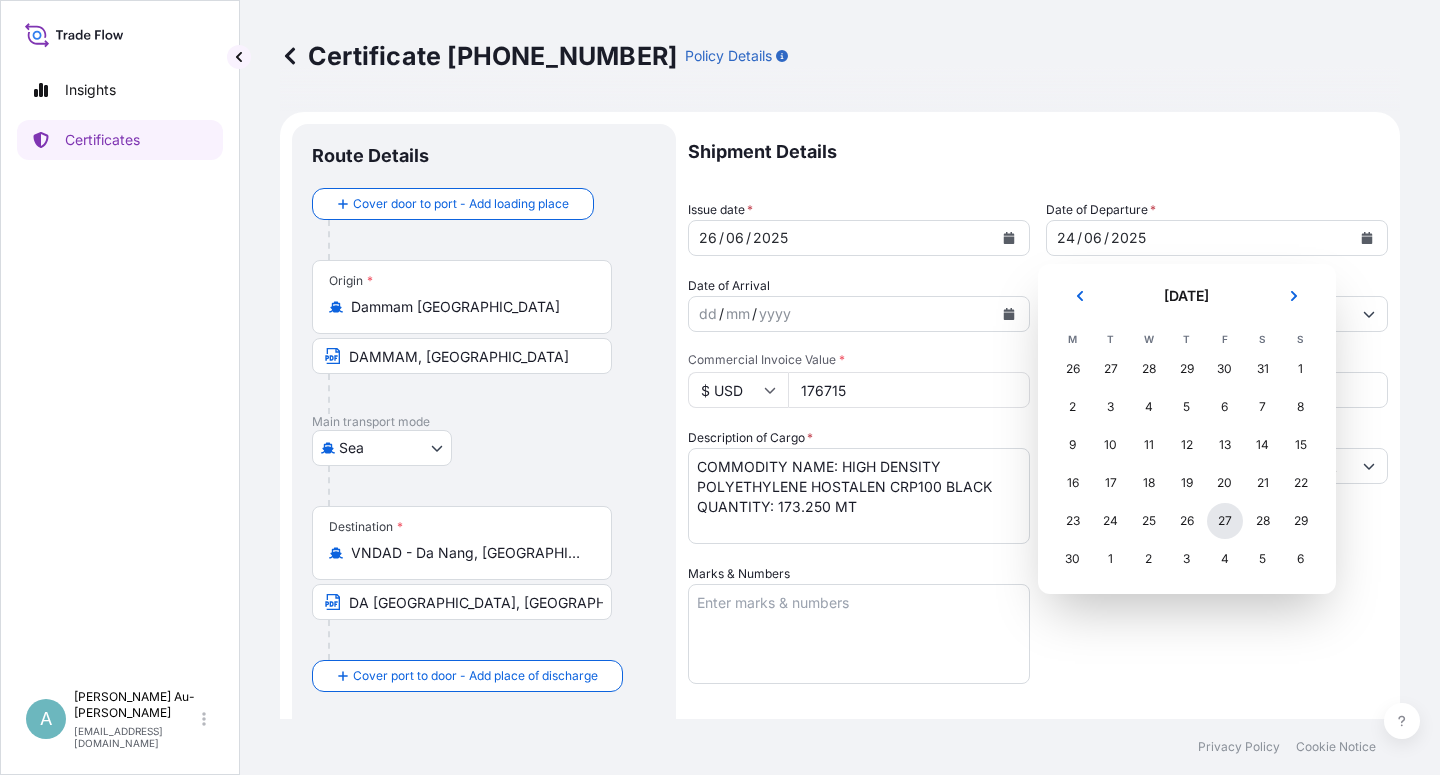 click on "27" at bounding box center [1225, 521] 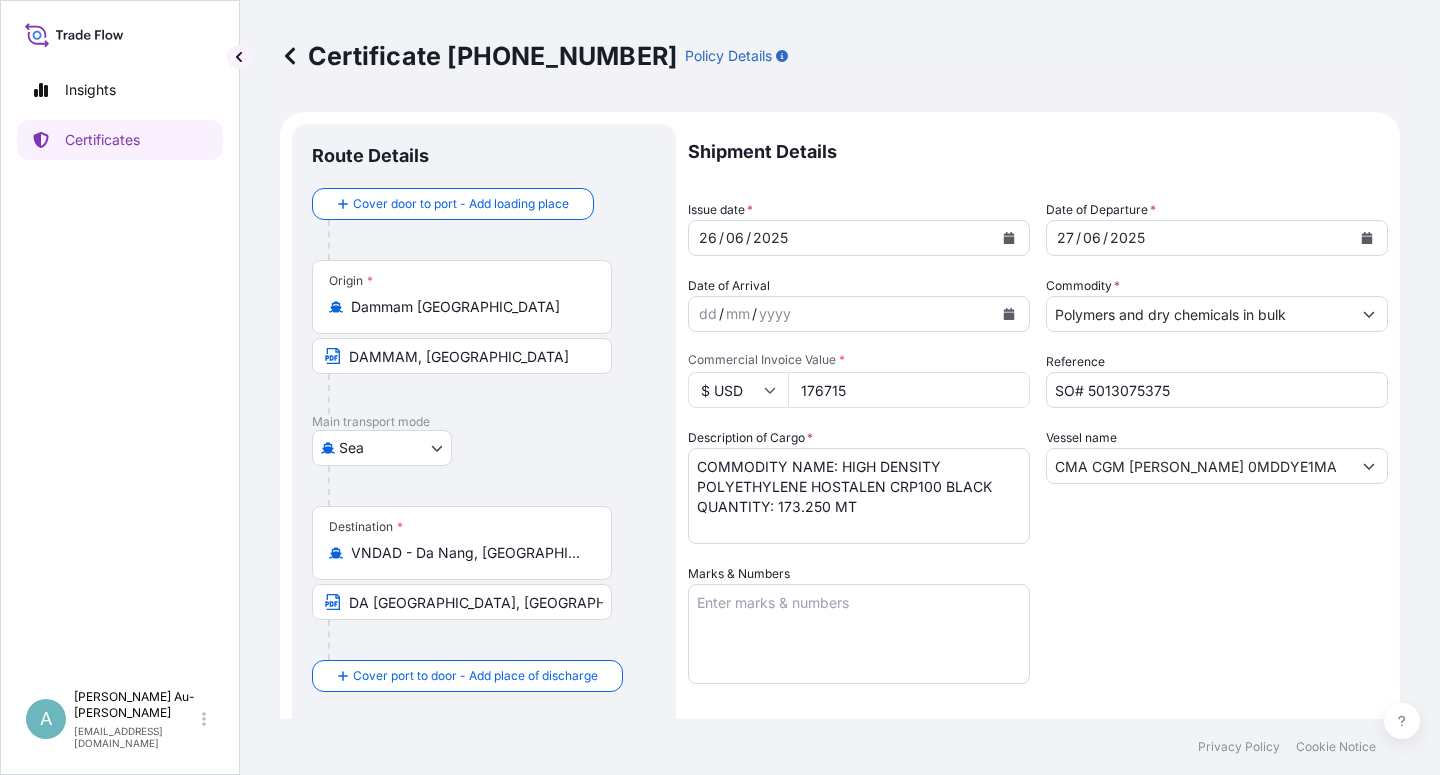 click on "Shipment Details Issue date * [DATE] Date of Departure * [DATE] Date of Arrival dd / mm / yyyy Commodity * Polymers and dry chemicals in bulk Packing Category Commercial Invoice Value    * $ USD 176715 Reference SO# 5013075375 Description of Cargo * COMMODITY NAME: HIGH DENSITY POLYETHYLENE HOSTALEN CRP100 BLACK
QUANTITY: 173.250 MT Vessel name CMA CGM [PERSON_NAME] 0MDDYE1MA Marks & Numbers Letter of Credit This shipment has a letter of credit Letter of credit * CREDIT NUMBER:0682IL2500088 AND ISSUING DATE:250530
IN ASSIGNABLE FORM
COVERING ALL RISK,
CLAIM PAYABLE IN [GEOGRAPHIC_DATA] IN INVOICE CURRENCY(USD)
NAME, ADDRESS, TEL NUMBER OF CLAIM AGENT IN [GEOGRAPHIC_DATA]:
Baoviet Insurance
[STREET_ADDRESS][PERSON_NAME][PERSON_NAME][PERSON_NAME][PERSON_NAME][PERSON_NAME][PERSON_NAME][PERSON_NAME][PERSON_NAME]
Tel No.: [PHONE_NUMBER] (24 hours)
TOTAL NUMBER OF ORIGINALS ISSUED: 02(01 ORIGINAL + 01 DUPLICATE) Letter of credit may not exceed 12000 characters Assured Details *" at bounding box center [1038, 638] 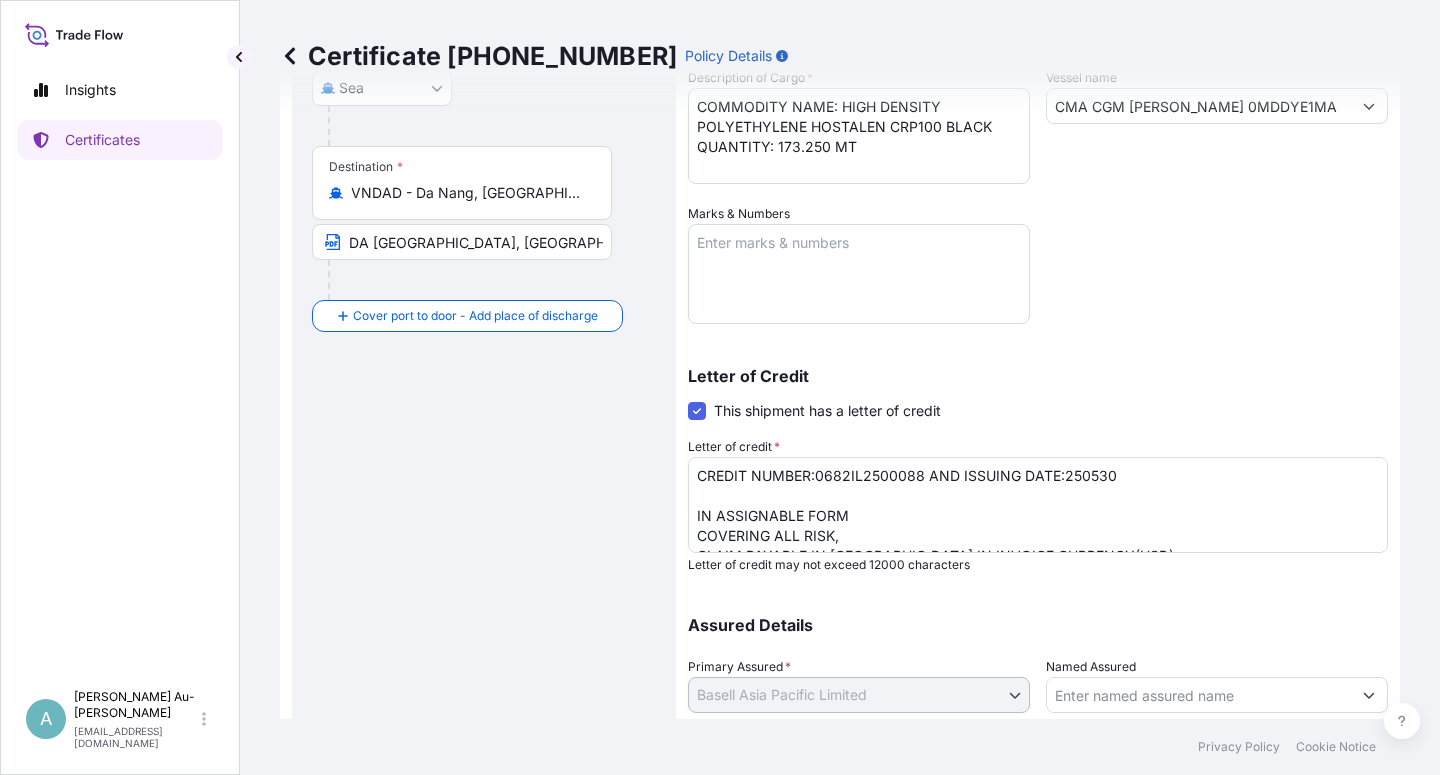 scroll, scrollTop: 490, scrollLeft: 0, axis: vertical 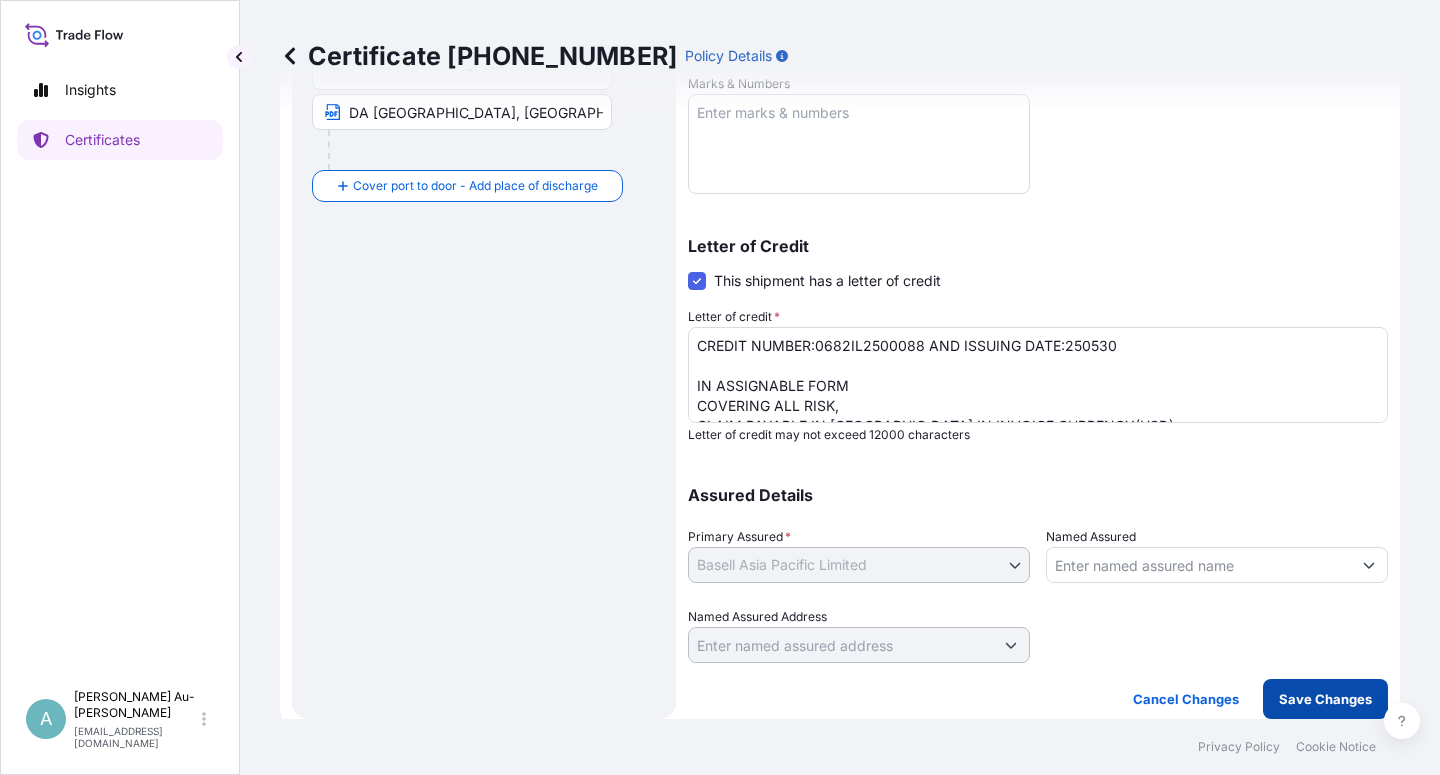 click on "Save Changes" at bounding box center [1325, 699] 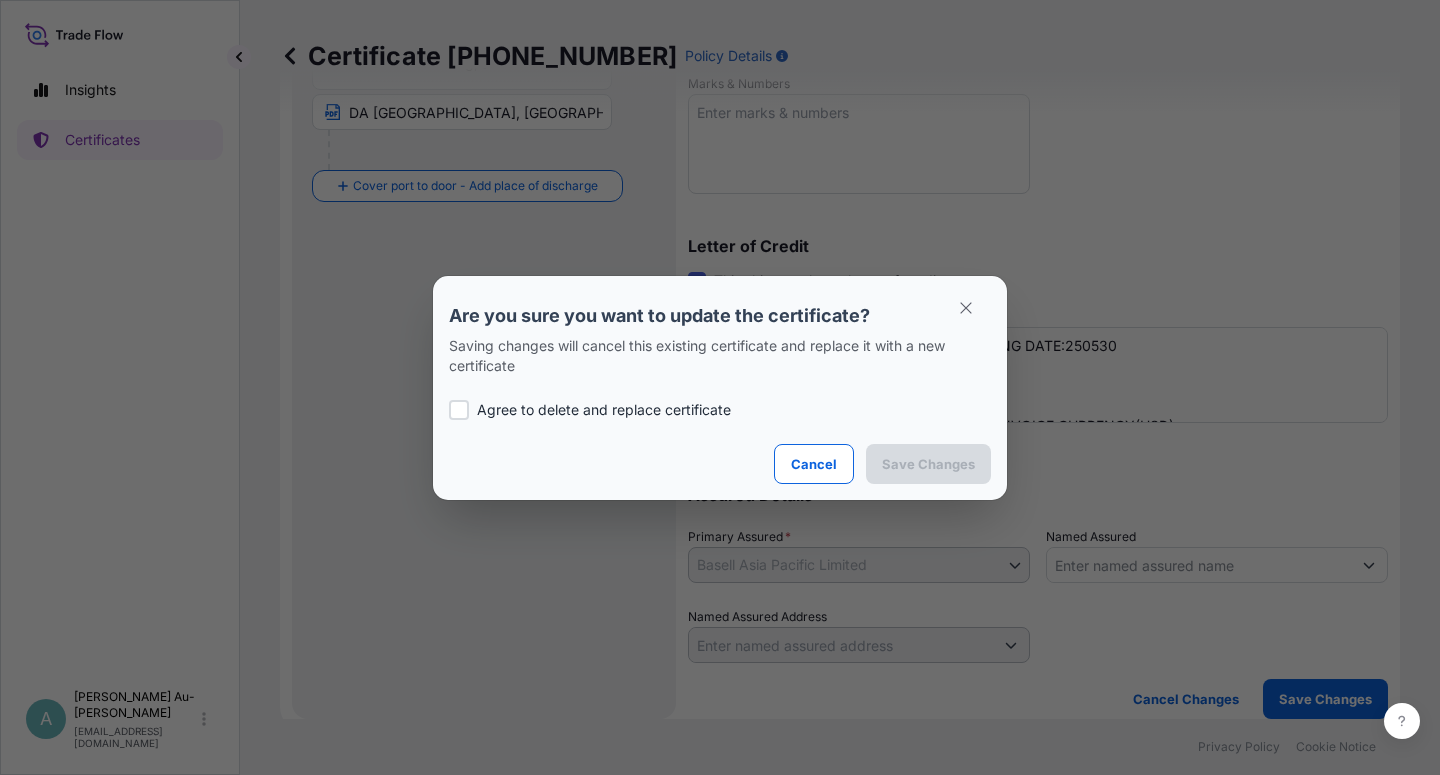 click on "Agree to delete and replace certificate" at bounding box center [604, 410] 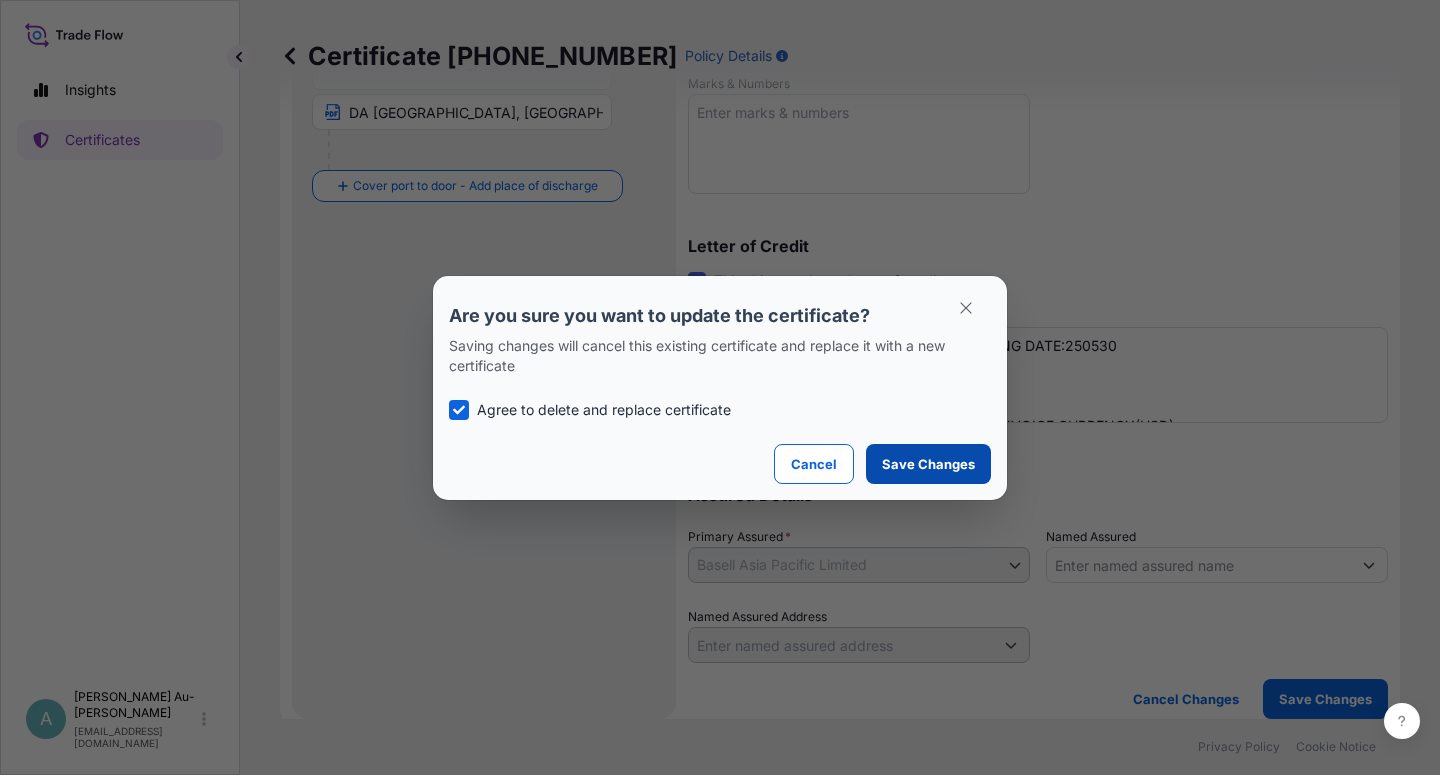 click on "Save Changes" at bounding box center [928, 464] 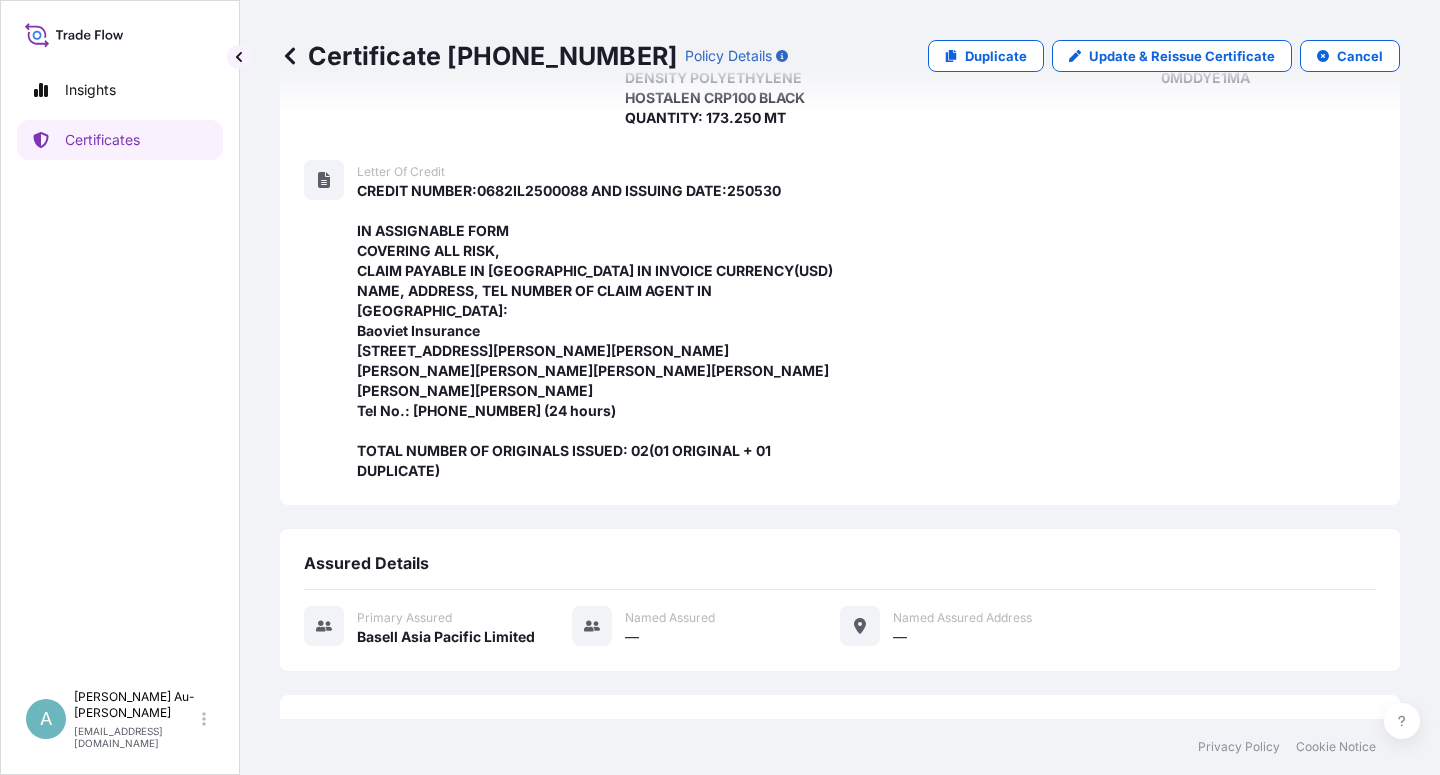 scroll, scrollTop: 714, scrollLeft: 0, axis: vertical 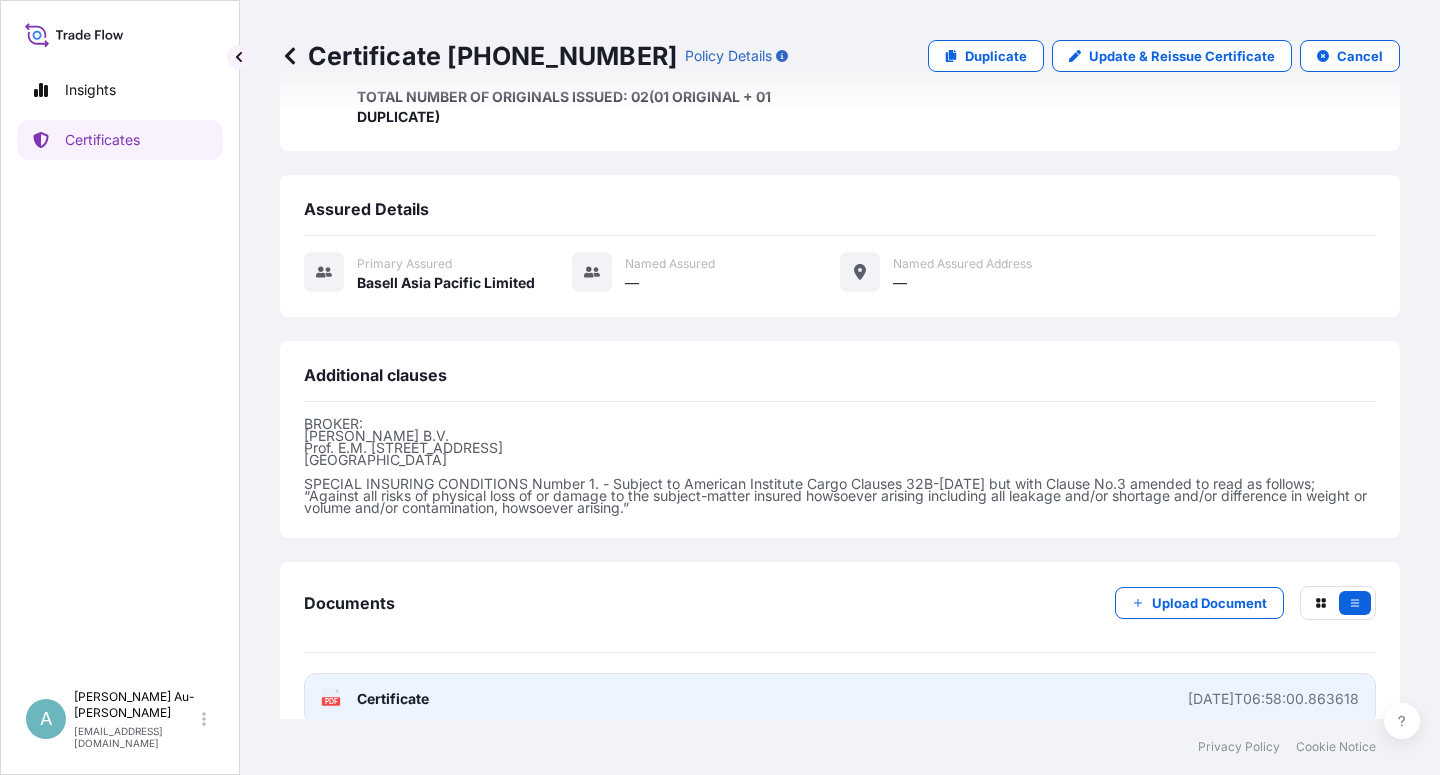 click on "PDF Certificate [DATE]T06:58:00.863618" at bounding box center [840, 699] 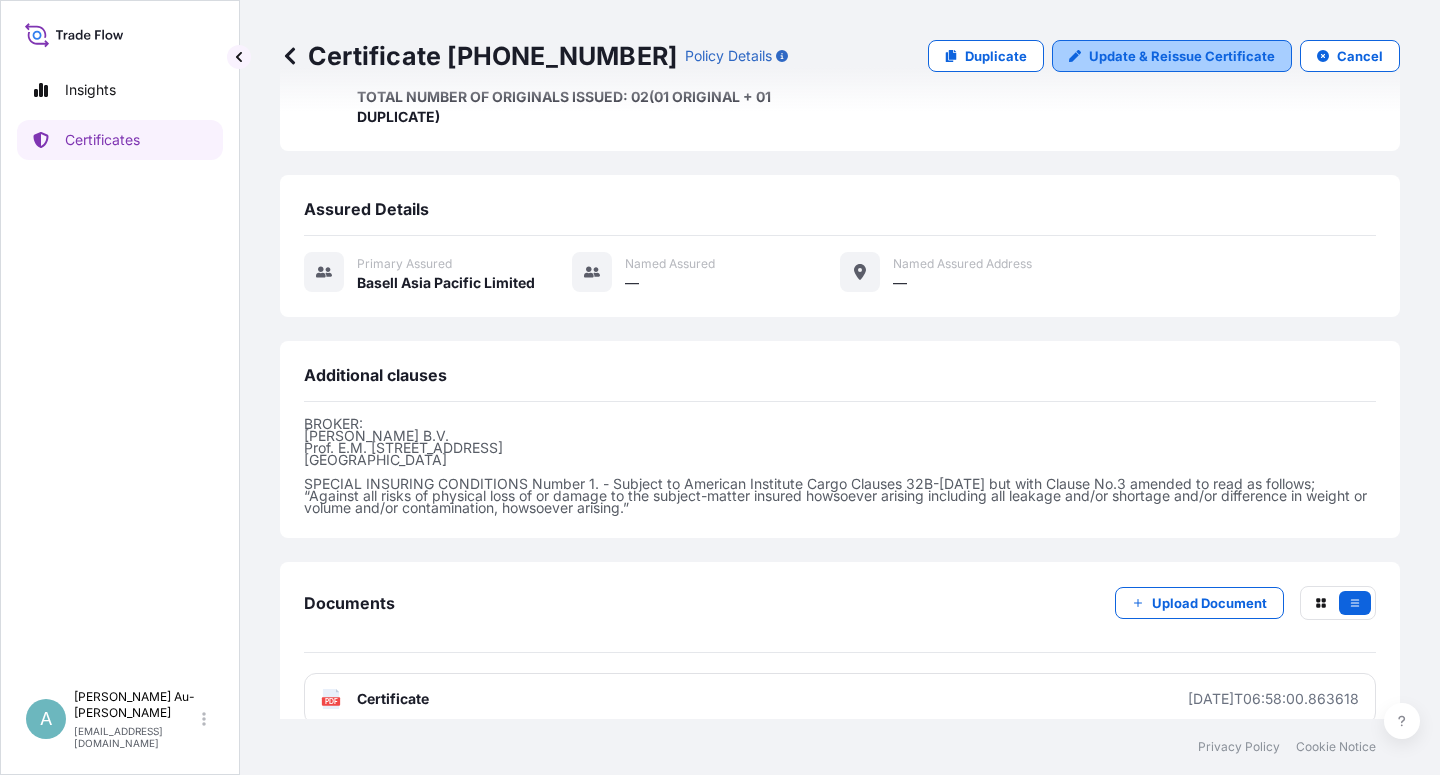 click on "Update & Reissue Certificate" at bounding box center (1182, 56) 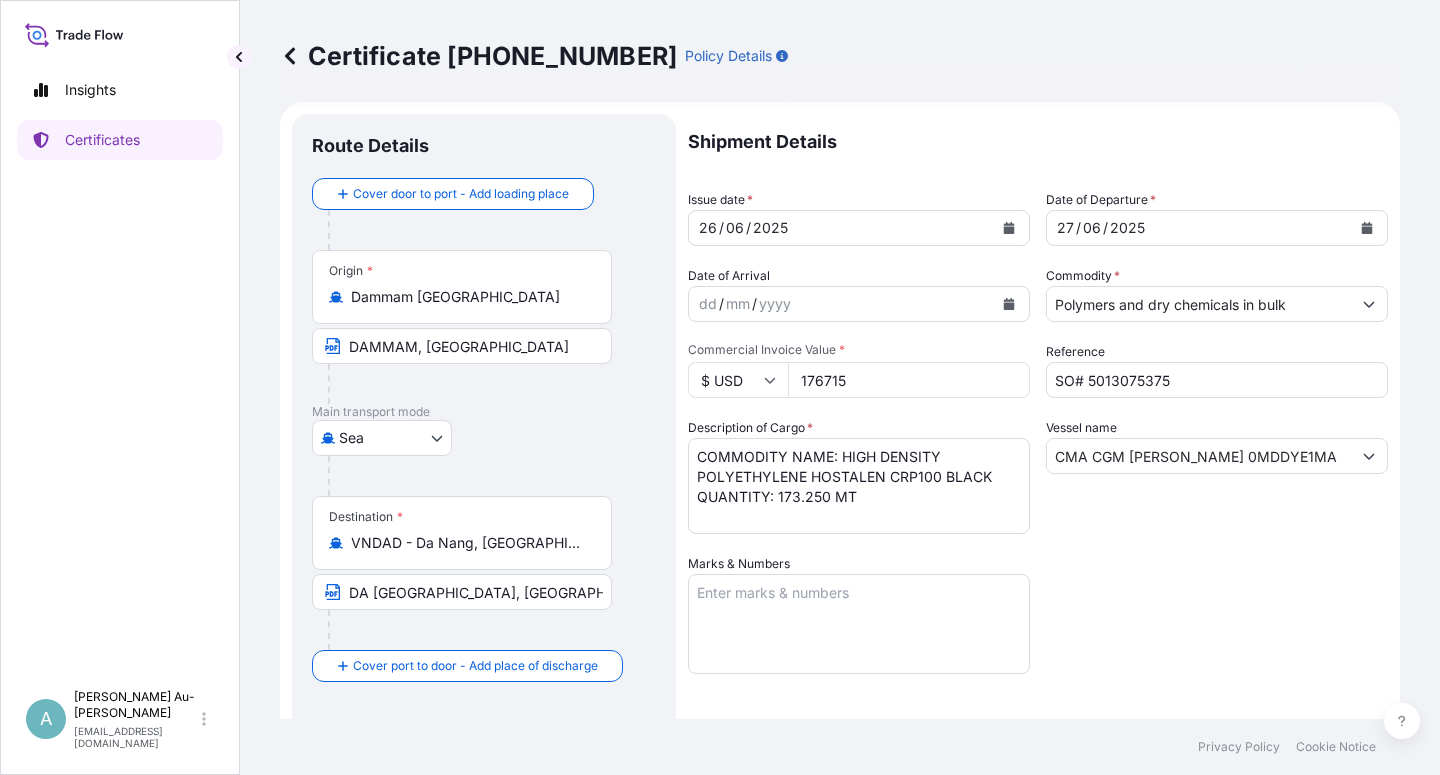 scroll, scrollTop: 0, scrollLeft: 0, axis: both 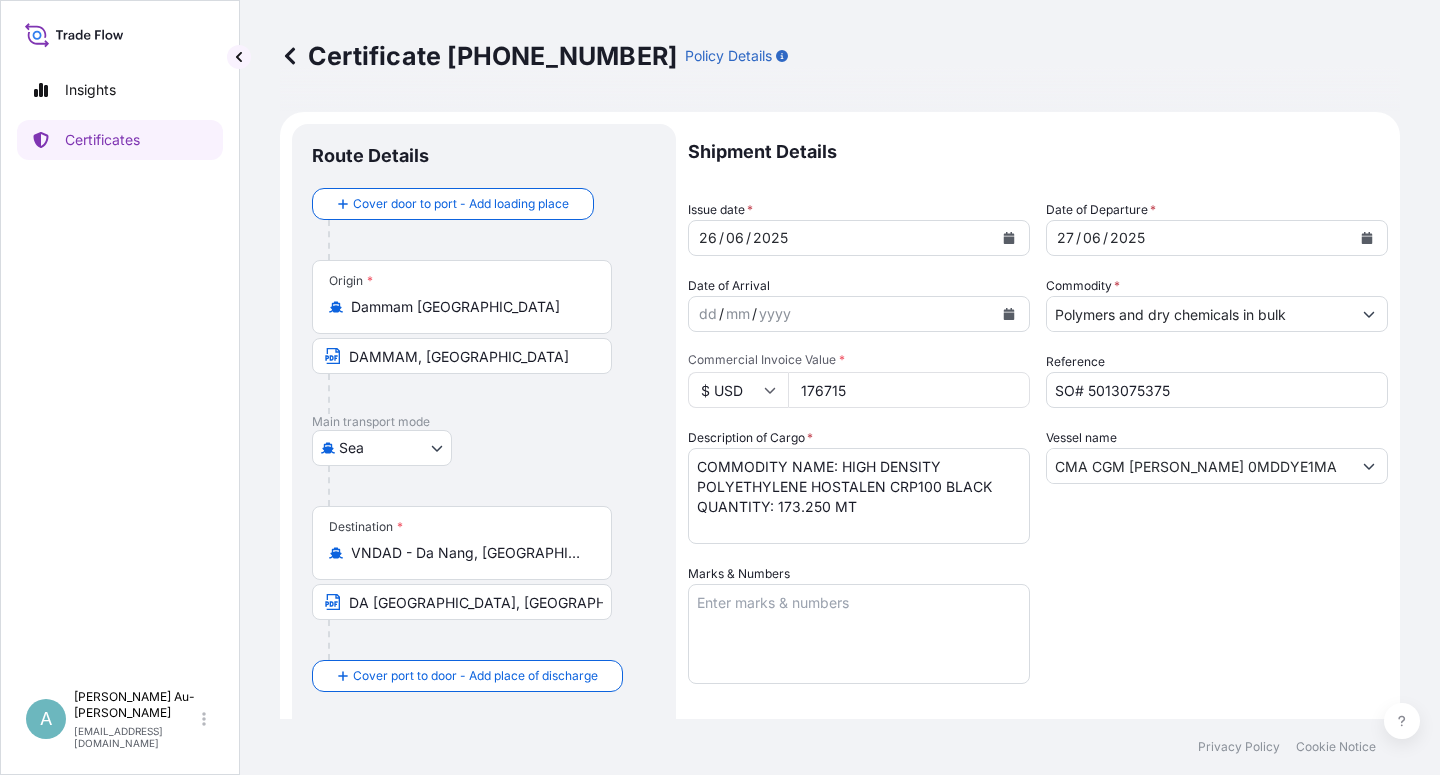 click at bounding box center [1009, 238] 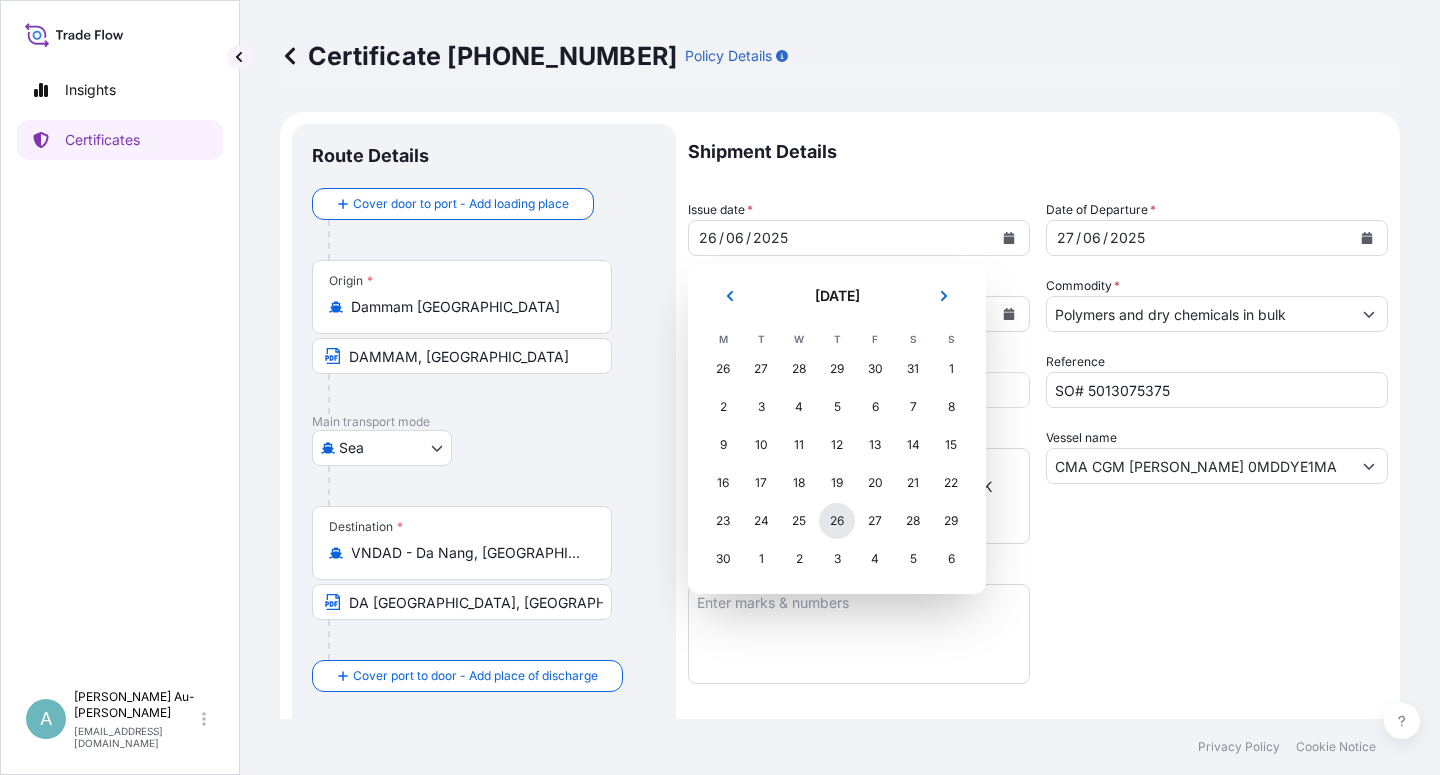 click on "26" at bounding box center (837, 521) 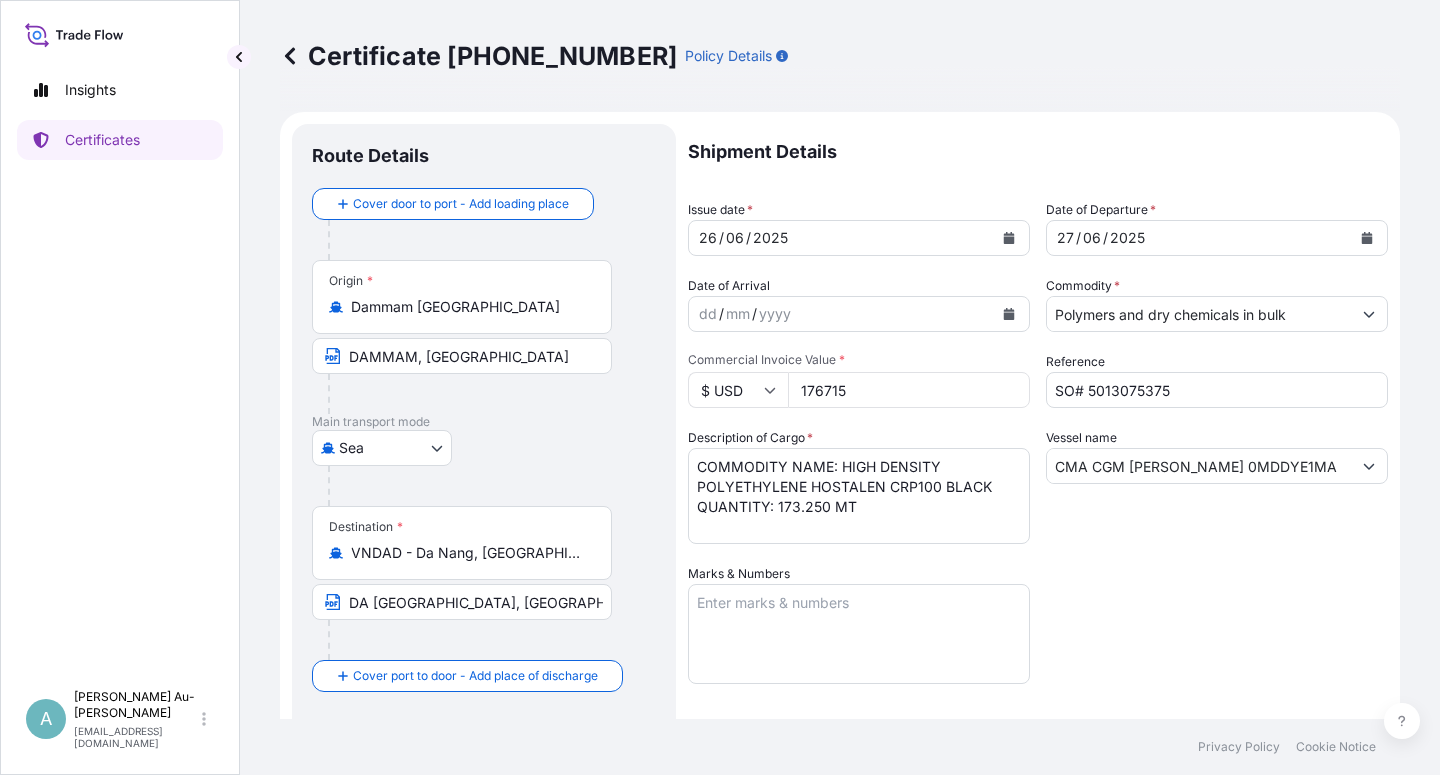 click on "Vessel name CMA CGM [PERSON_NAME] 0MDDYE1MA" at bounding box center [1217, 486] 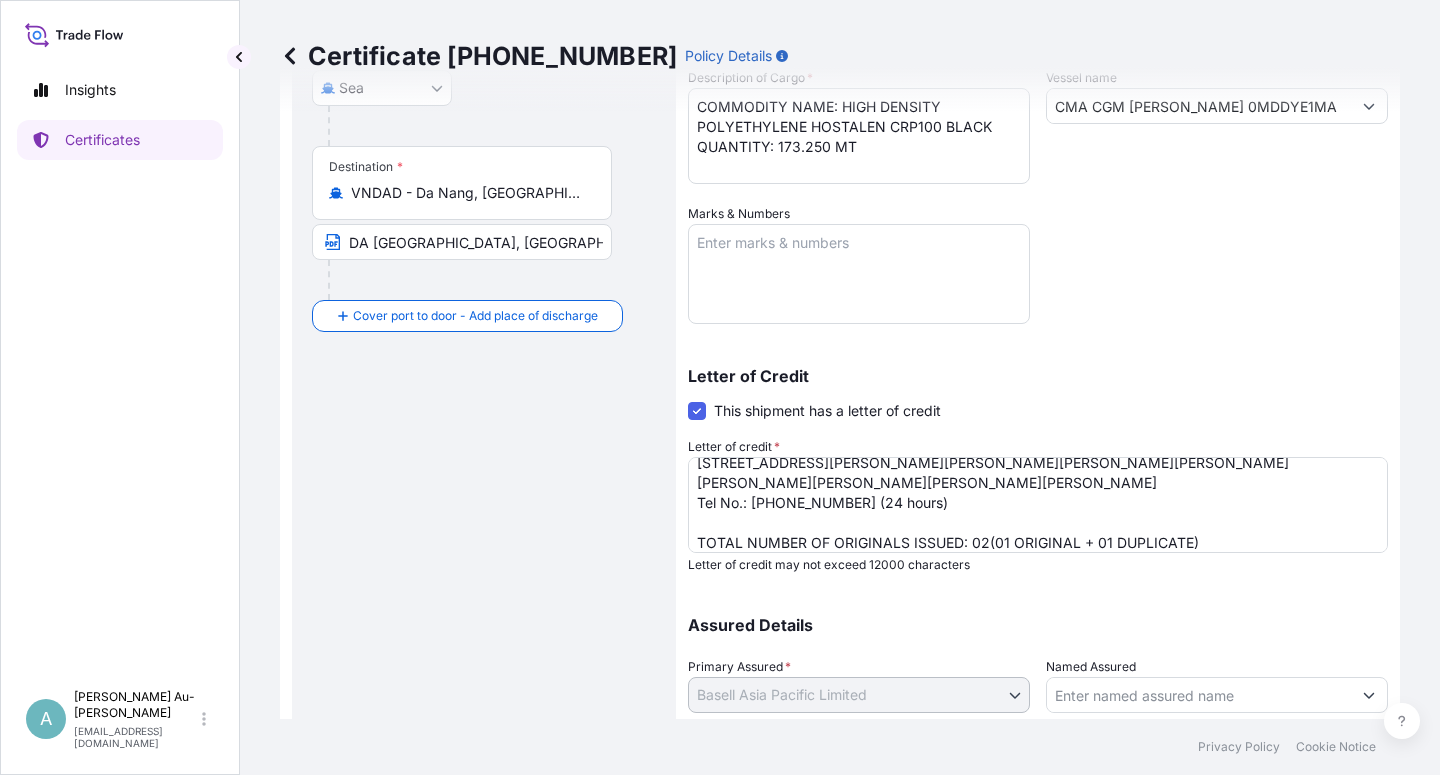 scroll, scrollTop: 162, scrollLeft: 0, axis: vertical 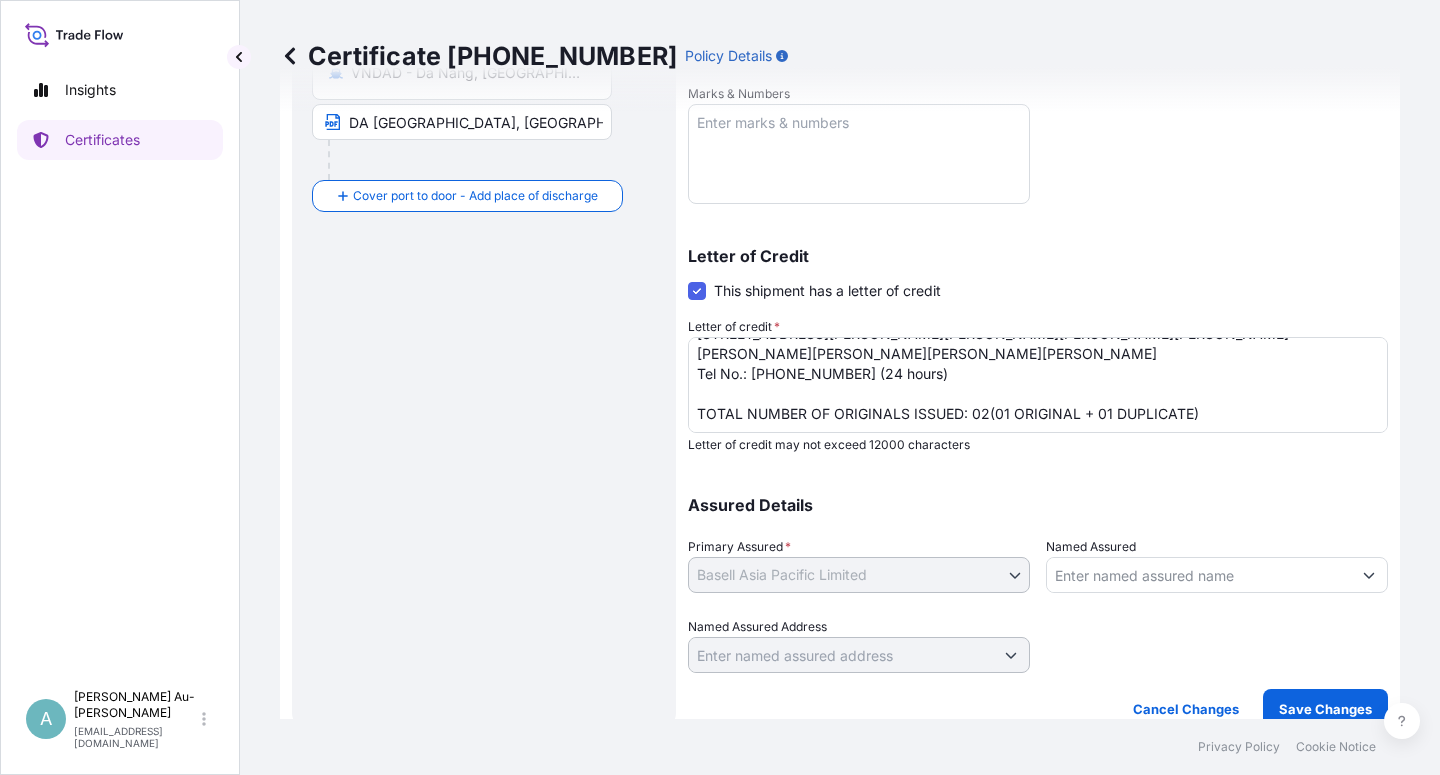 click on "CREDIT NUMBER:0682IL2500088 AND ISSUING DATE:250530
IN ASSIGNABLE FORM
COVERING ALL RISK,
CLAIM PAYABLE IN [GEOGRAPHIC_DATA] IN INVOICE CURRENCY(USD)
NAME, ADDRESS, TEL NUMBER OF CLAIM AGENT IN [GEOGRAPHIC_DATA]:
Baoviet Insurance
[STREET_ADDRESS][PERSON_NAME][PERSON_NAME][PERSON_NAME][PERSON_NAME][PERSON_NAME][PERSON_NAME][PERSON_NAME][PERSON_NAME]
Tel No.: [PHONE_NUMBER] (24 hours)
TOTAL NUMBER OF ORIGINALS ISSUED: 02(01 ORIGINAL + 01 DUPLICATE)" at bounding box center [1038, 385] 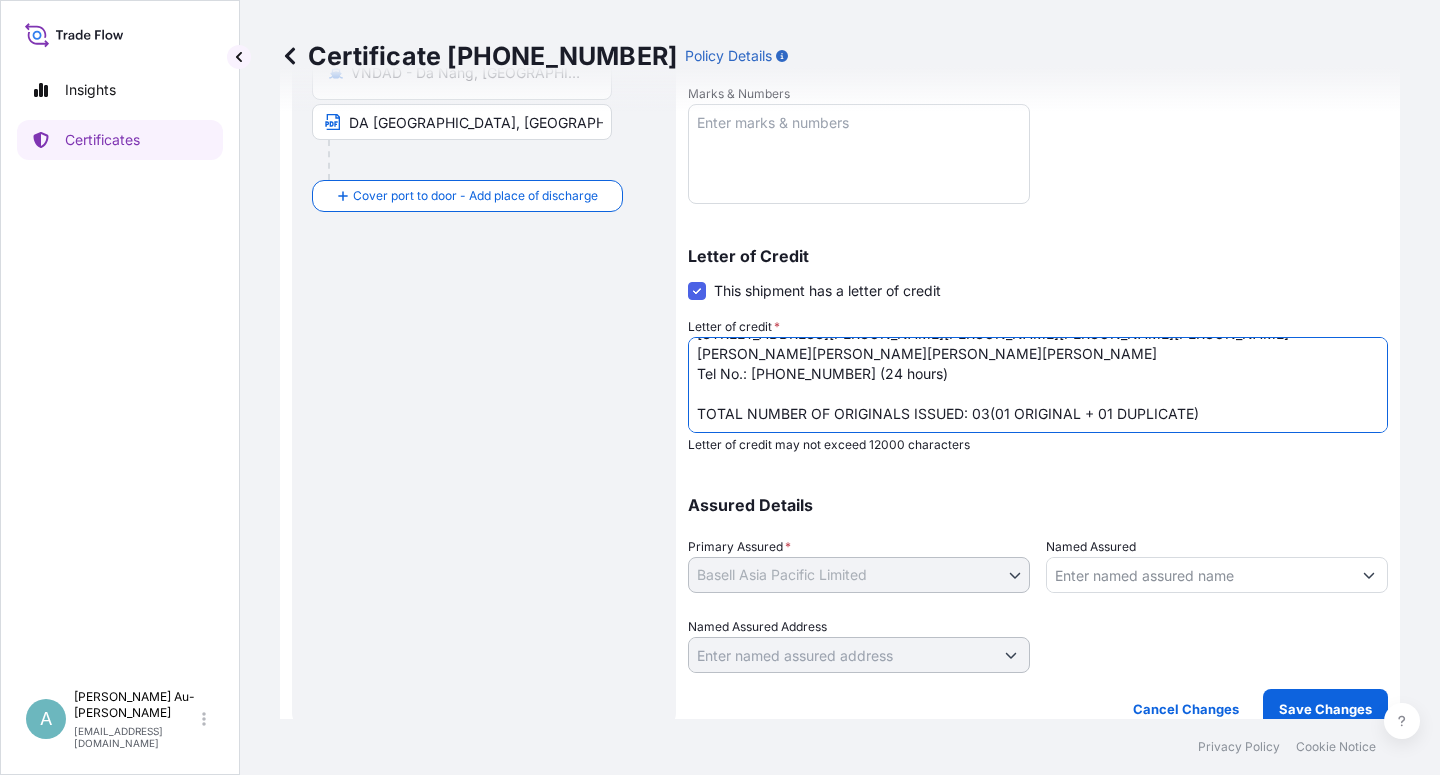 click on "CREDIT NUMBER:0682IL2500088 AND ISSUING DATE:250530
IN ASSIGNABLE FORM
COVERING ALL RISK,
CLAIM PAYABLE IN [GEOGRAPHIC_DATA] IN INVOICE CURRENCY(USD)
NAME, ADDRESS, TEL NUMBER OF CLAIM AGENT IN [GEOGRAPHIC_DATA]:
Baoviet Insurance
[STREET_ADDRESS][PERSON_NAME][PERSON_NAME][PERSON_NAME][PERSON_NAME][PERSON_NAME][PERSON_NAME][PERSON_NAME][PERSON_NAME]
Tel No.: [PHONE_NUMBER] (24 hours)
TOTAL NUMBER OF ORIGINALS ISSUED: 02(01 ORIGINAL + 01 DUPLICATE)" at bounding box center (1038, 385) 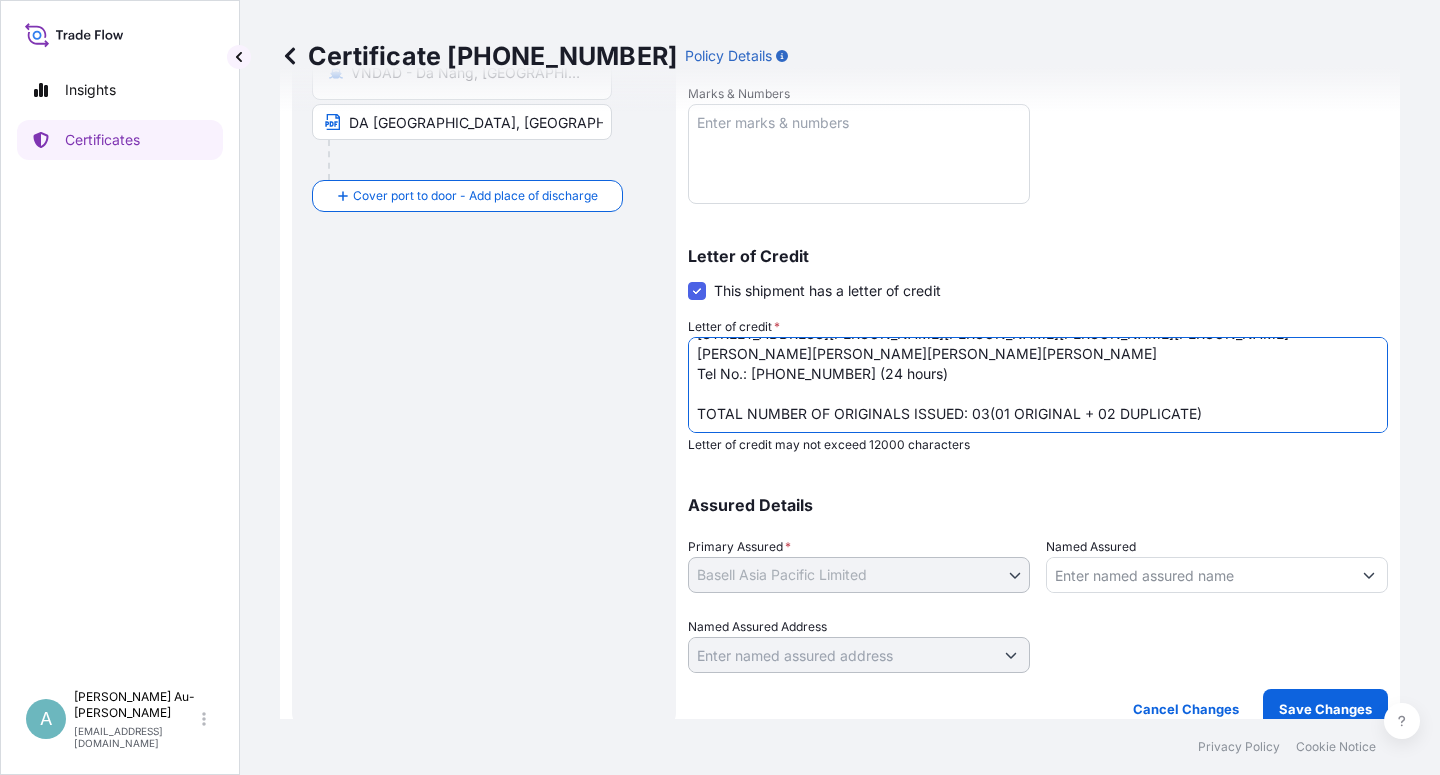 click on "CREDIT NUMBER:0682IL2500088 AND ISSUING DATE:250530
IN ASSIGNABLE FORM
COVERING ALL RISK,
CLAIM PAYABLE IN [GEOGRAPHIC_DATA] IN INVOICE CURRENCY(USD)
NAME, ADDRESS, TEL NUMBER OF CLAIM AGENT IN [GEOGRAPHIC_DATA]:
Baoviet Insurance
[STREET_ADDRESS][PERSON_NAME][PERSON_NAME][PERSON_NAME][PERSON_NAME][PERSON_NAME][PERSON_NAME][PERSON_NAME][PERSON_NAME]
Tel No.: [PHONE_NUMBER] (24 hours)
TOTAL NUMBER OF ORIGINALS ISSUED: 02(01 ORIGINAL + 01 DUPLICATE)" at bounding box center (1038, 385) 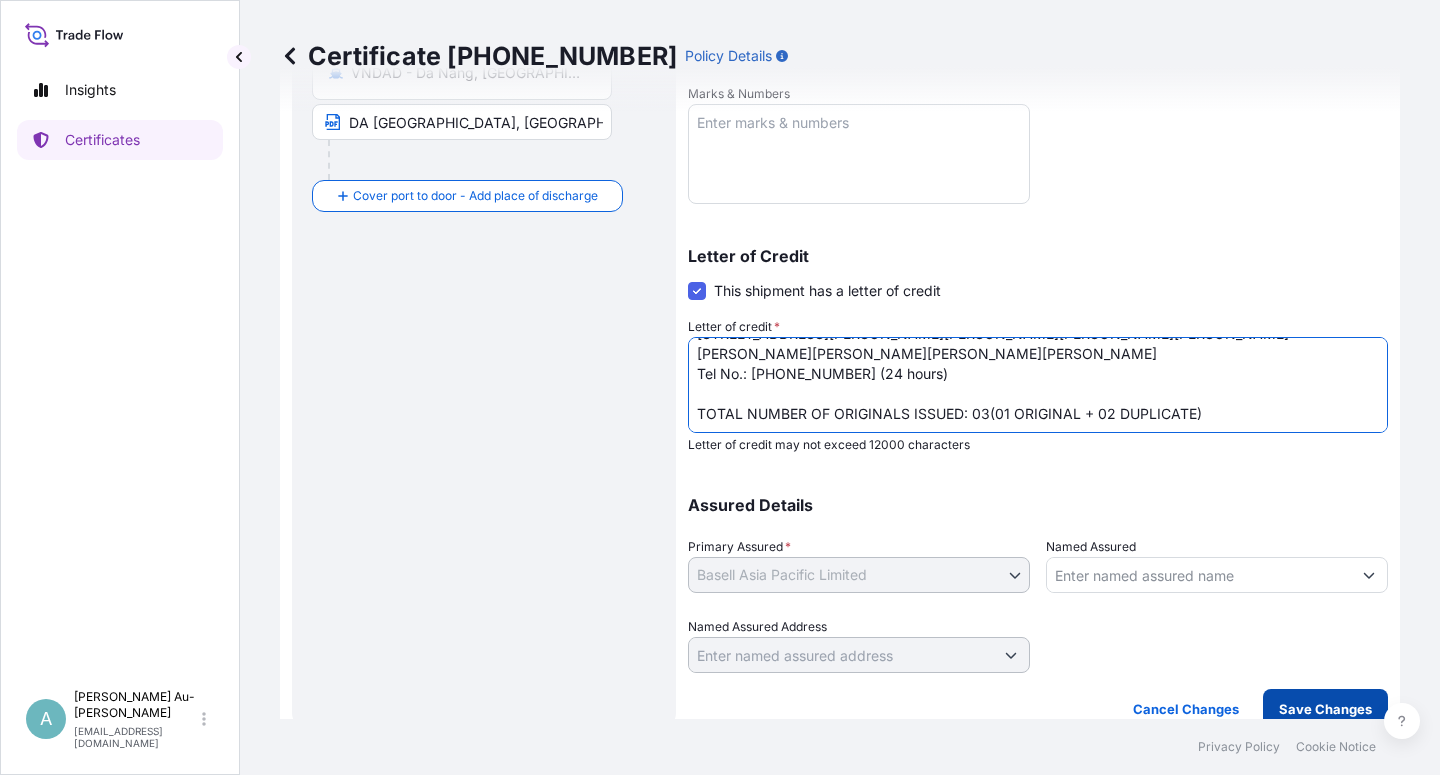 type on "CREDIT NUMBER:0682IL2500088 AND ISSUING DATE:250530
IN ASSIGNABLE FORM
COVERING ALL RISK,
CLAIM PAYABLE IN [GEOGRAPHIC_DATA] IN INVOICE CURRENCY(USD)
NAME, ADDRESS, TEL NUMBER OF CLAIM AGENT IN [GEOGRAPHIC_DATA]:
Baoviet Insurance
[STREET_ADDRESS][PERSON_NAME][PERSON_NAME][PERSON_NAME][PERSON_NAME][PERSON_NAME][PERSON_NAME][PERSON_NAME][PERSON_NAME]
Tel No.: [PHONE_NUMBER] (24 hours)
TOTAL NUMBER OF ORIGINALS ISSUED: 03(01 ORIGINAL + 02 DUPLICATE)" 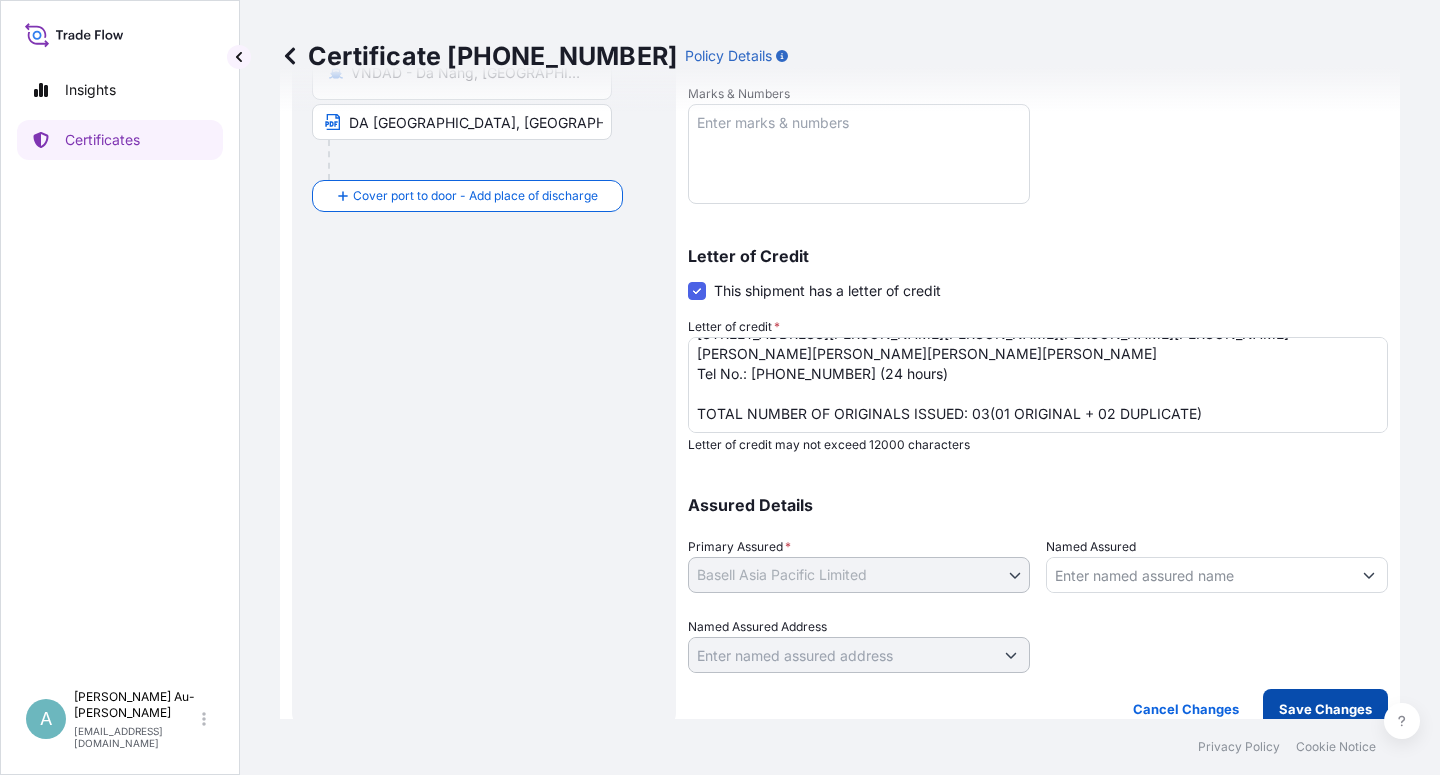 click on "Save Changes" at bounding box center (1325, 709) 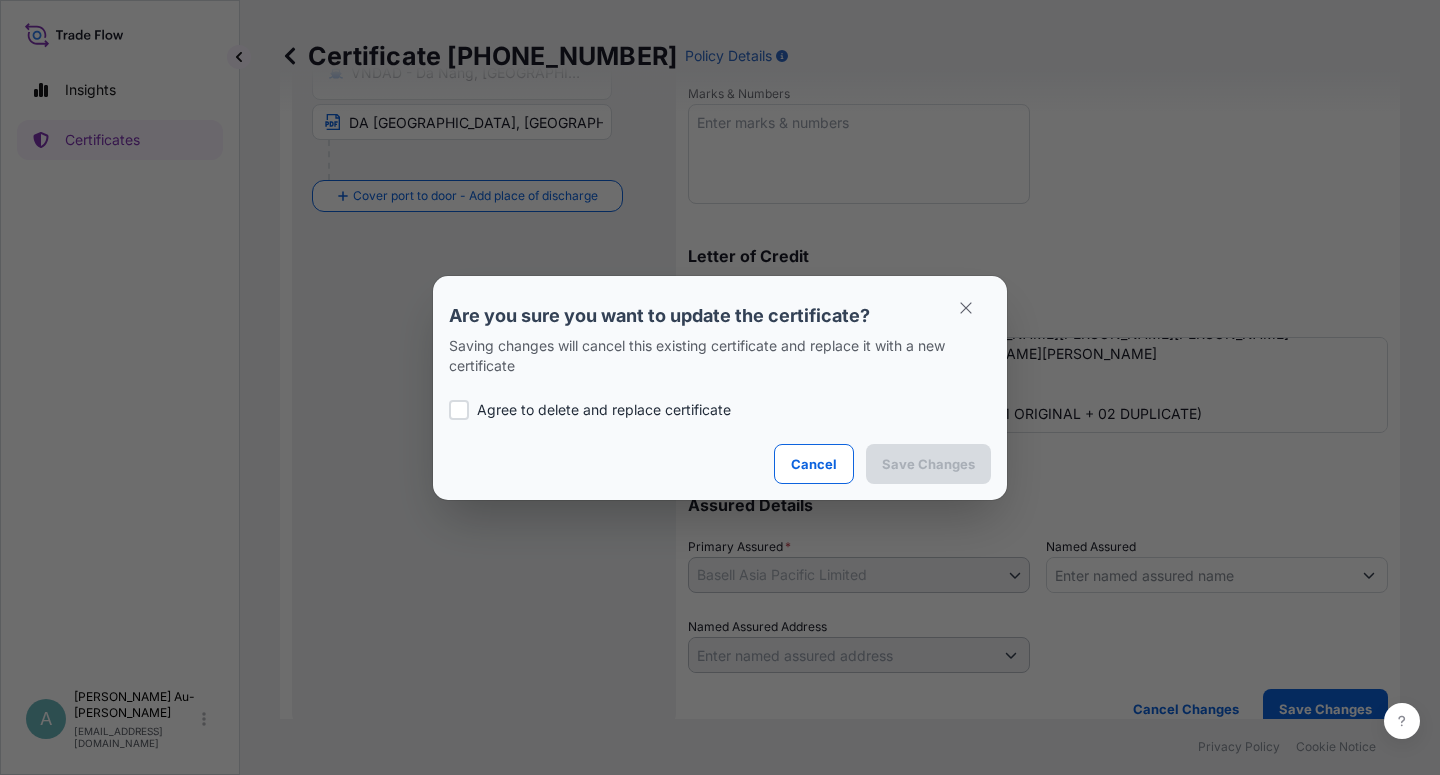 click on "Agree to delete and replace certificate" at bounding box center (604, 410) 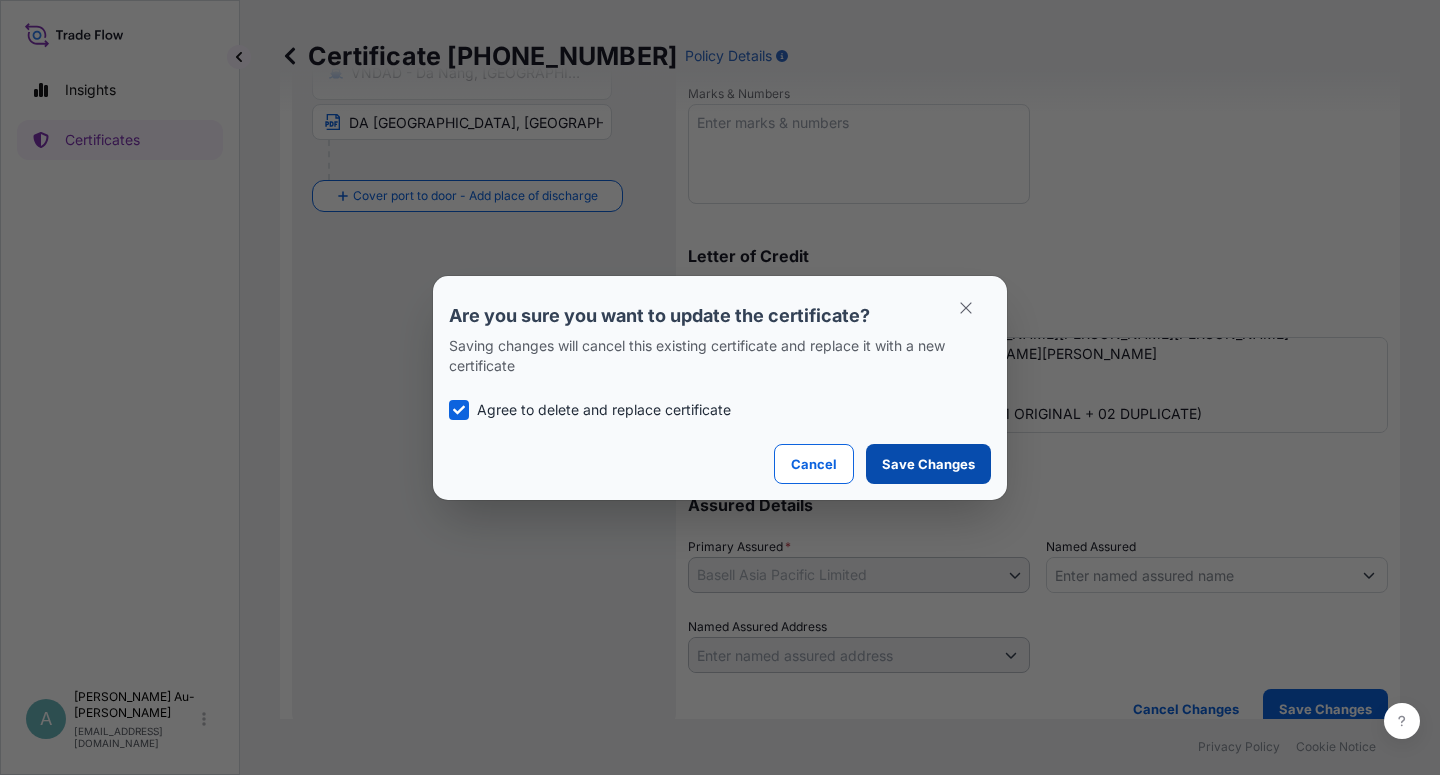 click on "Save Changes" at bounding box center (928, 464) 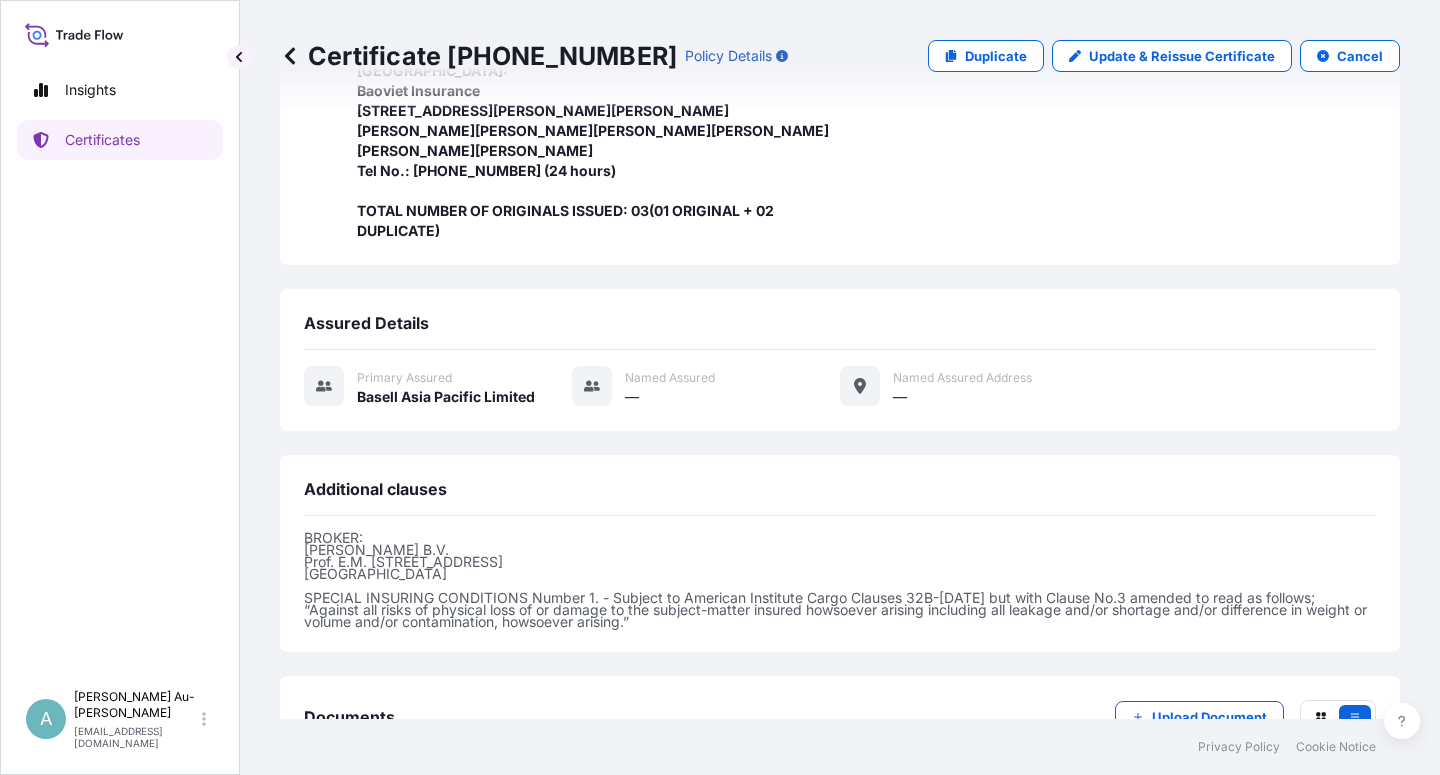 scroll, scrollTop: 714, scrollLeft: 0, axis: vertical 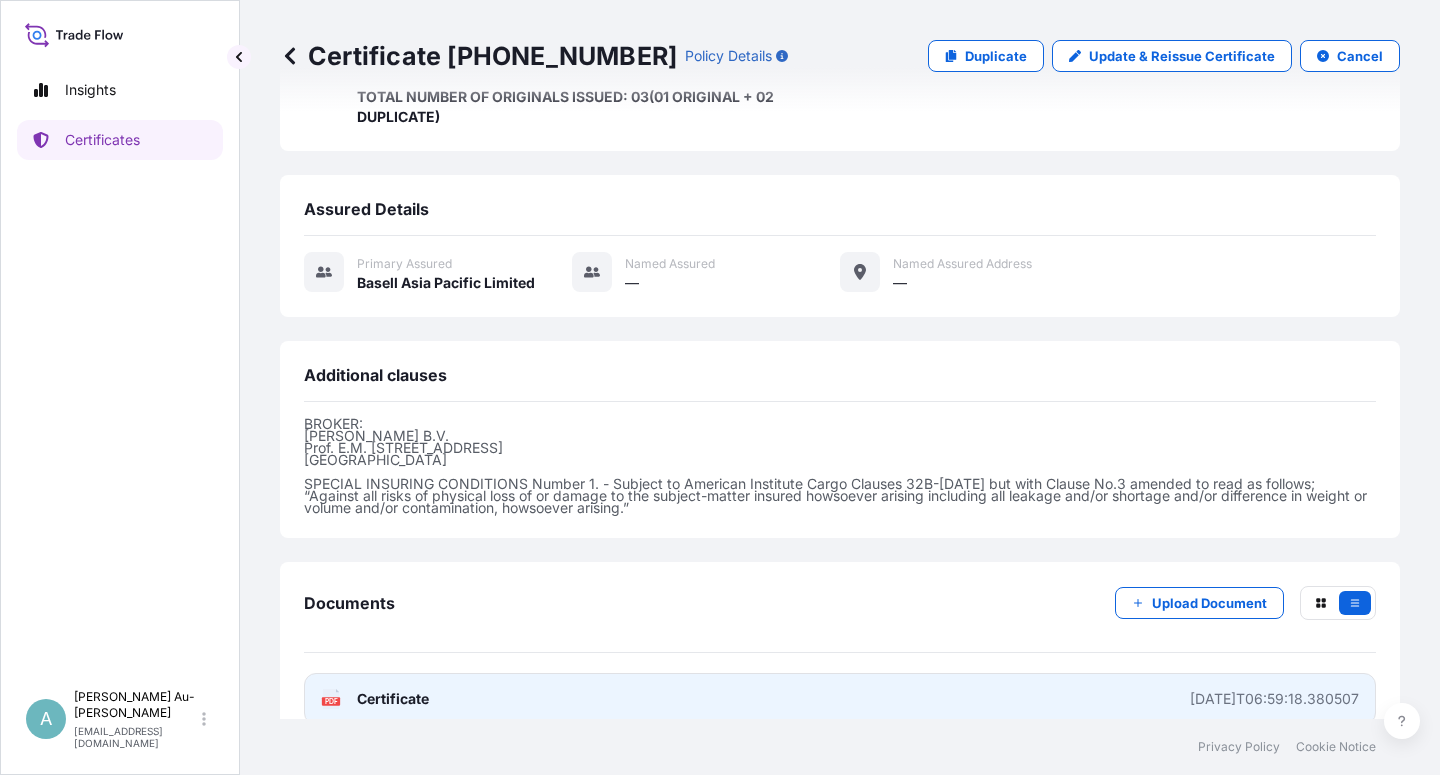 click on "Certificate" at bounding box center [393, 699] 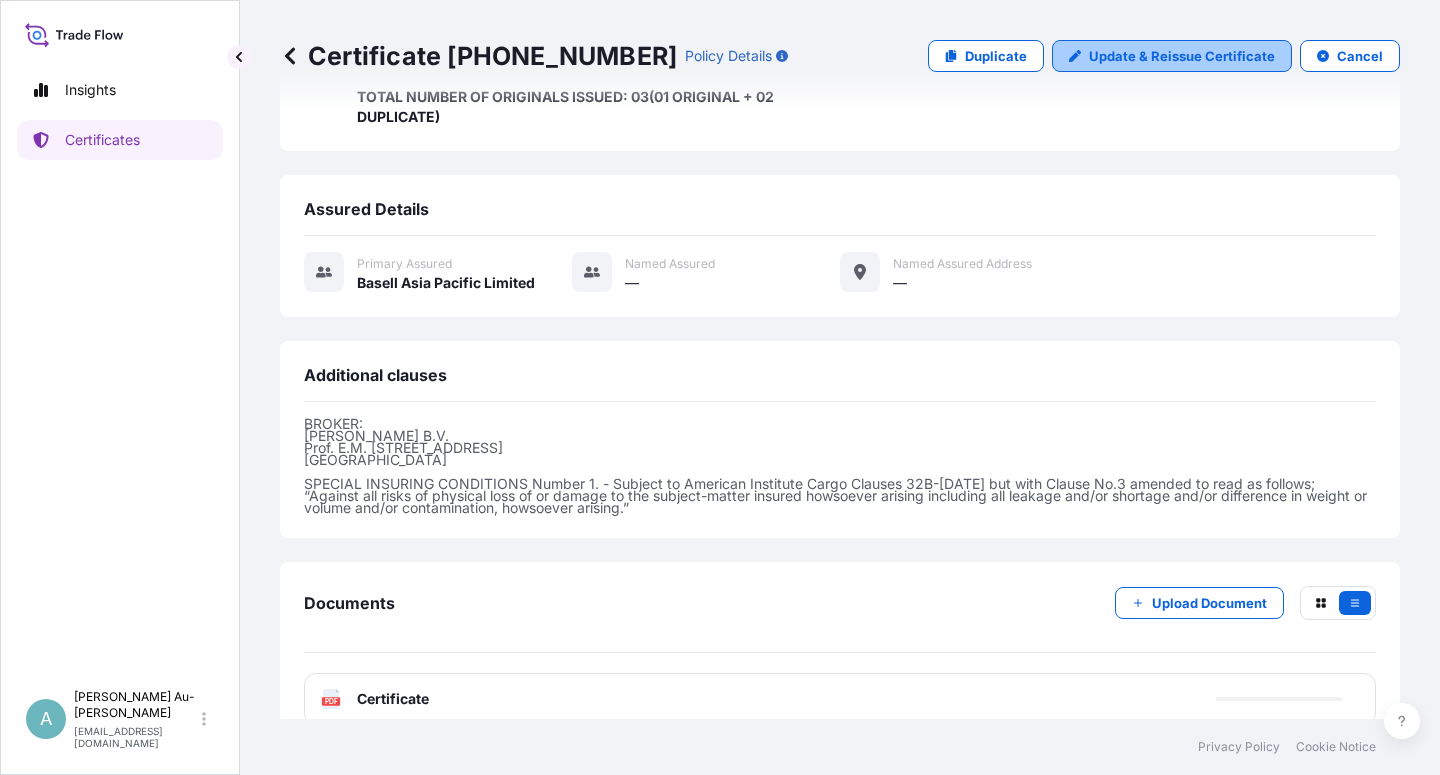 click on "Update & Reissue Certificate" at bounding box center (1182, 56) 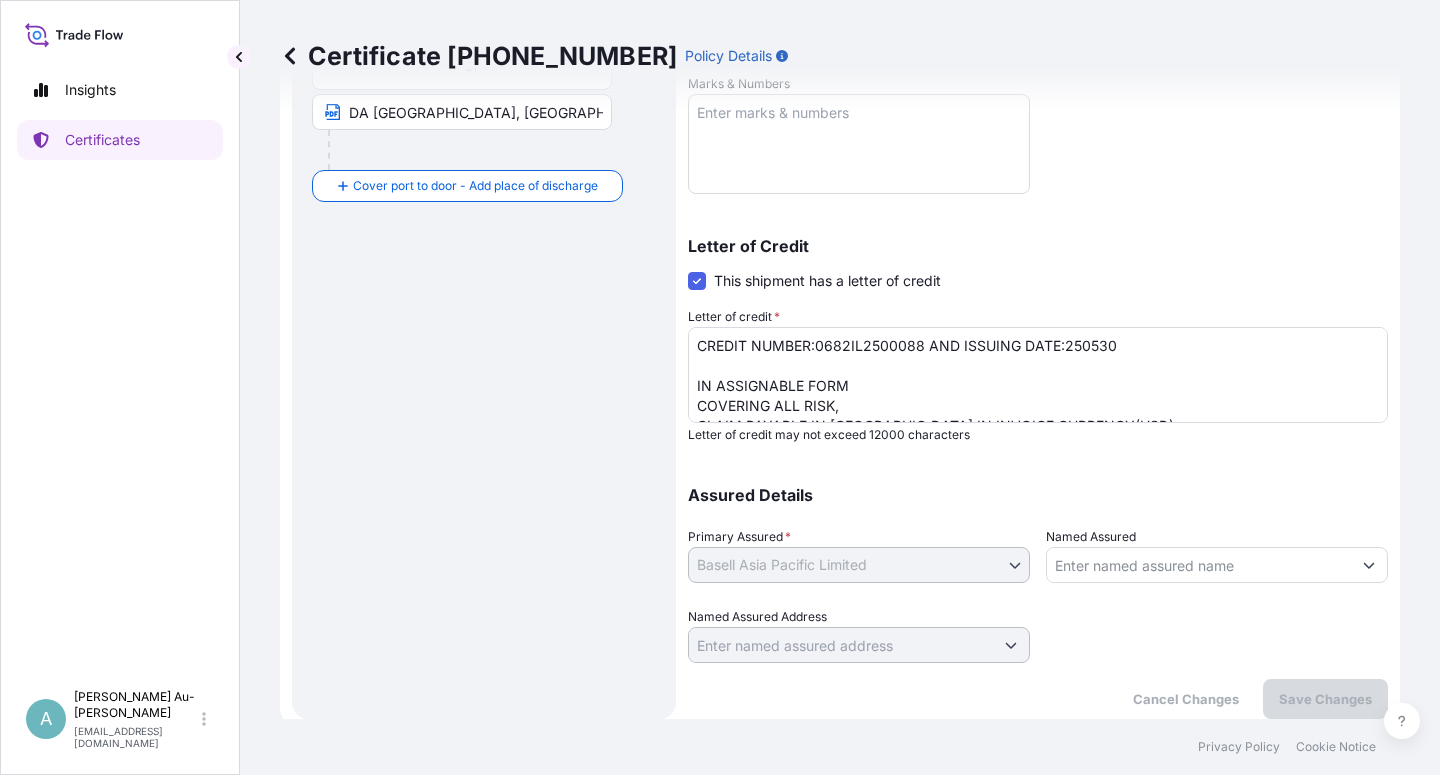 scroll, scrollTop: 0, scrollLeft: 0, axis: both 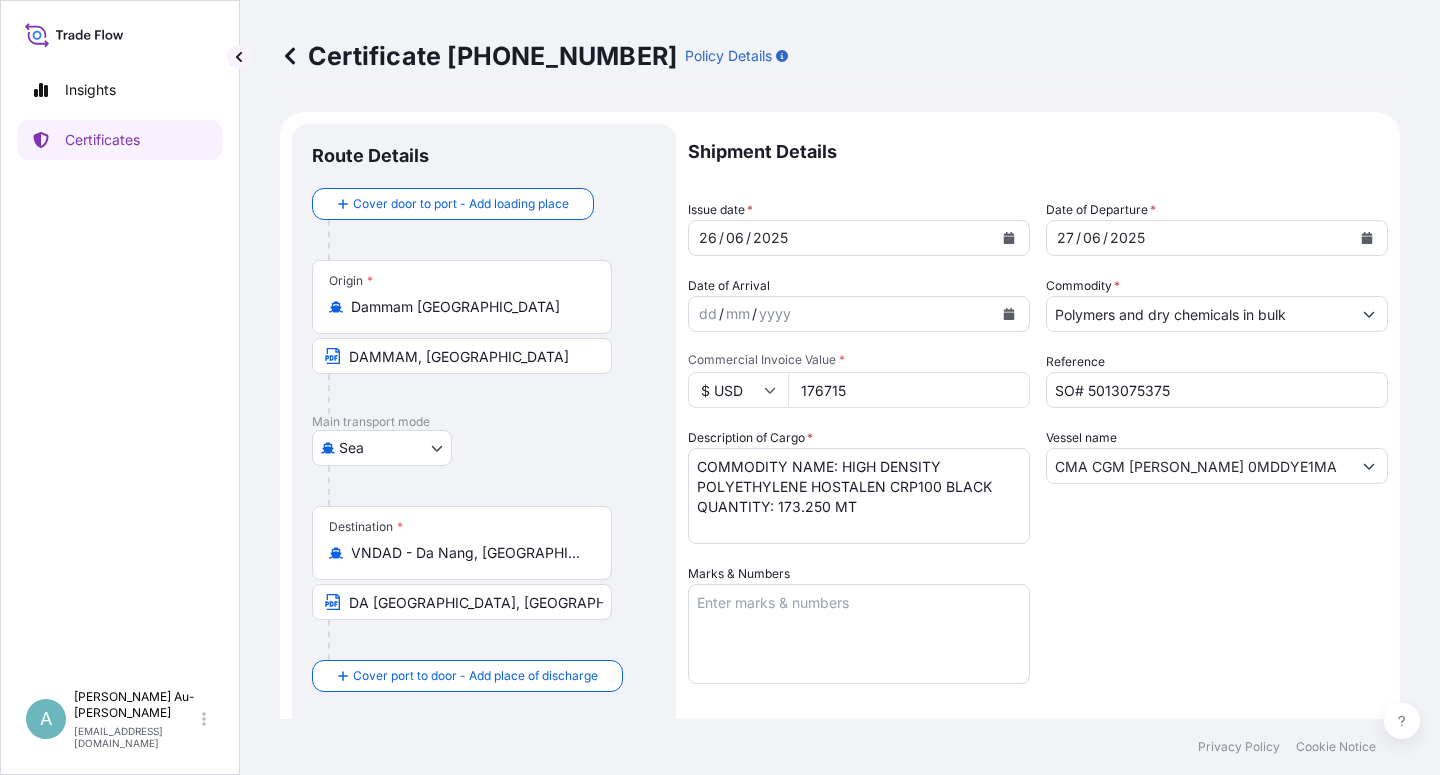 click 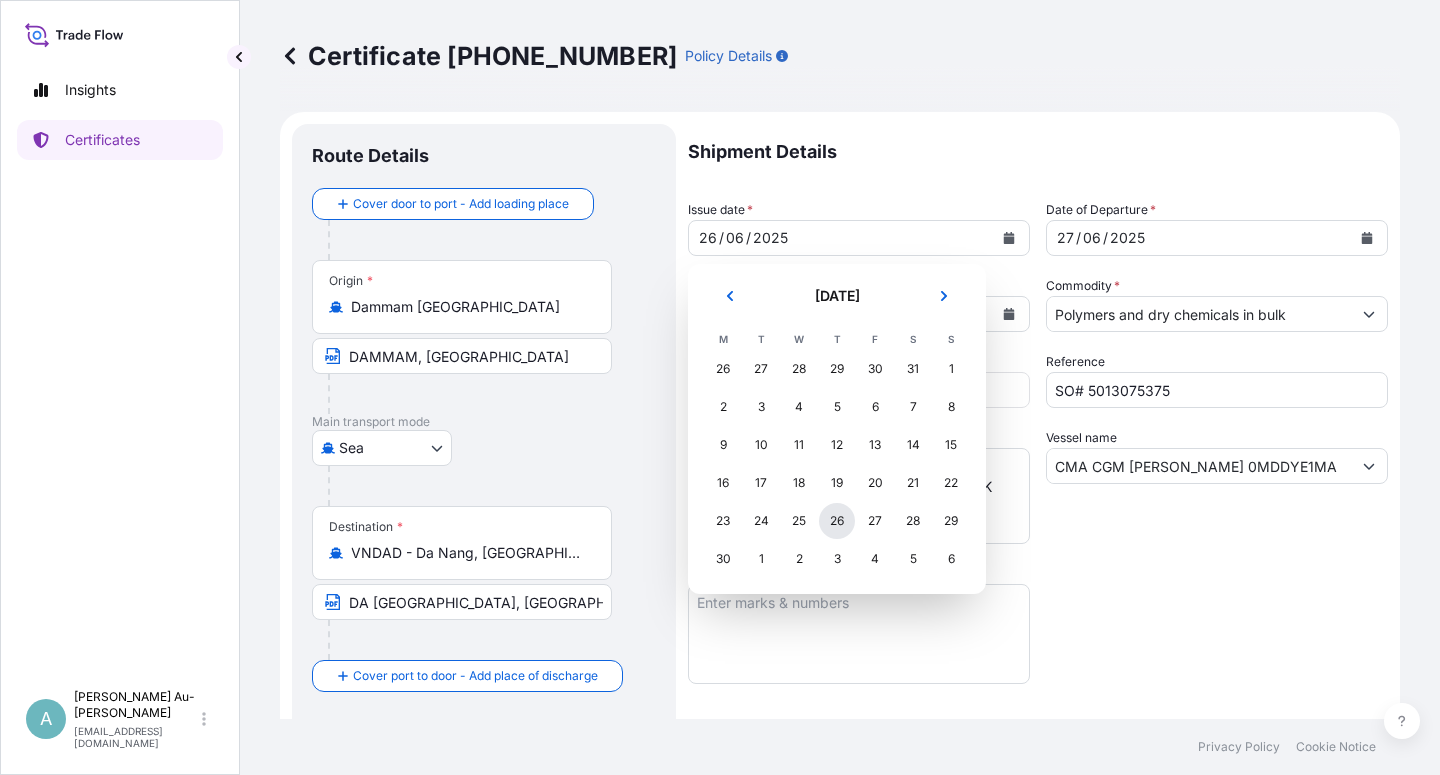 click on "26" at bounding box center [837, 521] 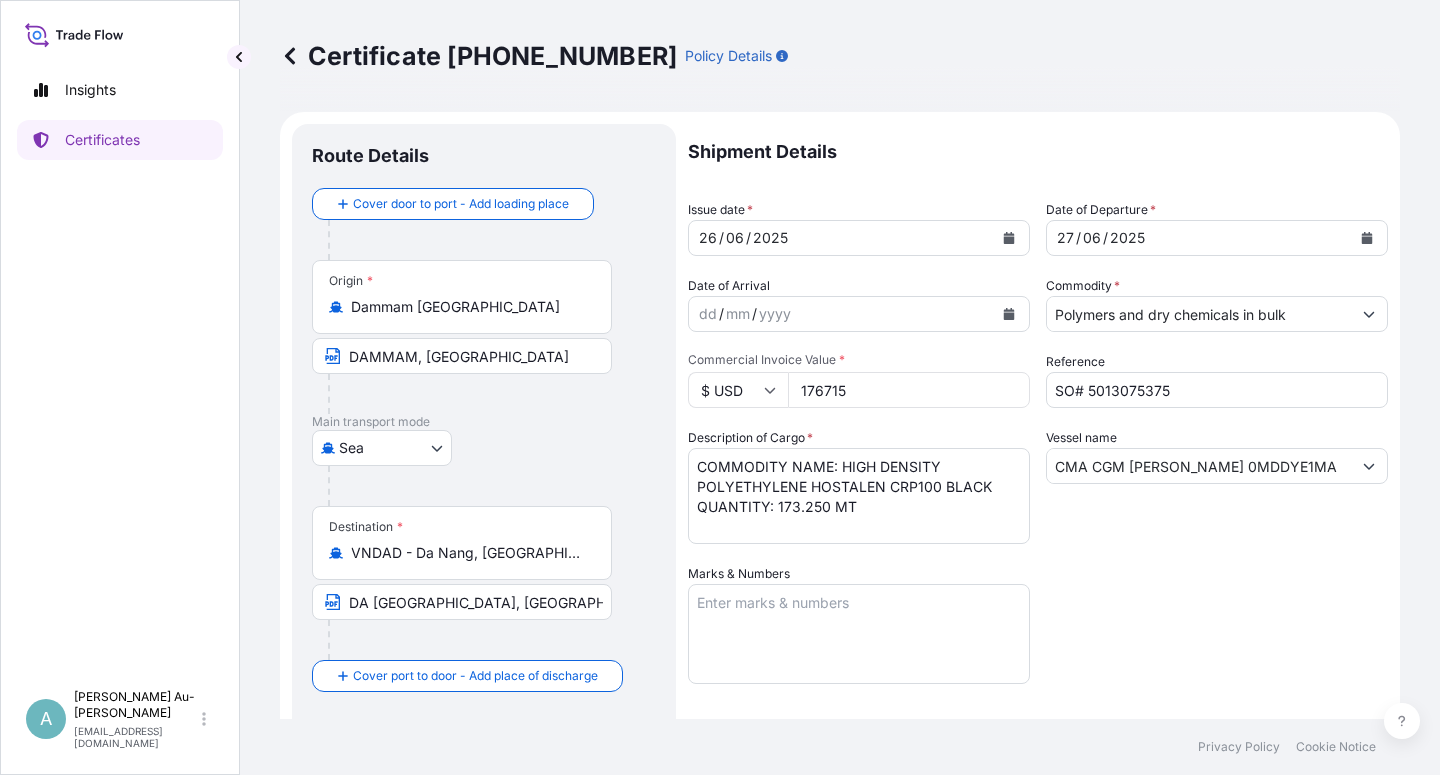 click on "Shipment Details Issue date * [DATE] Date of Departure * [DATE] Date of Arrival dd / mm / yyyy Commodity * Polymers and dry chemicals in bulk Packing Category Commercial Invoice Value    * $ USD 176715 Reference SO# 5013075375 Description of Cargo * COMMODITY NAME: HIGH DENSITY POLYETHYLENE HOSTALEN CRP100 BLACK
QUANTITY: 173.250 MT Vessel name CMA CGM [PERSON_NAME] 0MDDYE1MA Marks & Numbers Letter of Credit This shipment has a letter of credit Letter of credit * CREDIT NUMBER:0682IL2500088 AND ISSUING DATE:250530
IN ASSIGNABLE FORM
COVERING ALL RISK,
CLAIM PAYABLE IN [GEOGRAPHIC_DATA] IN INVOICE CURRENCY(USD)
NAME, ADDRESS, TEL NUMBER OF CLAIM AGENT IN [GEOGRAPHIC_DATA]:
Baoviet Insurance
[STREET_ADDRESS][PERSON_NAME][PERSON_NAME][PERSON_NAME][PERSON_NAME][PERSON_NAME][PERSON_NAME][PERSON_NAME][PERSON_NAME]
Tel No.: [PHONE_NUMBER] (24 hours)
TOTAL NUMBER OF ORIGINALS ISSUED: 03(01 ORIGINAL + 02 DUPLICATE) Letter of credit may not exceed 12000 characters Assured Details *" at bounding box center (1038, 638) 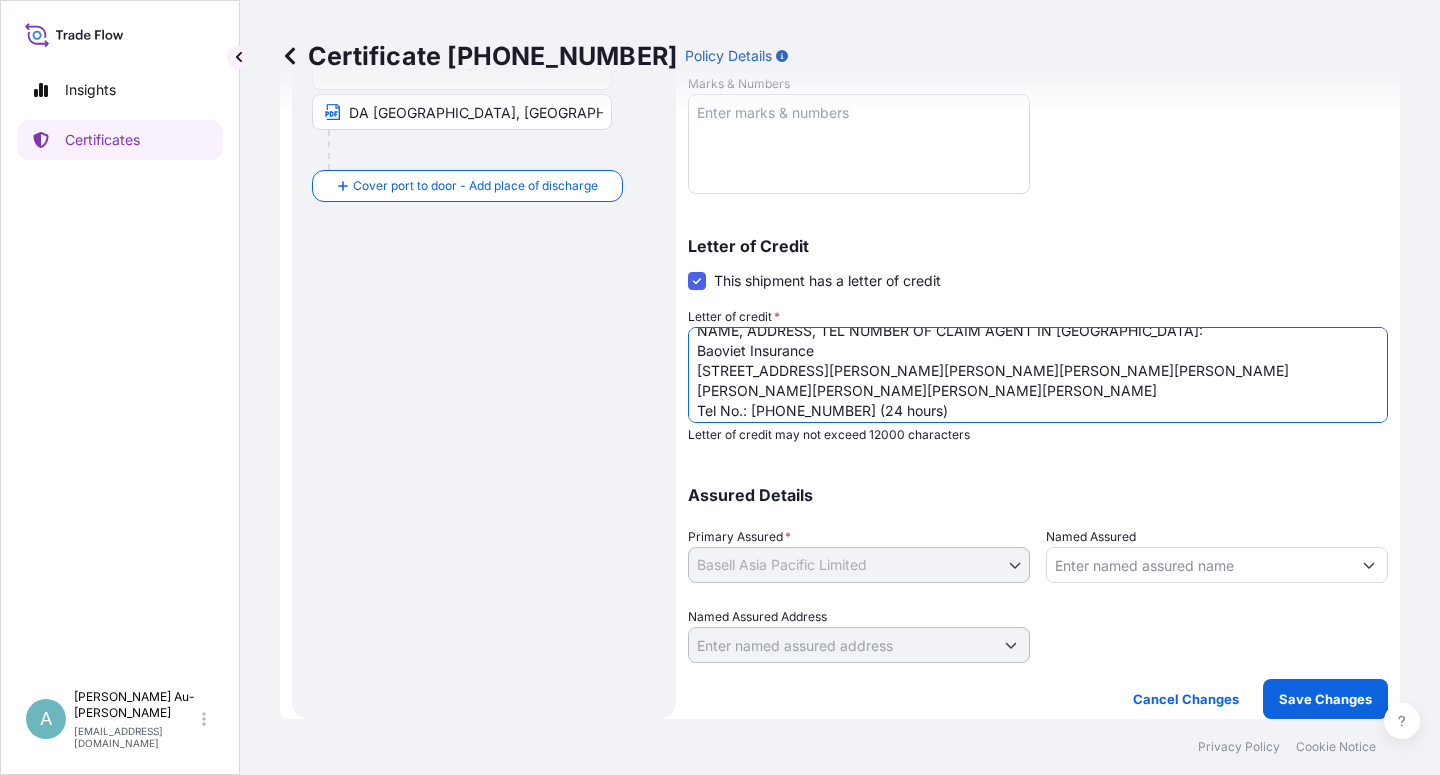 scroll, scrollTop: 126, scrollLeft: 0, axis: vertical 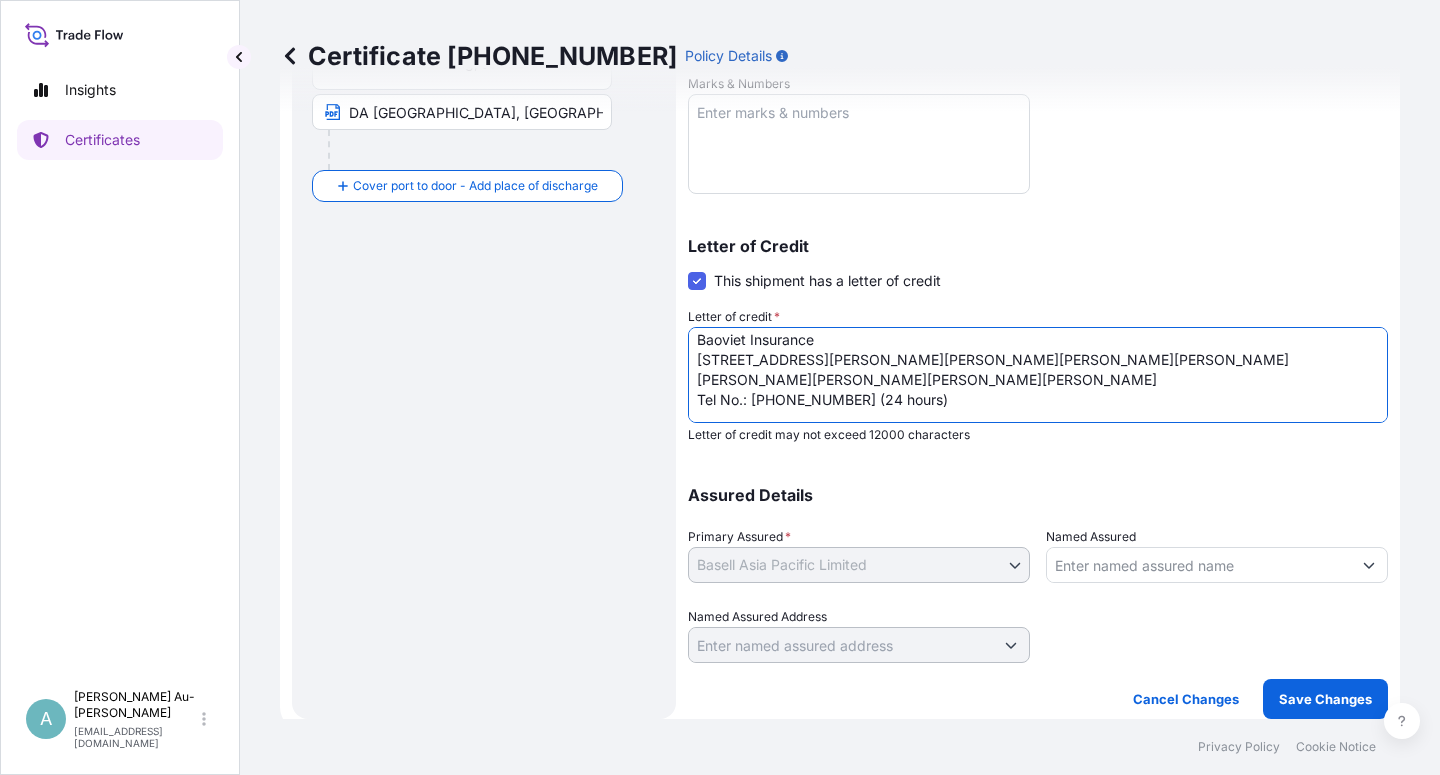click on "CREDIT NUMBER:0682IL2500088 AND ISSUING DATE:250530
IN ASSIGNABLE FORM
COVERING ALL RISK,
CLAIM PAYABLE IN [GEOGRAPHIC_DATA] IN INVOICE CURRENCY(USD)
NAME, ADDRESS, TEL NUMBER OF CLAIM AGENT IN [GEOGRAPHIC_DATA]:
Baoviet Insurance
[STREET_ADDRESS][PERSON_NAME][PERSON_NAME][PERSON_NAME][PERSON_NAME][PERSON_NAME][PERSON_NAME][PERSON_NAME][PERSON_NAME]
Tel No.: [PHONE_NUMBER] (24 hours)
TOTAL NUMBER OF ORIGINALS ISSUED: 03(01 ORIGINAL + 02 DUPLICATE)" at bounding box center (1038, 375) 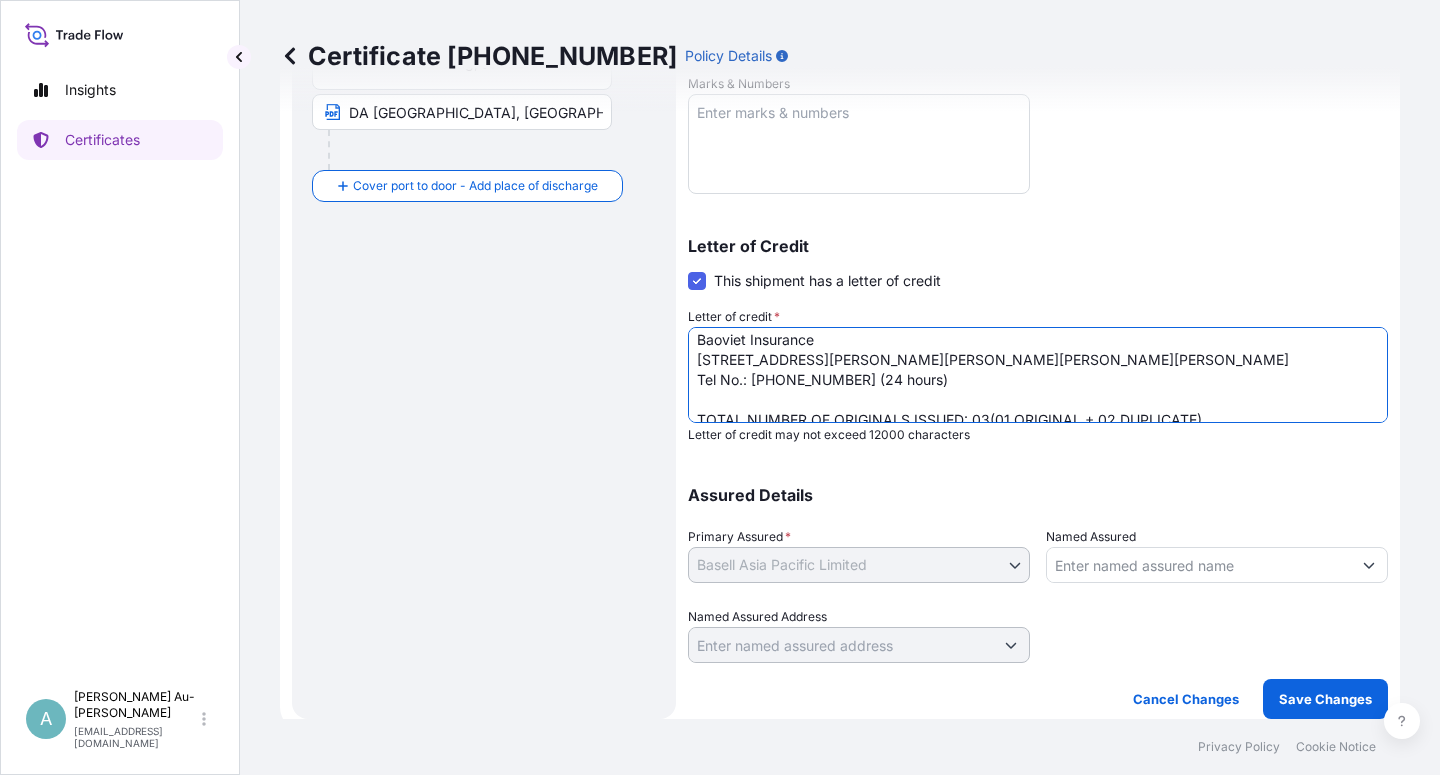 click on "CREDIT NUMBER:0682IL2500088 AND ISSUING DATE:250530
IN ASSIGNABLE FORM
COVERING ALL RISK,
CLAIM PAYABLE IN [GEOGRAPHIC_DATA] IN INVOICE CURRENCY(USD)
NAME, ADDRESS, TEL NUMBER OF CLAIM AGENT IN [GEOGRAPHIC_DATA]:
Baoviet Insurance
[STREET_ADDRESS][PERSON_NAME][PERSON_NAME][PERSON_NAME][PERSON_NAME][PERSON_NAME][PERSON_NAME][PERSON_NAME][PERSON_NAME]
Tel No.: [PHONE_NUMBER] (24 hours)
TOTAL NUMBER OF ORIGINALS ISSUED: 03(01 ORIGINAL + 02 DUPLICATE)" at bounding box center [1038, 375] 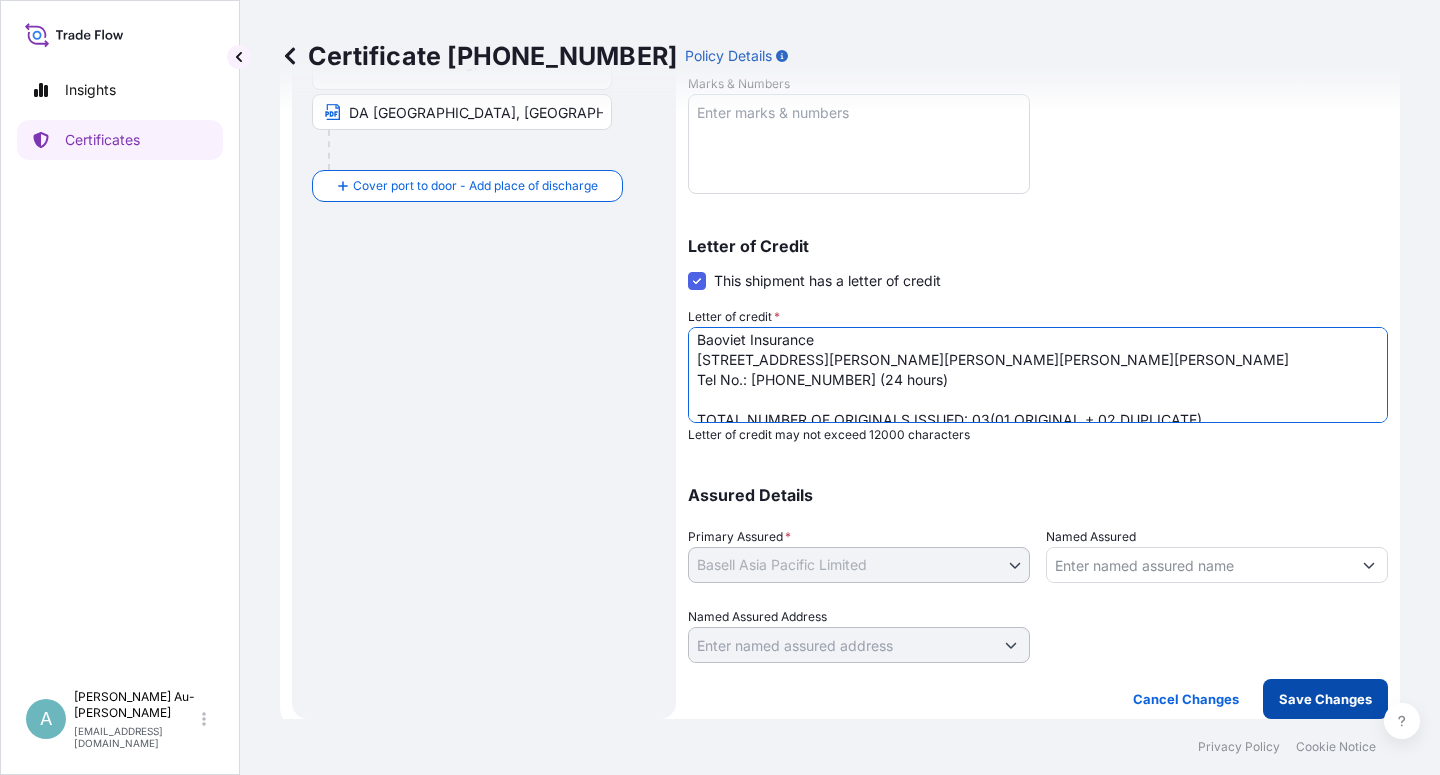 type on "CREDIT NUMBER:0682IL2500088 AND ISSUING DATE:250530
IN ASSIGNABLE FORM
COVERING ALL RISK,
CLAIM PAYABLE IN [GEOGRAPHIC_DATA] IN INVOICE CURRENCY(USD)
NAME, ADDRESS, TEL NUMBER OF CLAIM AGENT IN [GEOGRAPHIC_DATA]:
Baoviet Insurance
[STREET_ADDRESS][PERSON_NAME][PERSON_NAME][PERSON_NAME][PERSON_NAME]
Tel No.: [PHONE_NUMBER] (24 hours)
TOTAL NUMBER OF ORIGINALS ISSUED: 03(01 ORIGINAL + 02 DUPLICATE)" 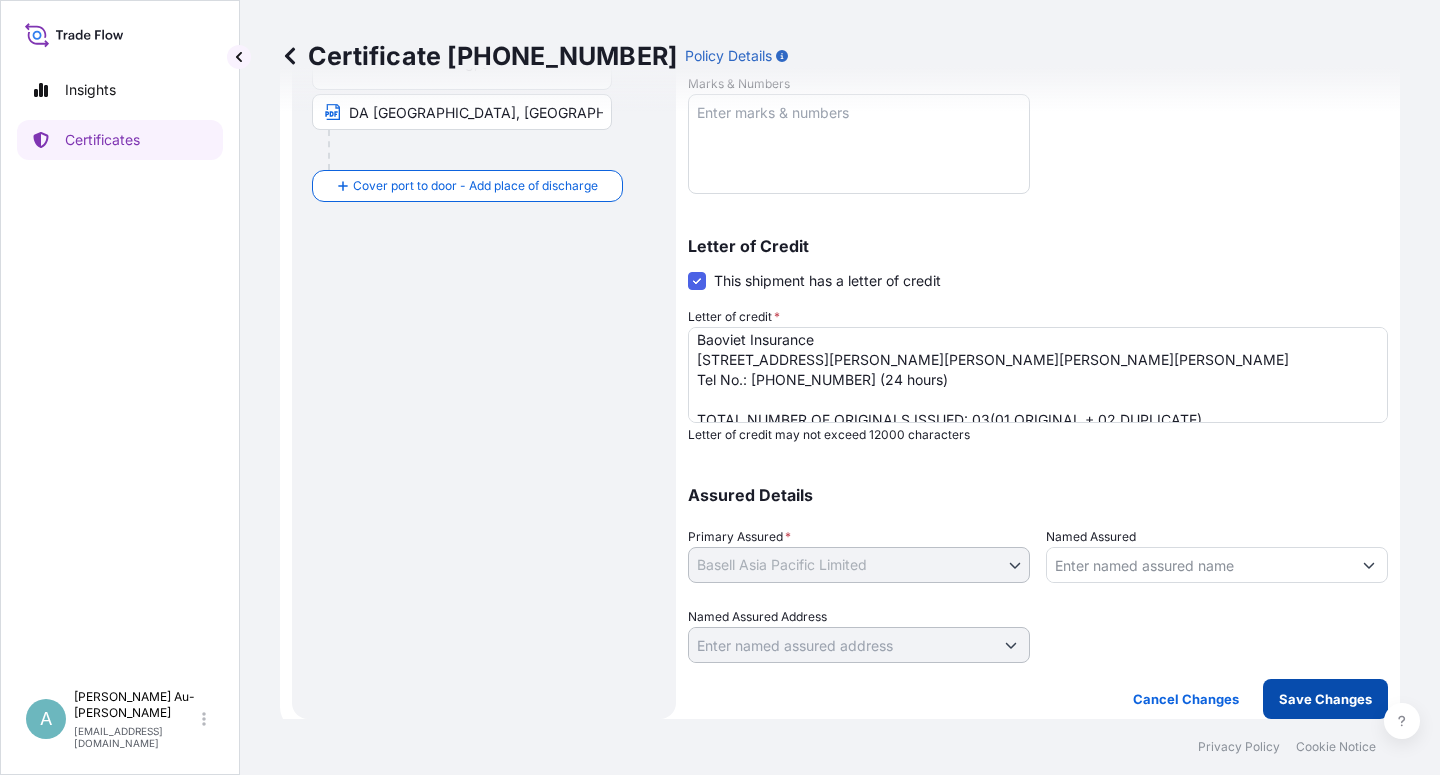 click on "Save Changes" at bounding box center [1325, 699] 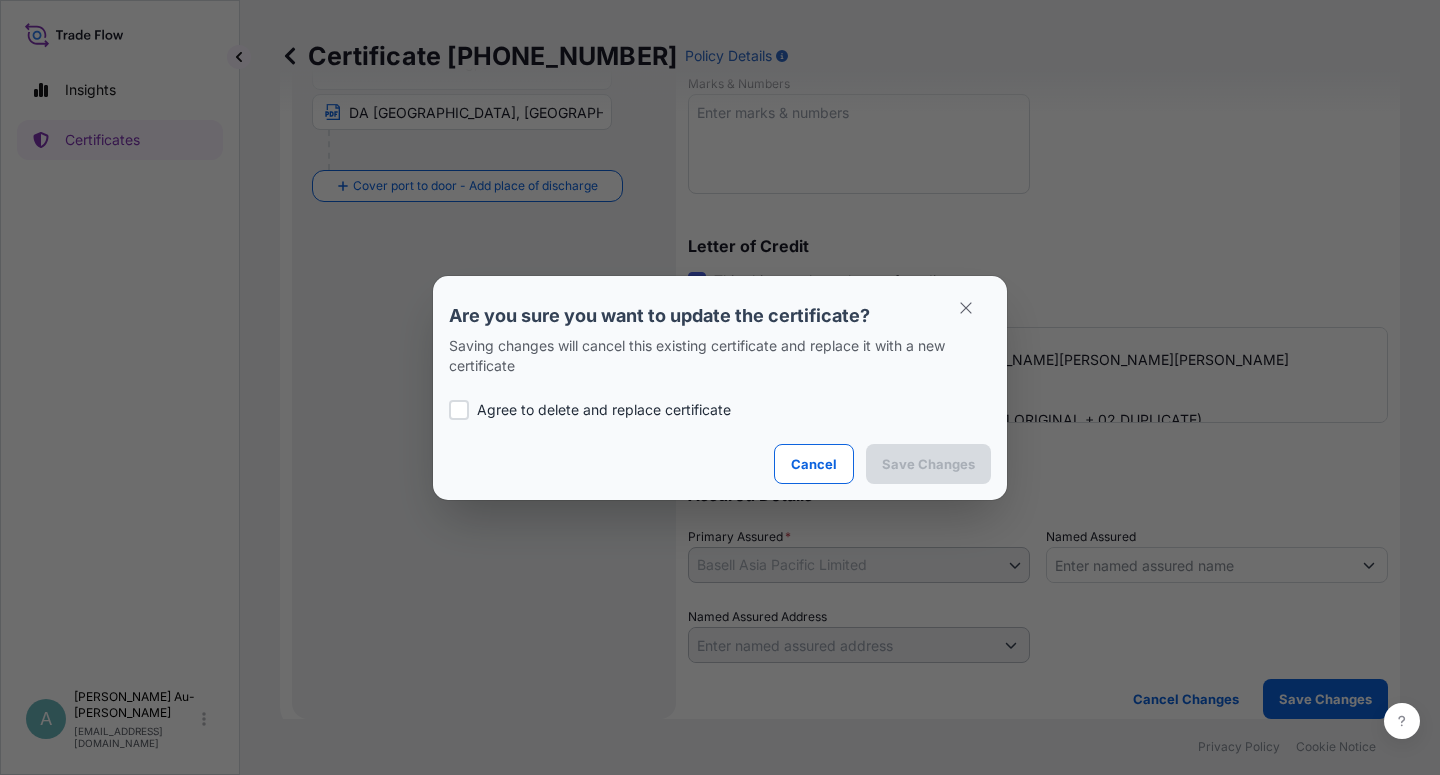 click on "Agree to delete and replace certificate" at bounding box center [604, 410] 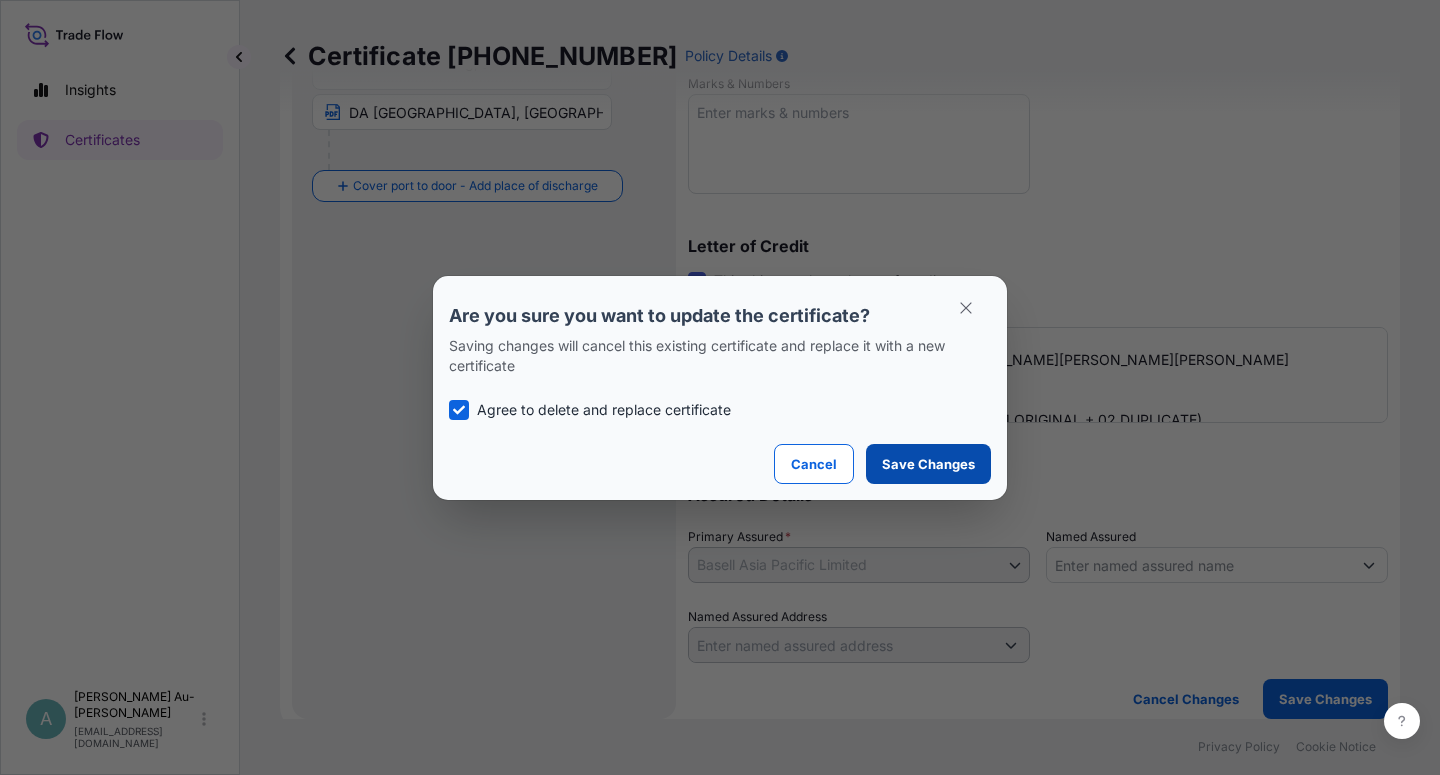 click on "Save Changes" at bounding box center (928, 464) 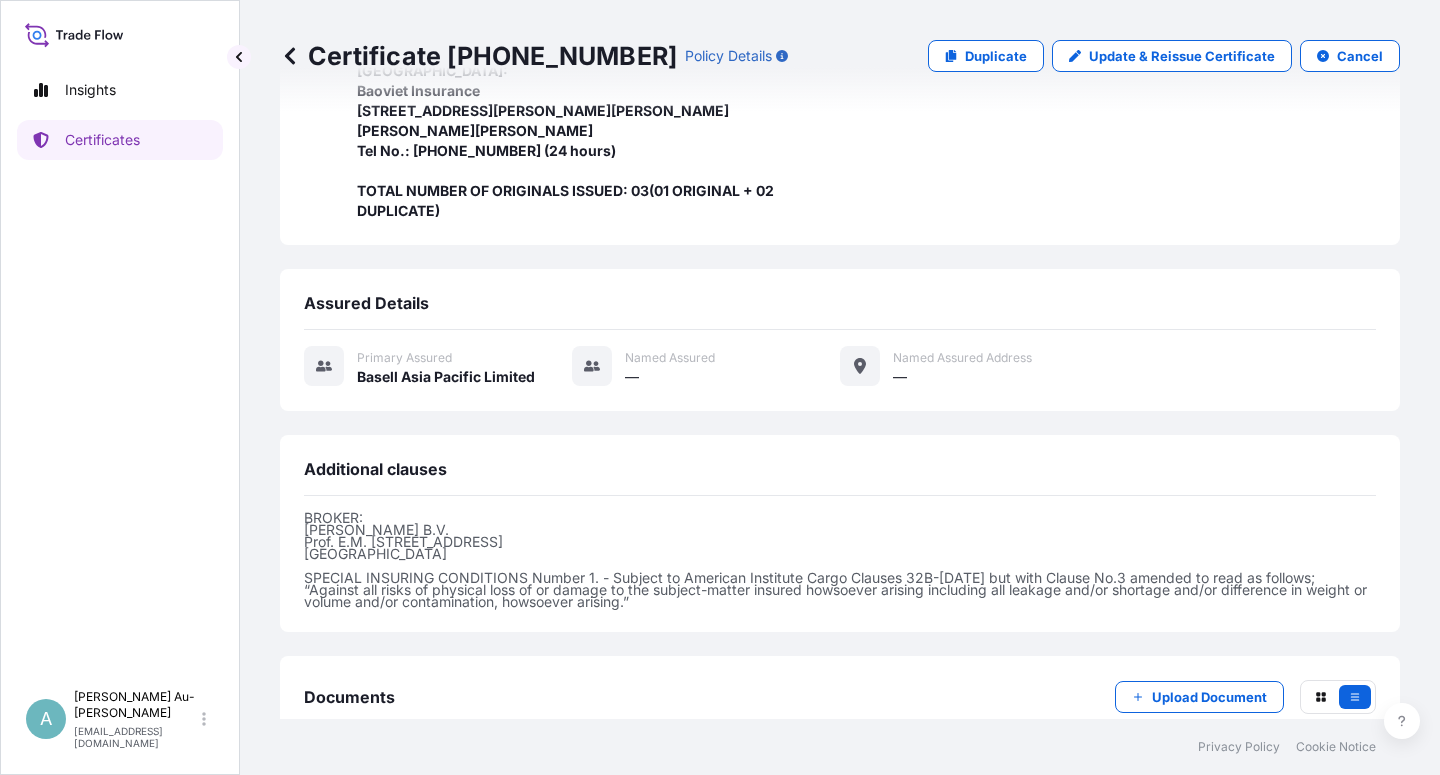 scroll, scrollTop: 694, scrollLeft: 0, axis: vertical 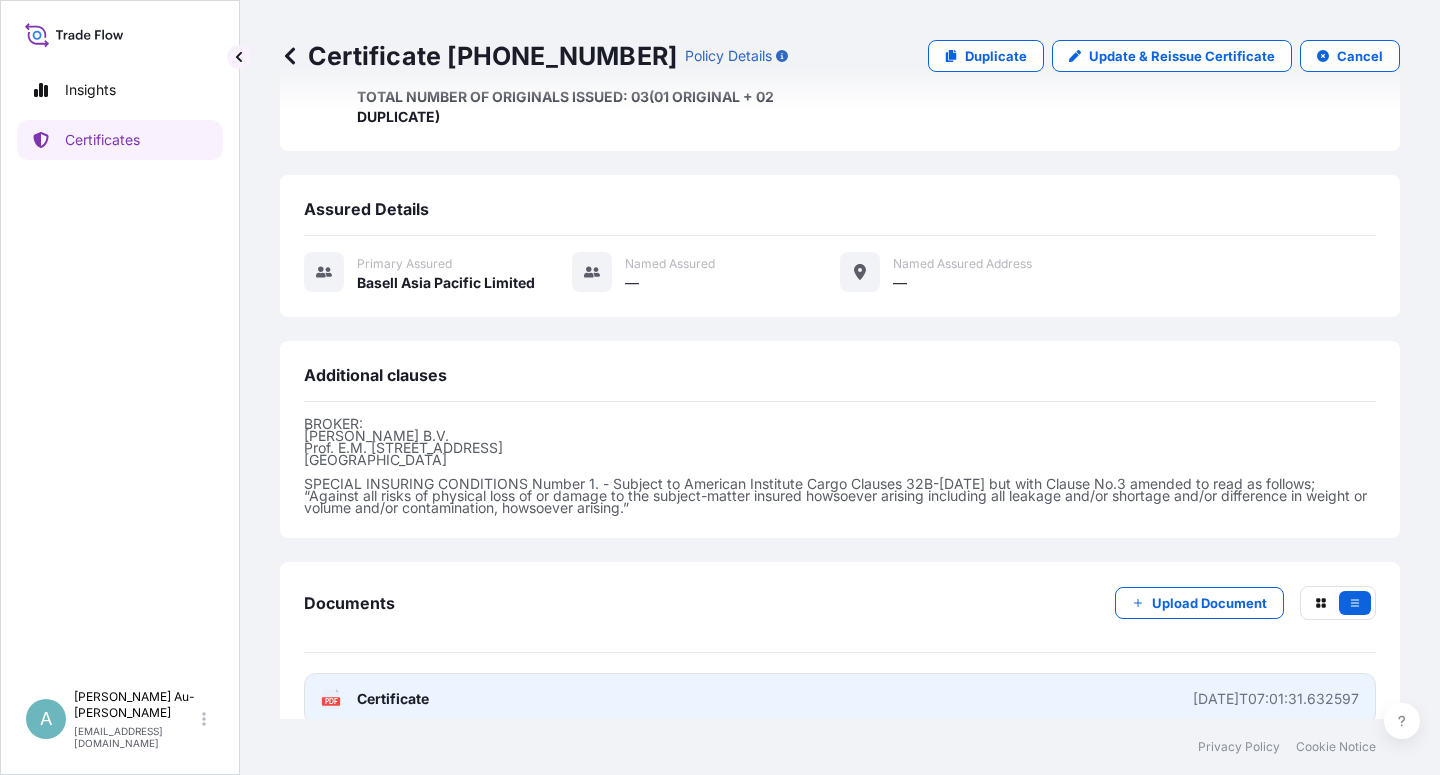 click on "Certificate" at bounding box center [393, 699] 